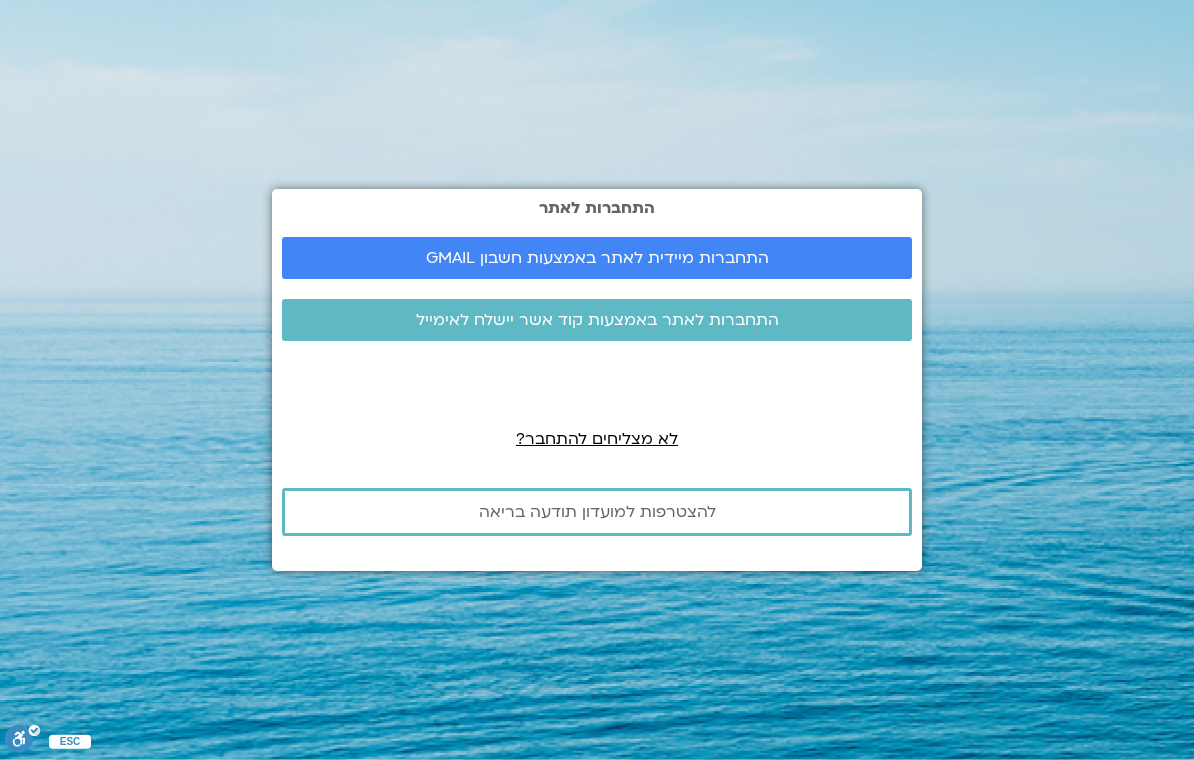 scroll, scrollTop: 0, scrollLeft: 0, axis: both 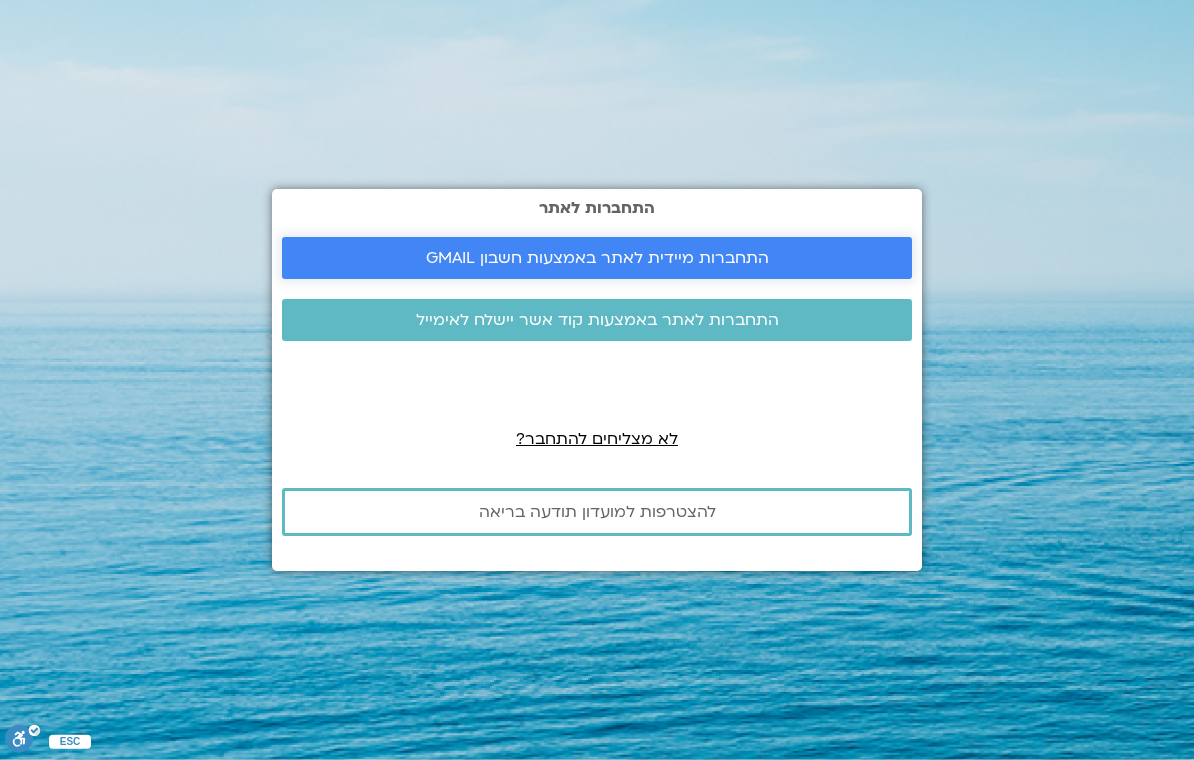 click on "התחברות מיידית לאתר באמצעות חשבון GMAIL" at bounding box center (597, 258) 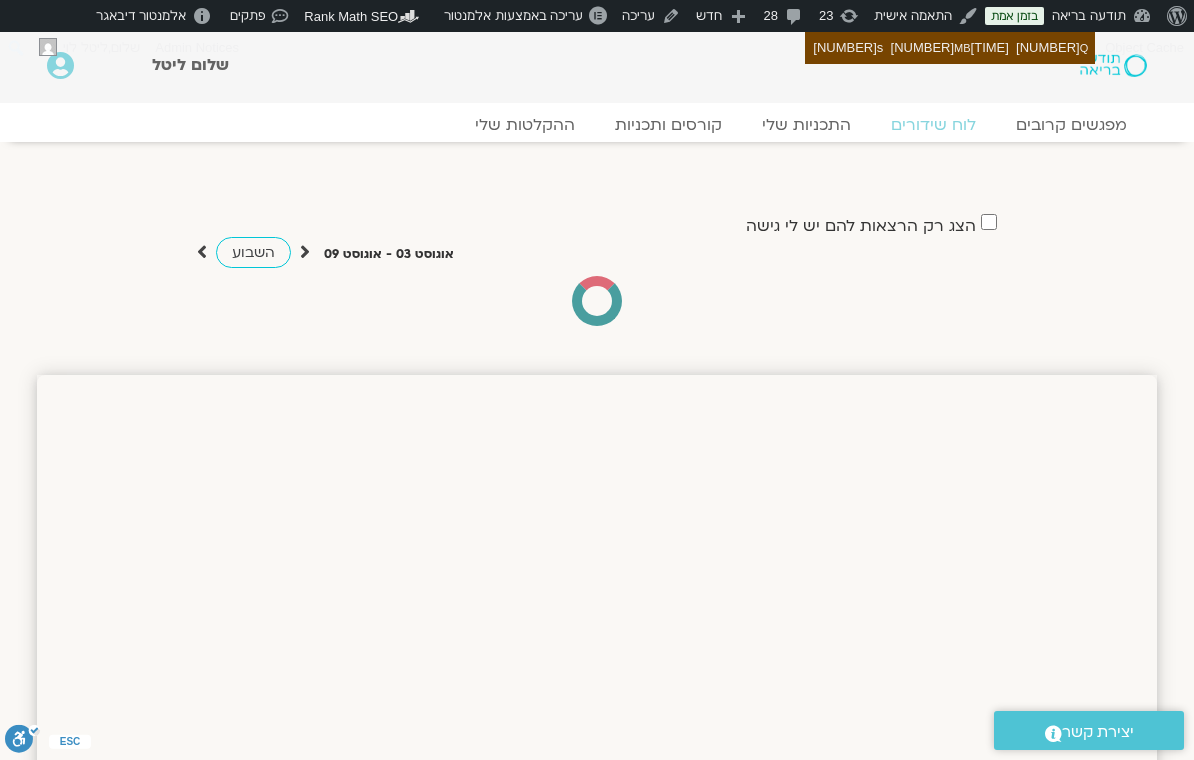 scroll, scrollTop: 0, scrollLeft: 0, axis: both 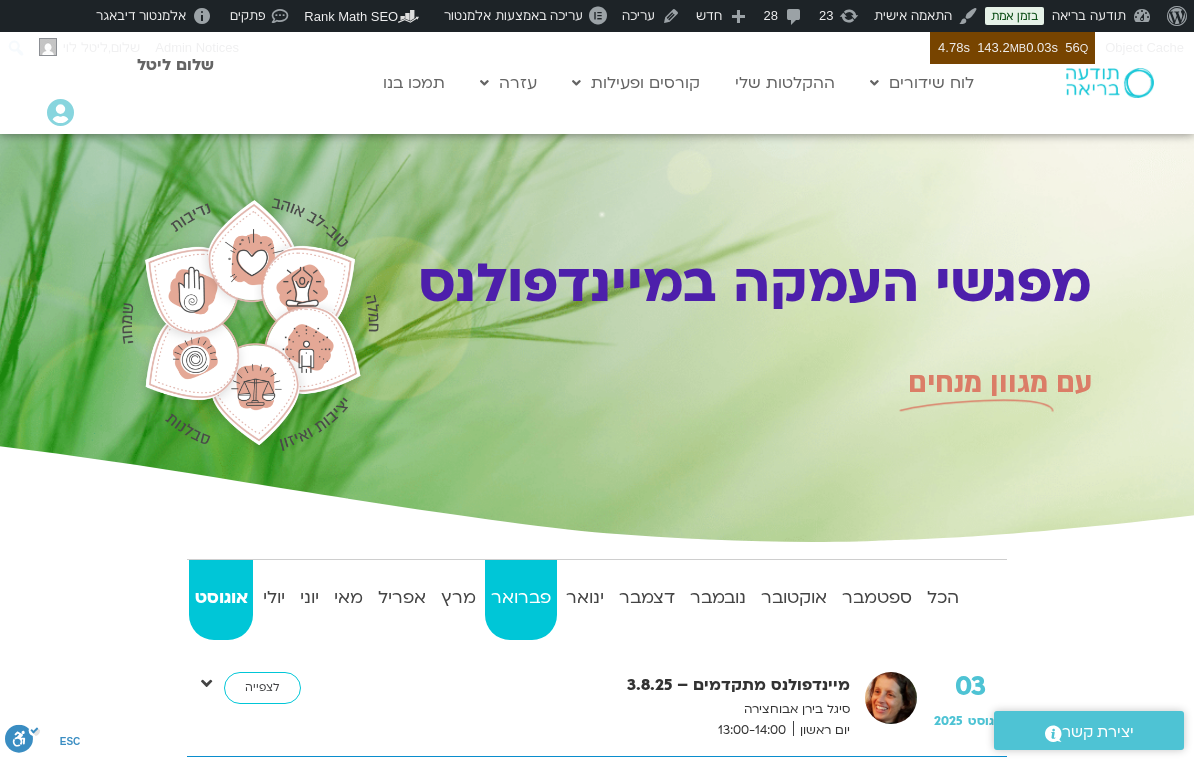 click on "פברואר" at bounding box center [520, 598] 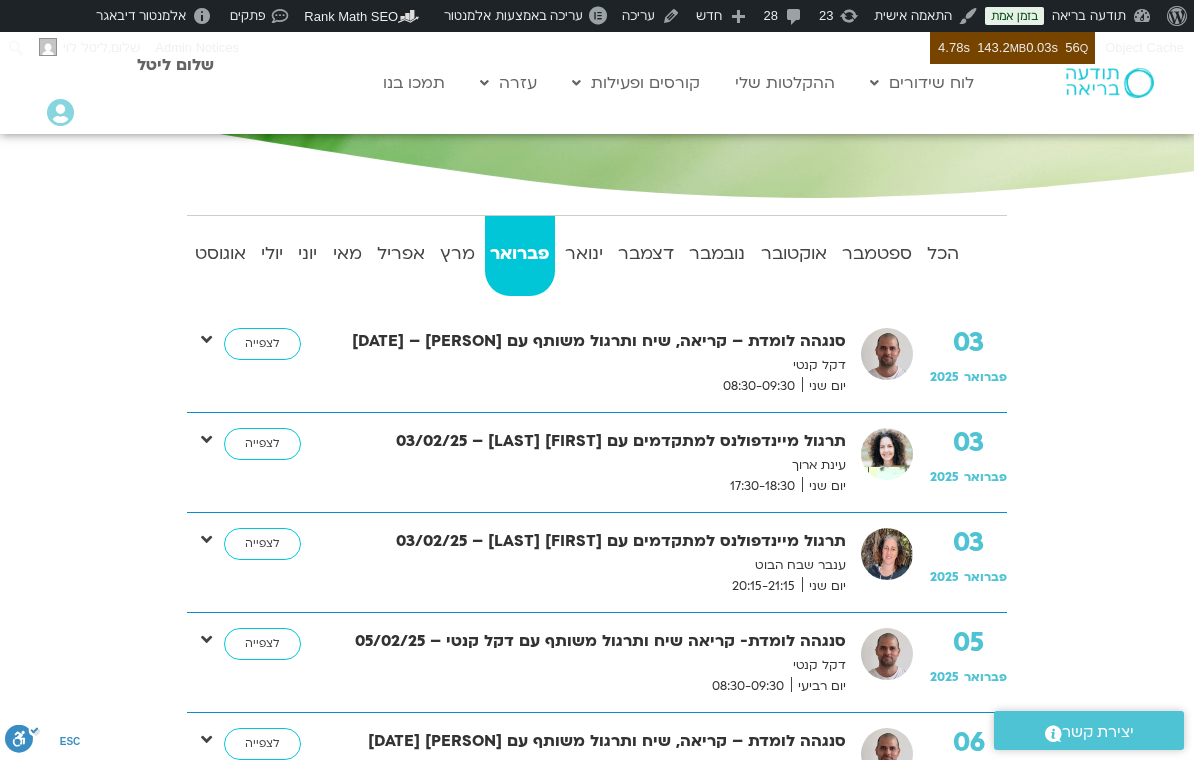 scroll, scrollTop: 0, scrollLeft: 0, axis: both 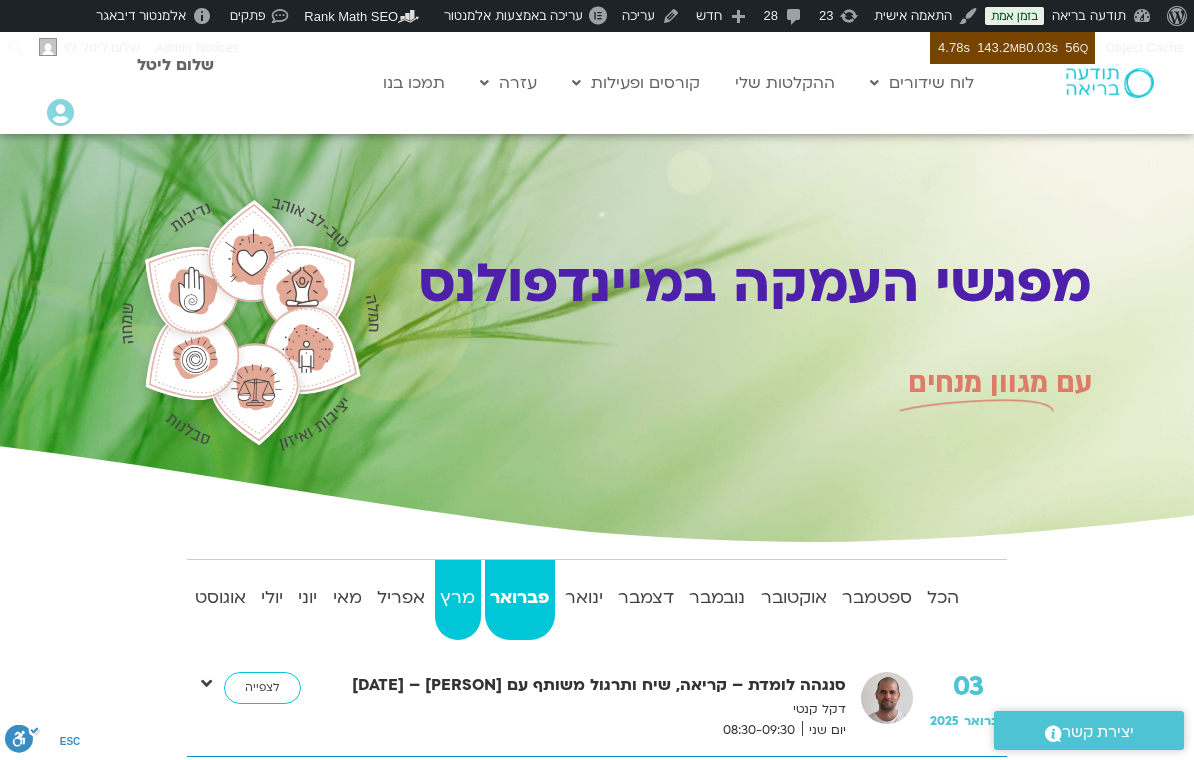 click on "מרץ" at bounding box center (458, 598) 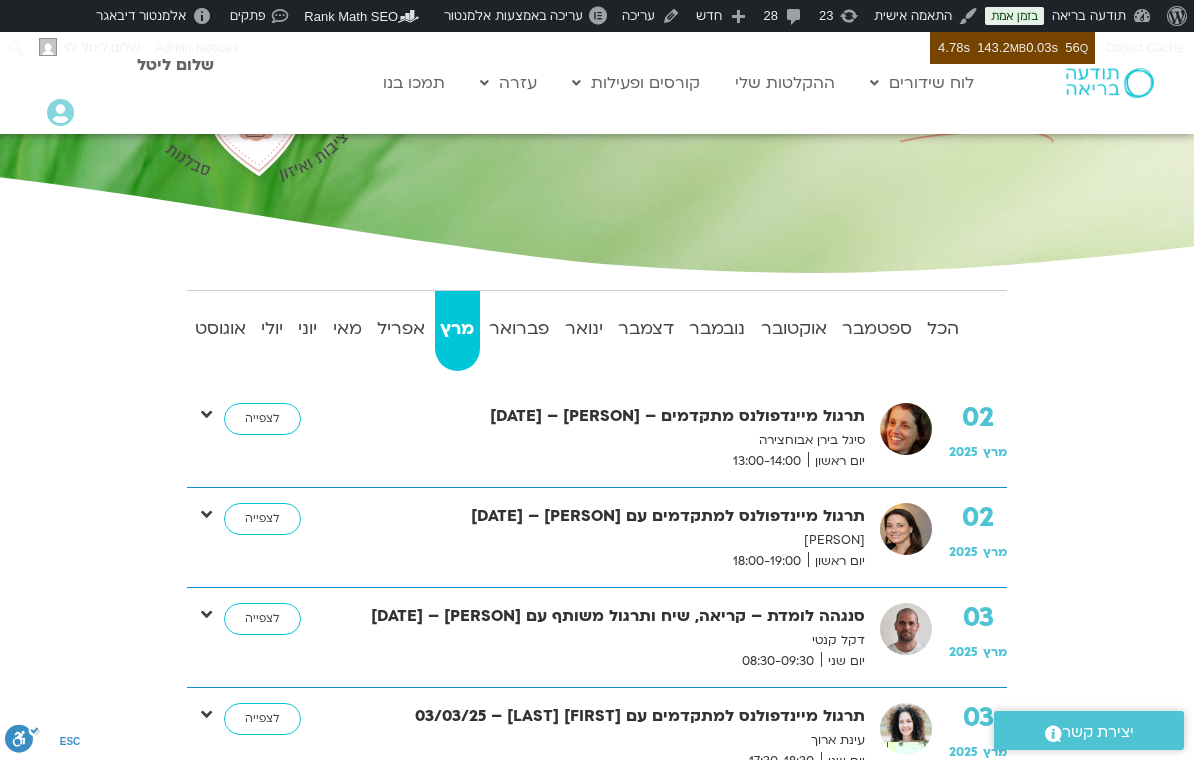 scroll, scrollTop: 268, scrollLeft: 0, axis: vertical 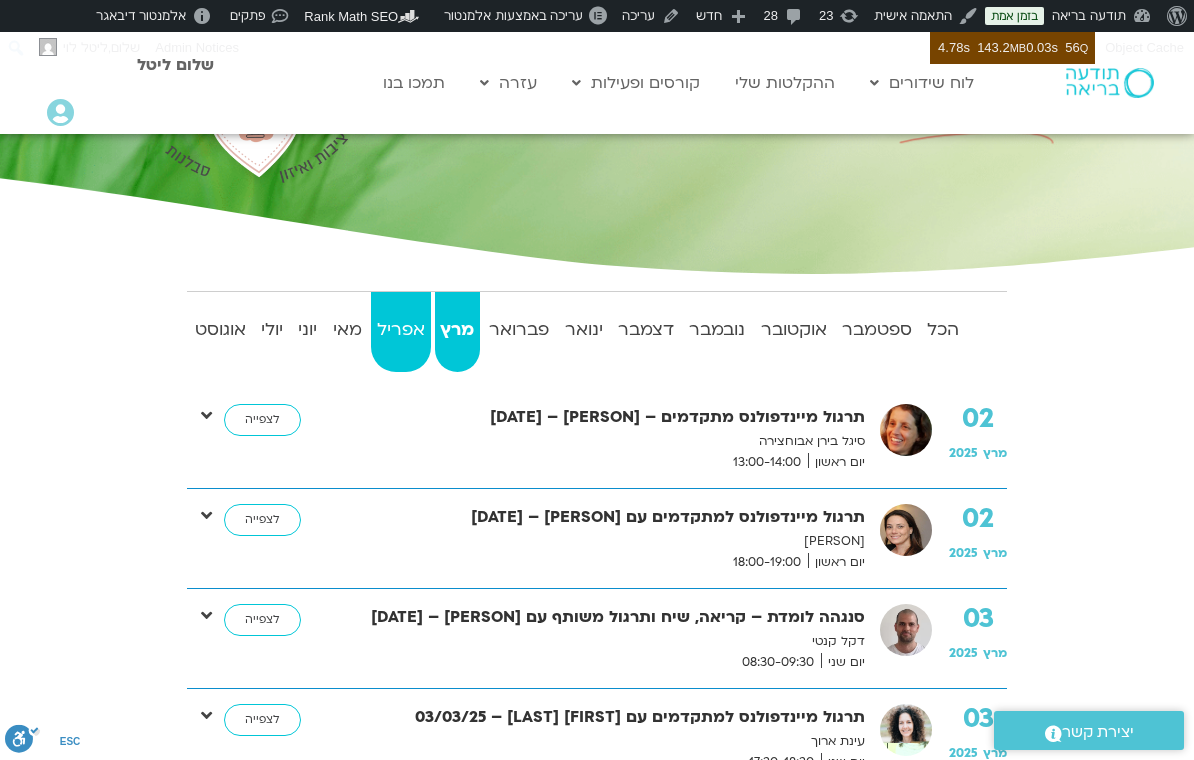 click on "אפריל" at bounding box center (400, 330) 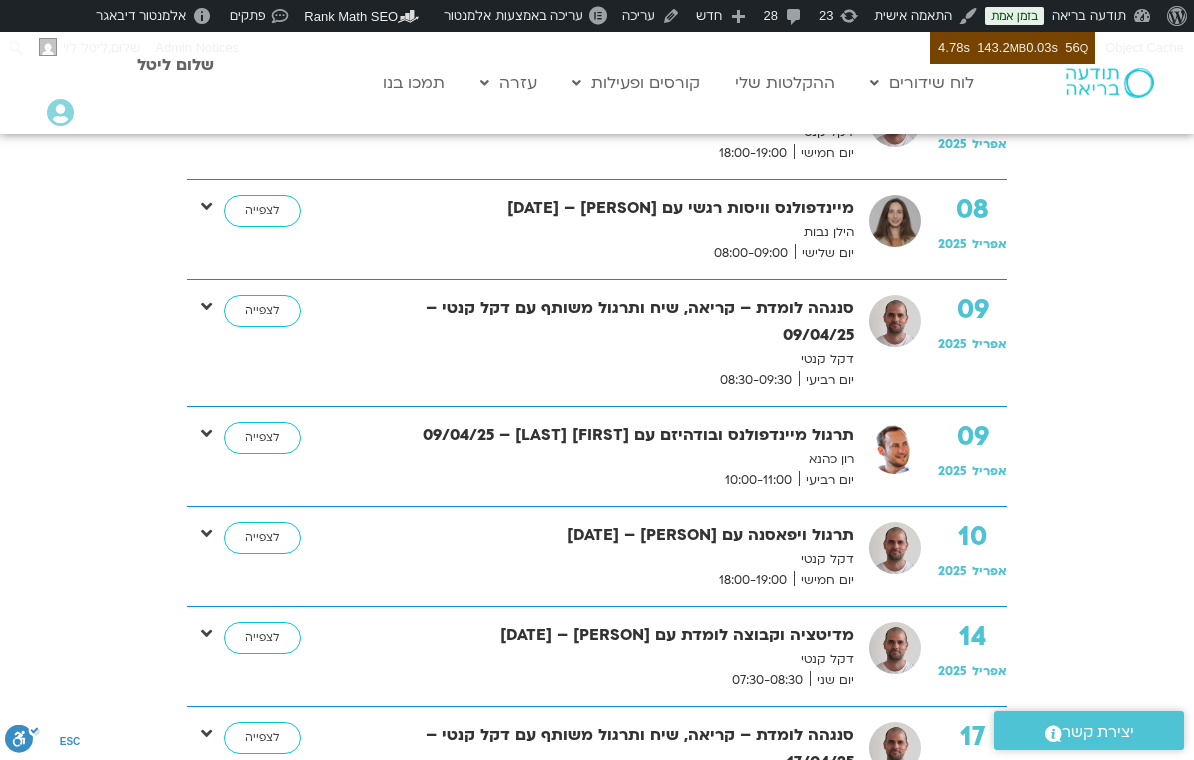 scroll, scrollTop: 1072, scrollLeft: 0, axis: vertical 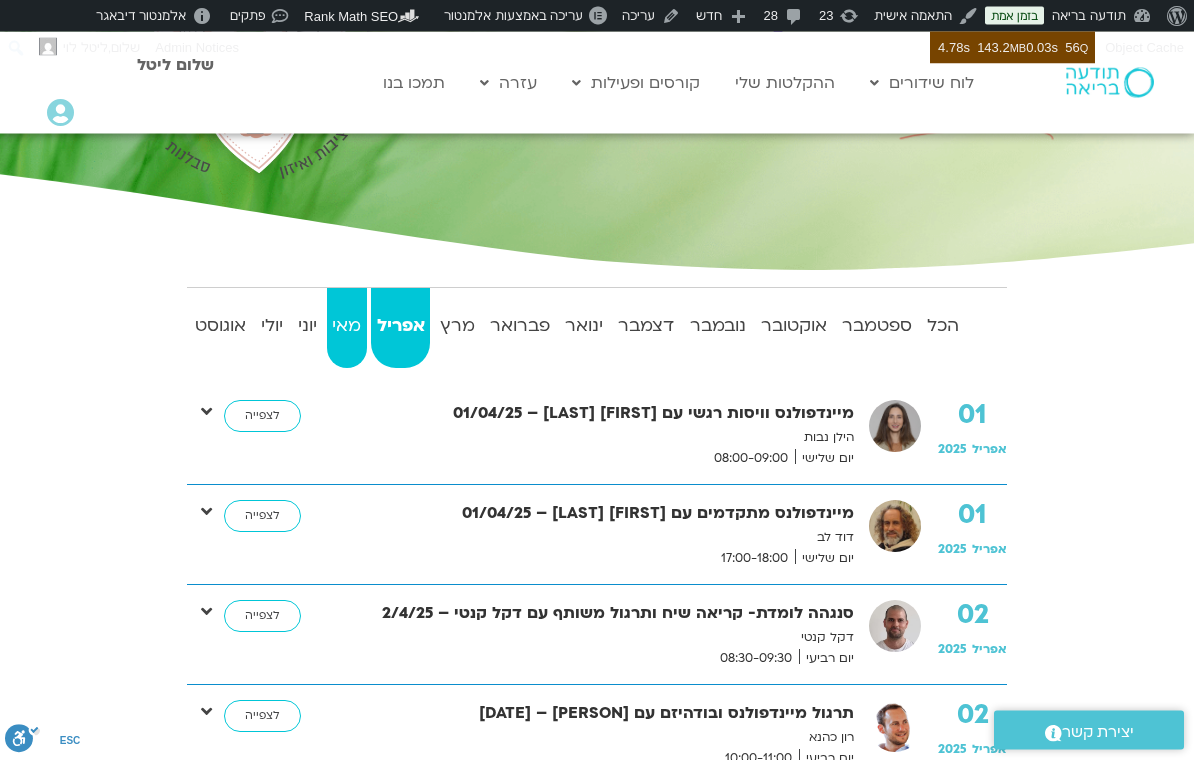 click on "מאי" at bounding box center (347, 327) 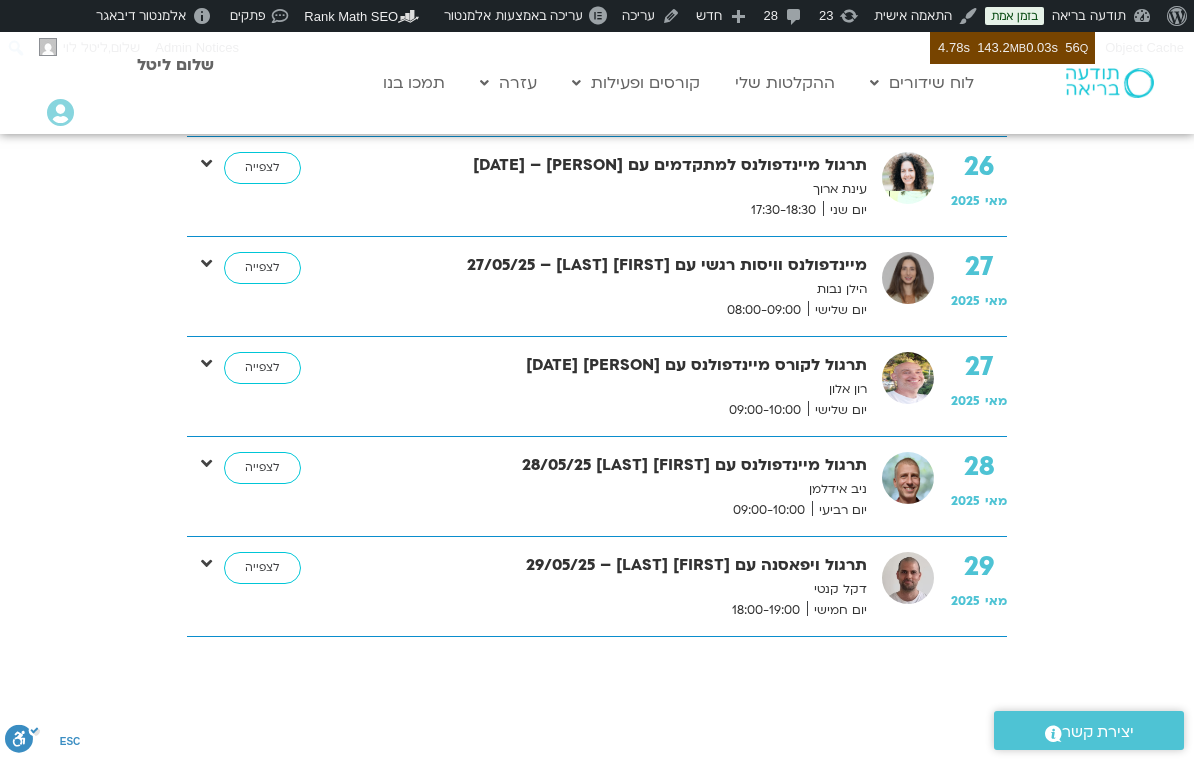 scroll, scrollTop: 2669, scrollLeft: 0, axis: vertical 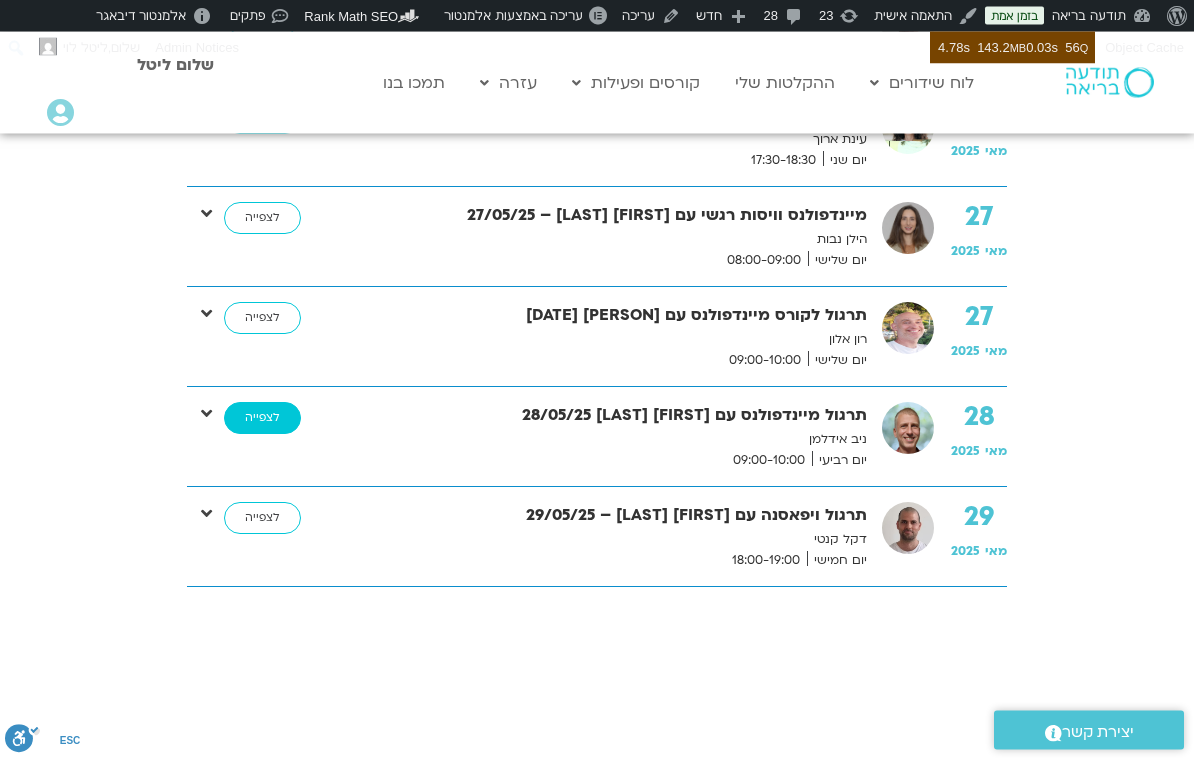 click on "לצפייה" at bounding box center [262, 419] 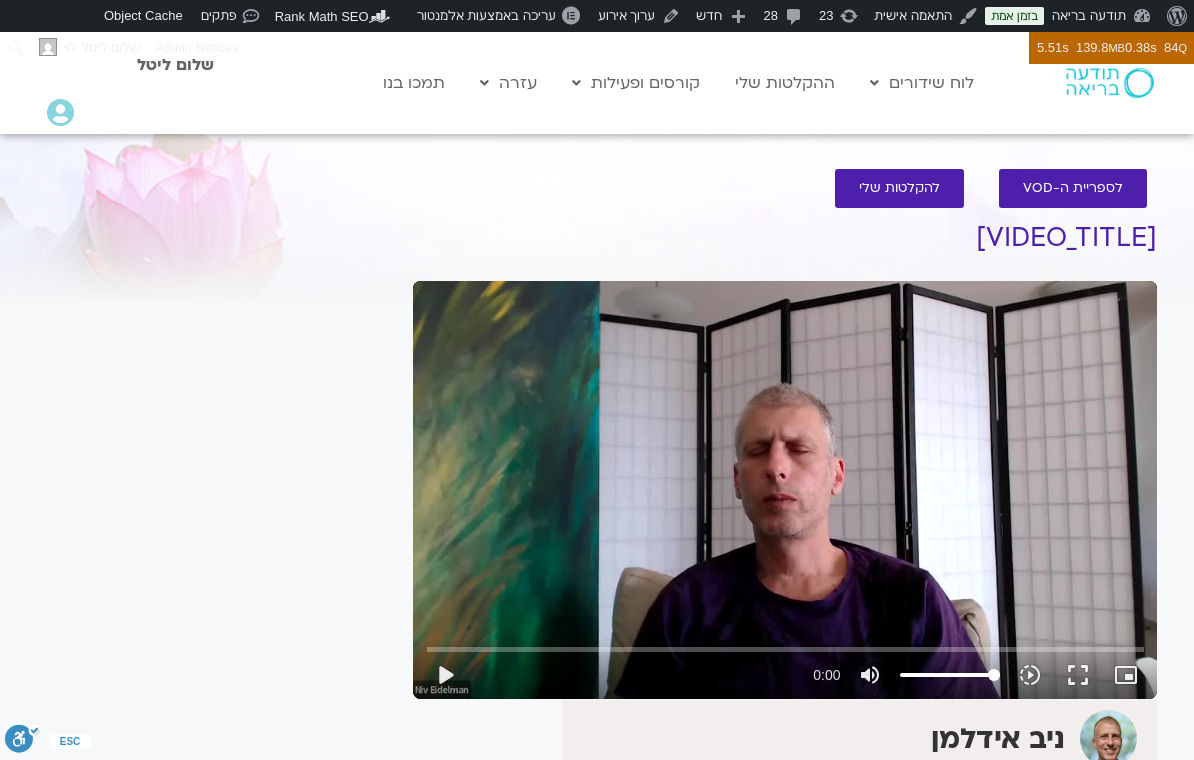 scroll, scrollTop: 0, scrollLeft: 0, axis: both 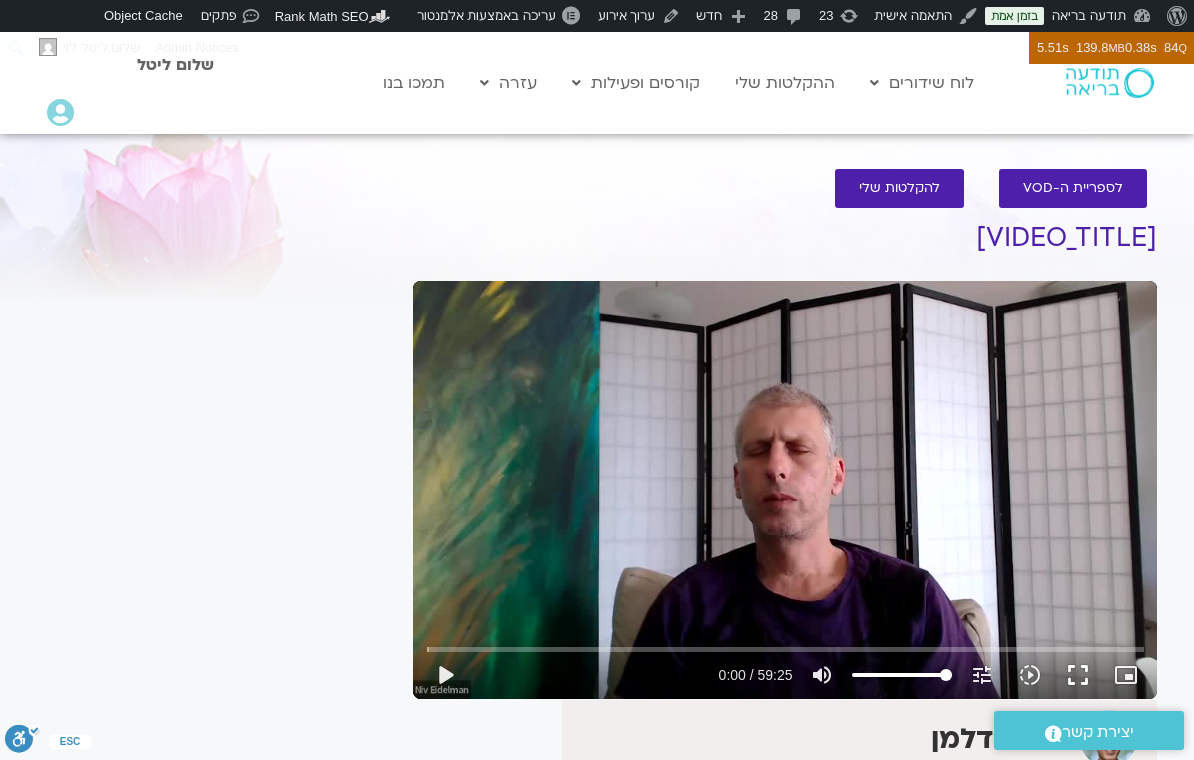 click on "fullscreen" at bounding box center [1078, 675] 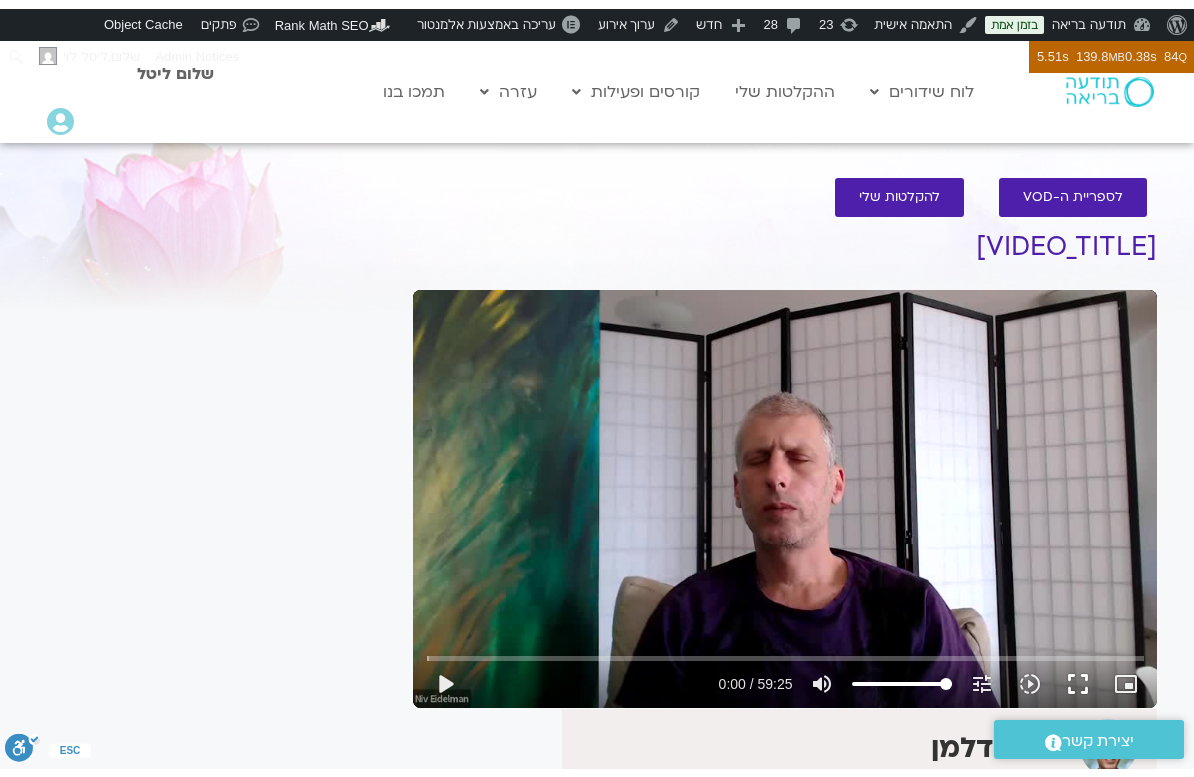 scroll, scrollTop: 24, scrollLeft: 0, axis: vertical 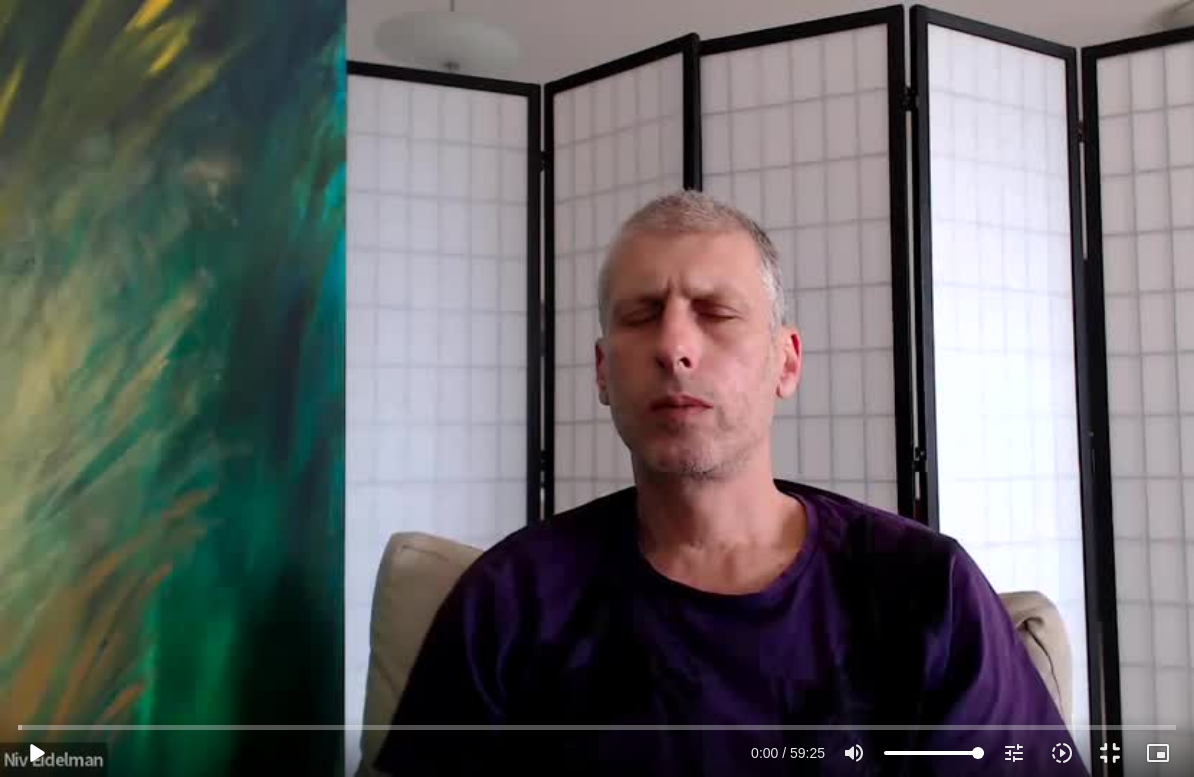 click on "play_arrow" at bounding box center (36, 753) 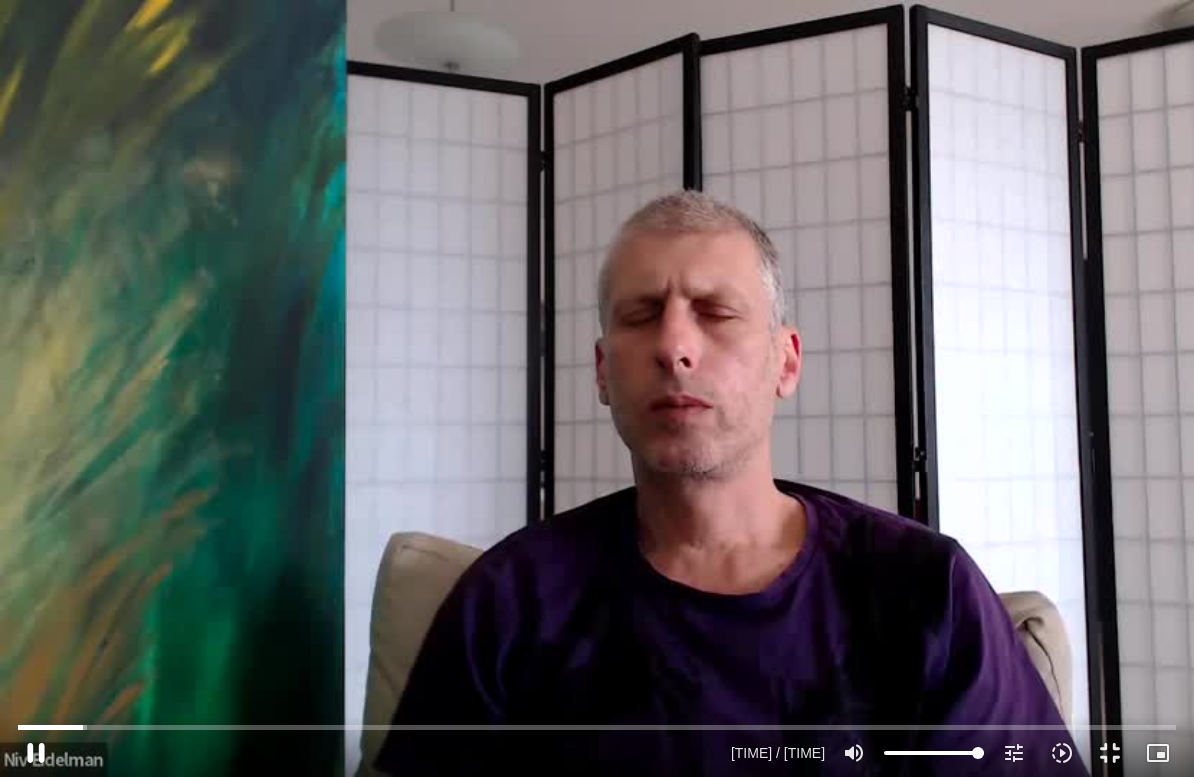 click on "pause" at bounding box center [36, 753] 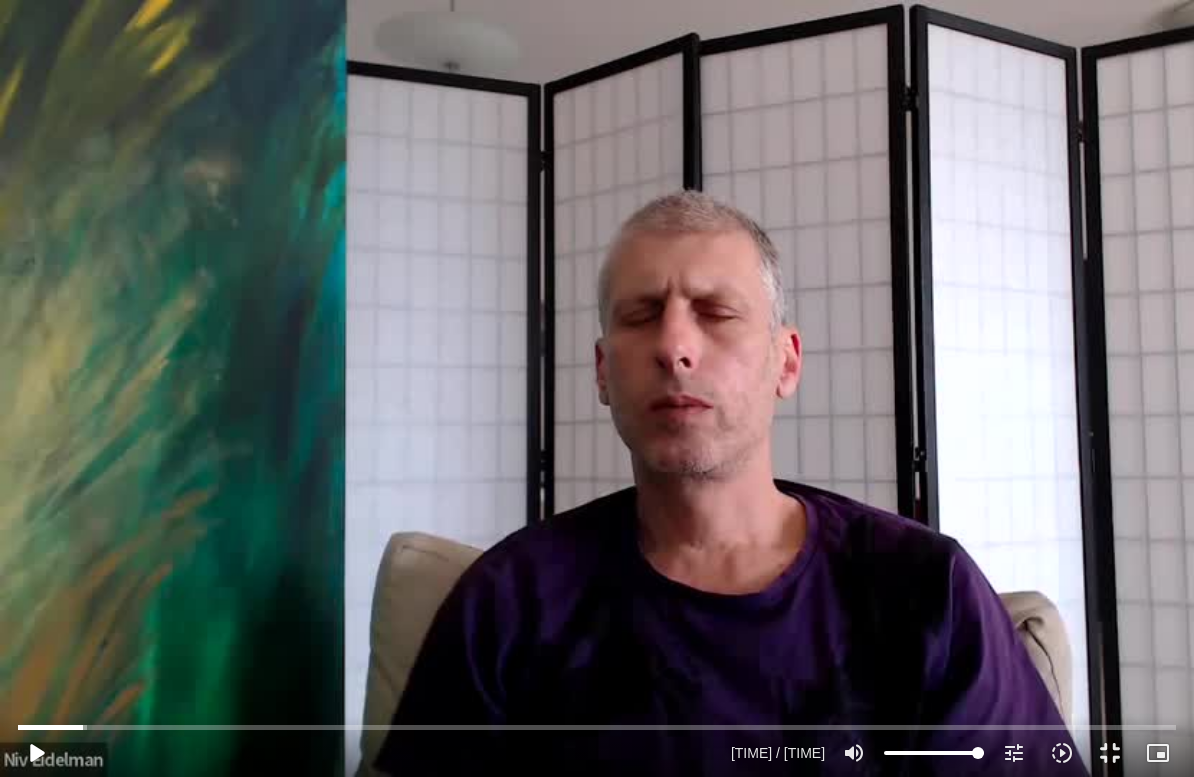 click on "play_arrow" at bounding box center [36, 753] 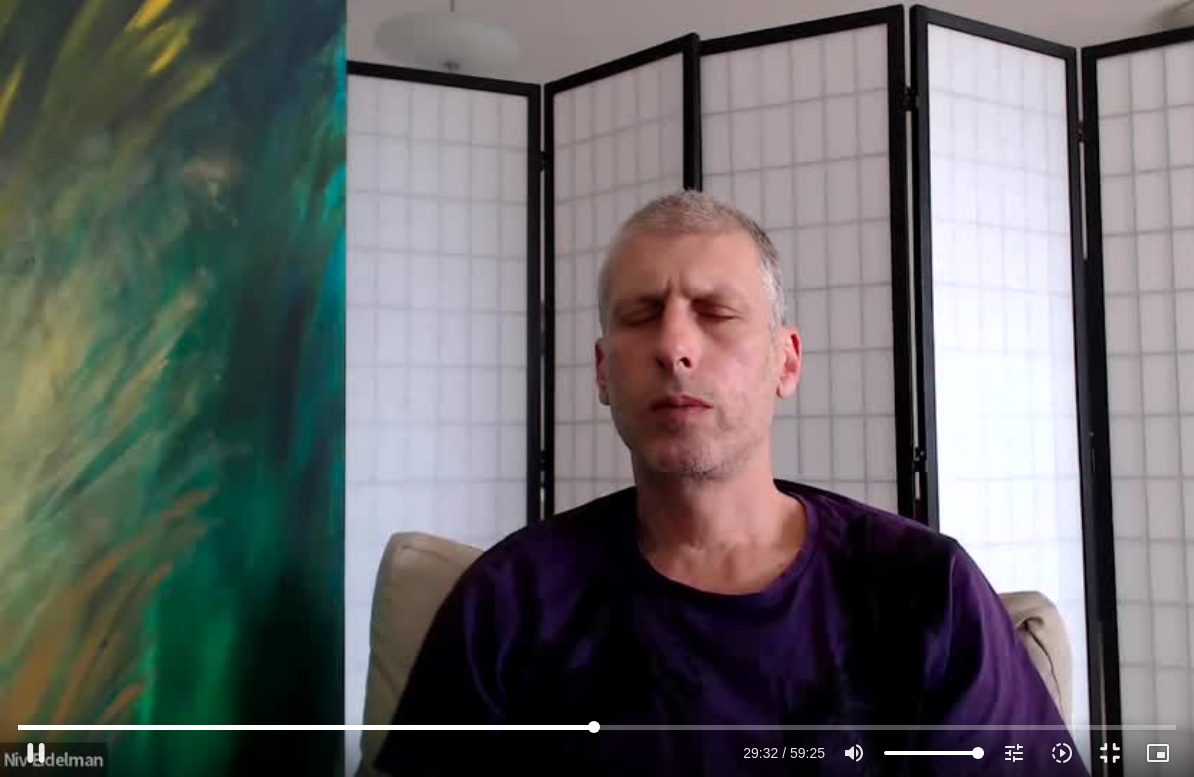 click at bounding box center (597, 727) 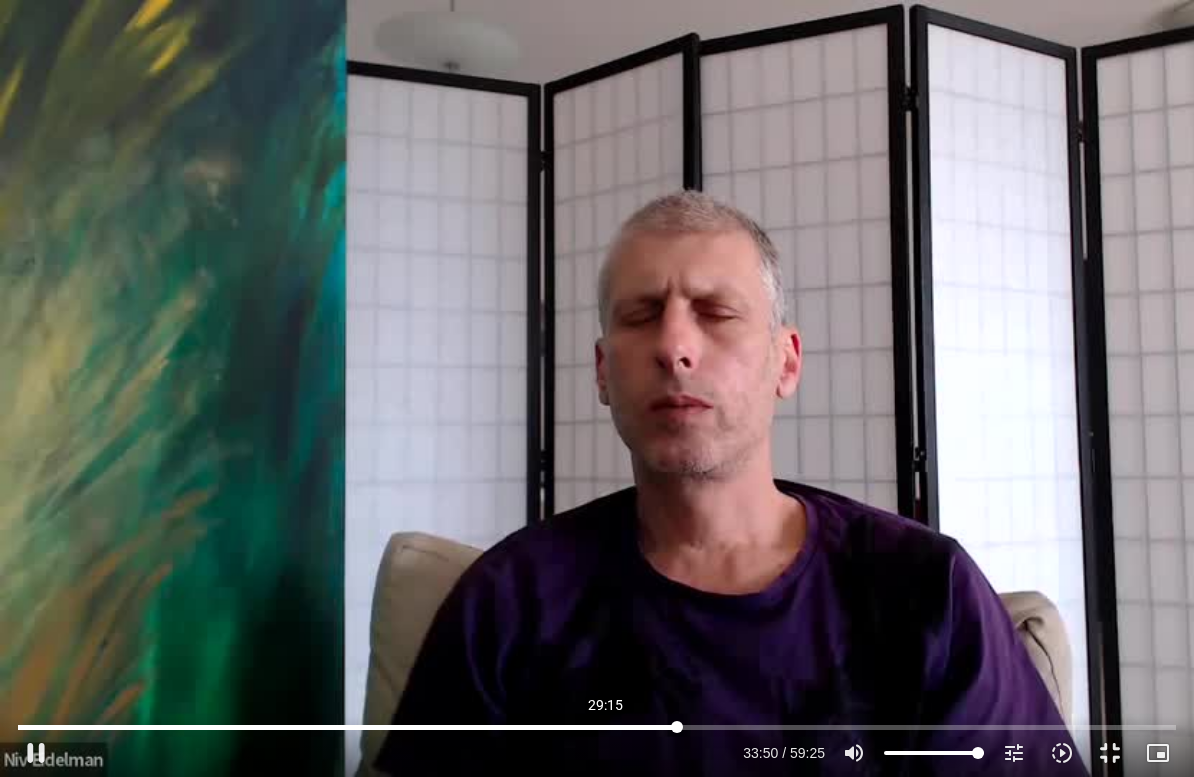 click at bounding box center [597, 727] 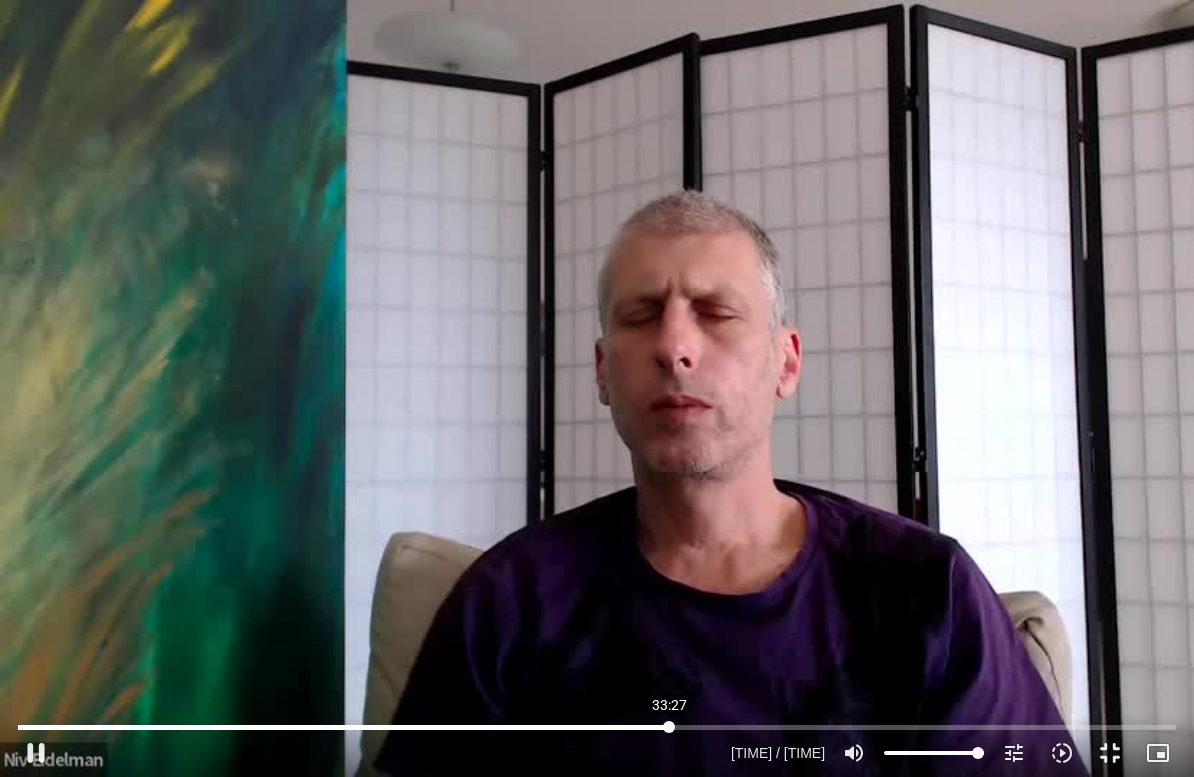 click at bounding box center [597, 727] 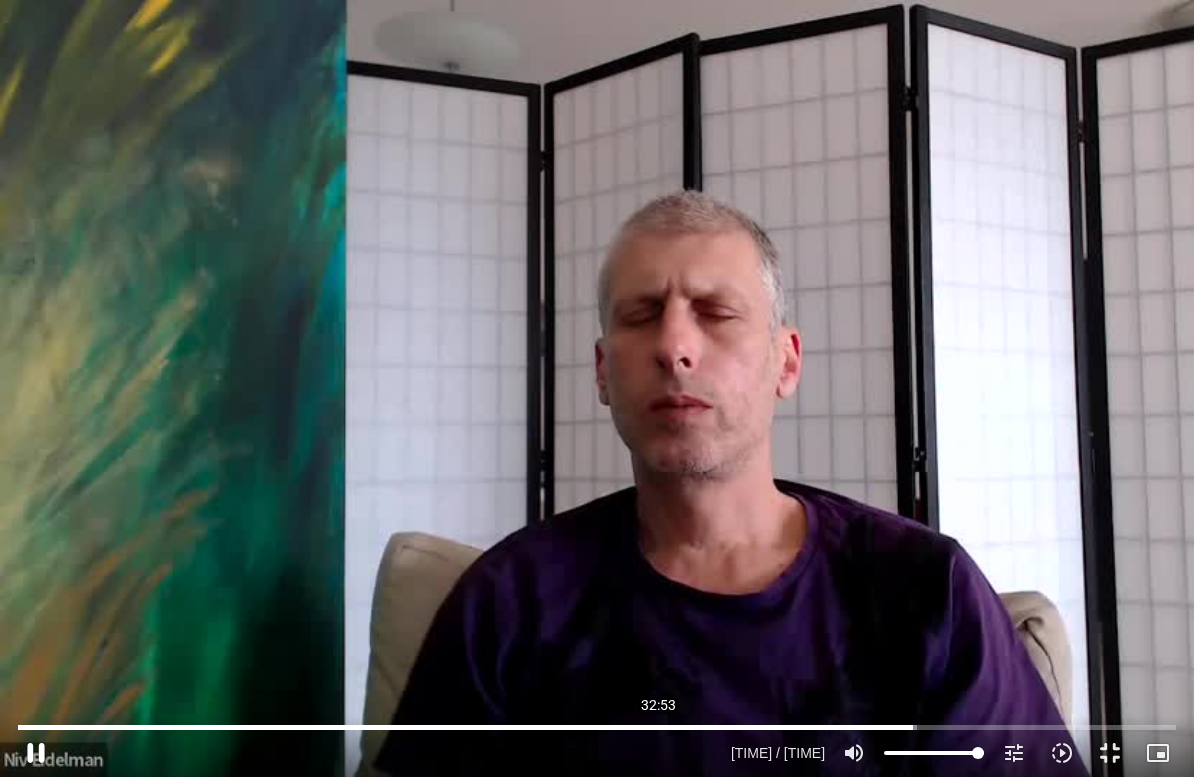 click on "pause" at bounding box center (36, 753) 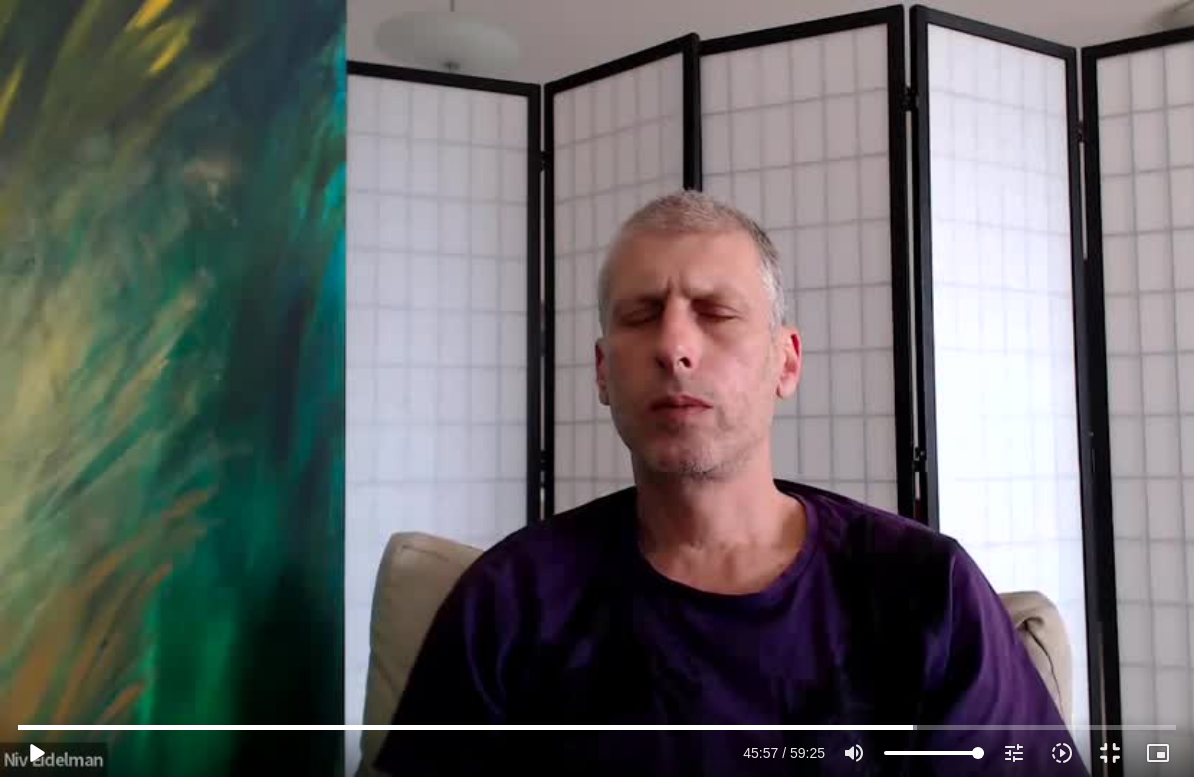 click on "play_arrow" at bounding box center (36, 753) 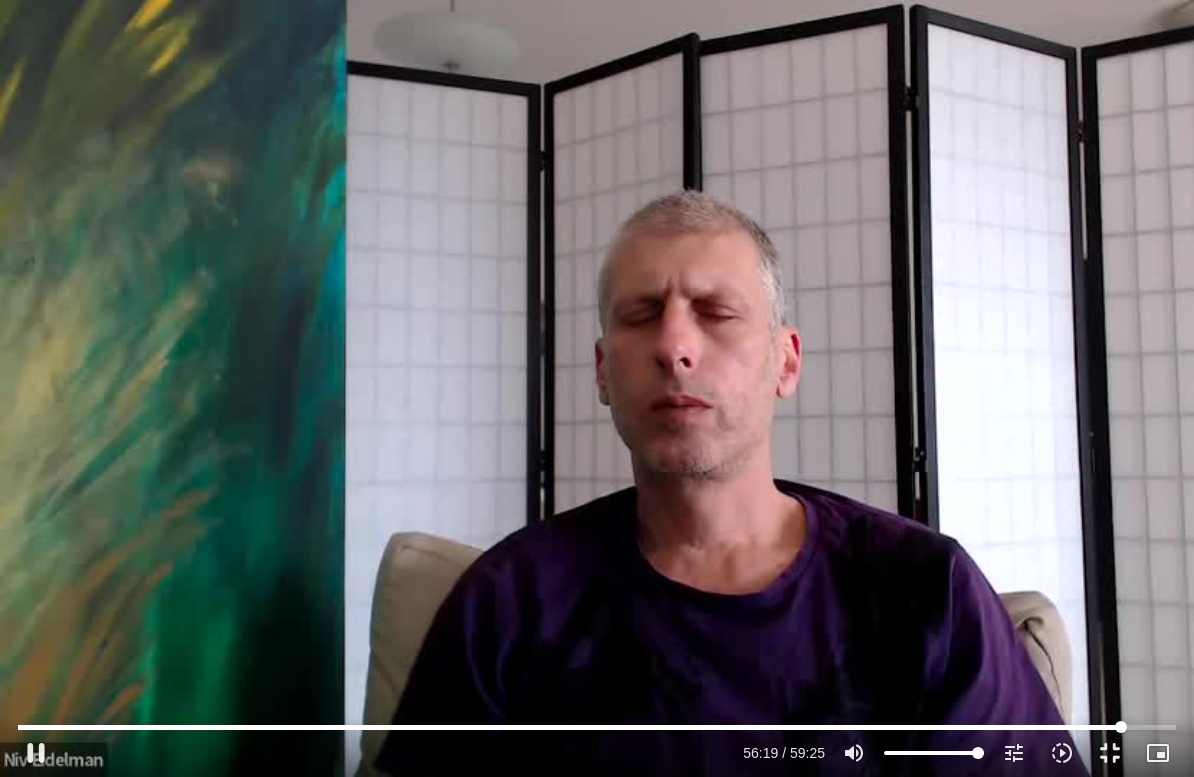 click at bounding box center [597, 727] 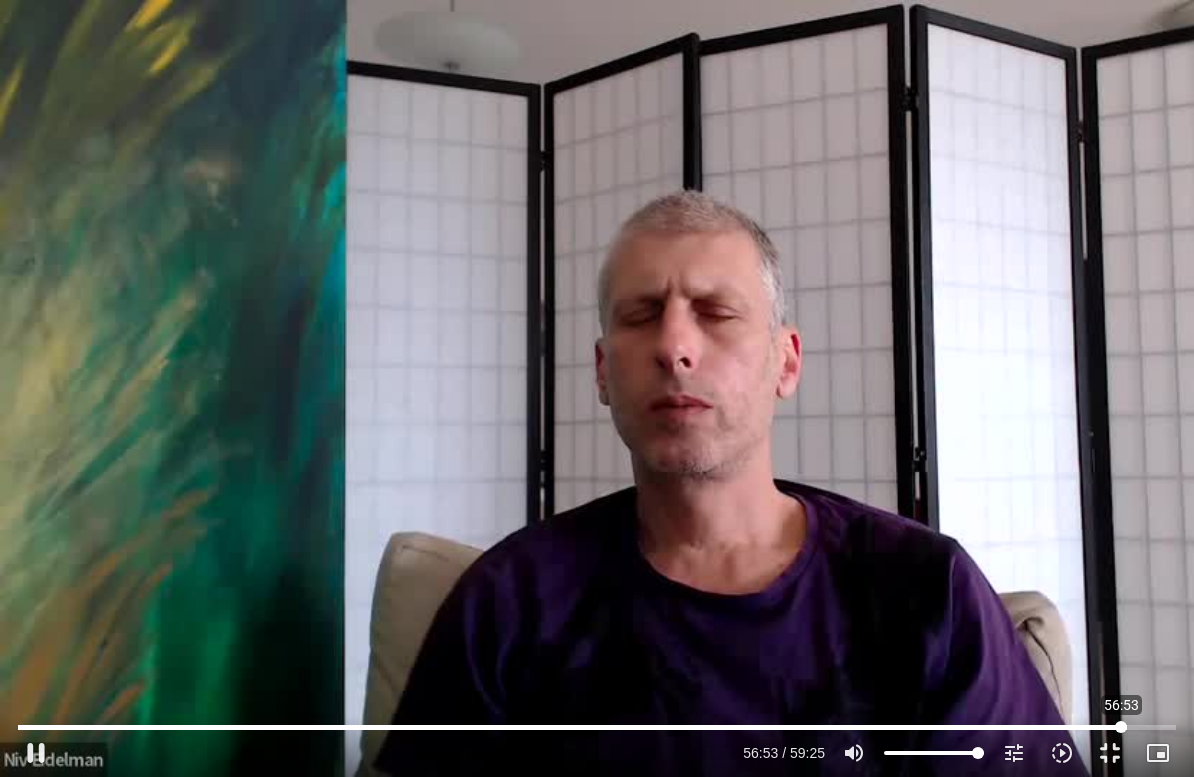 click at bounding box center (597, 727) 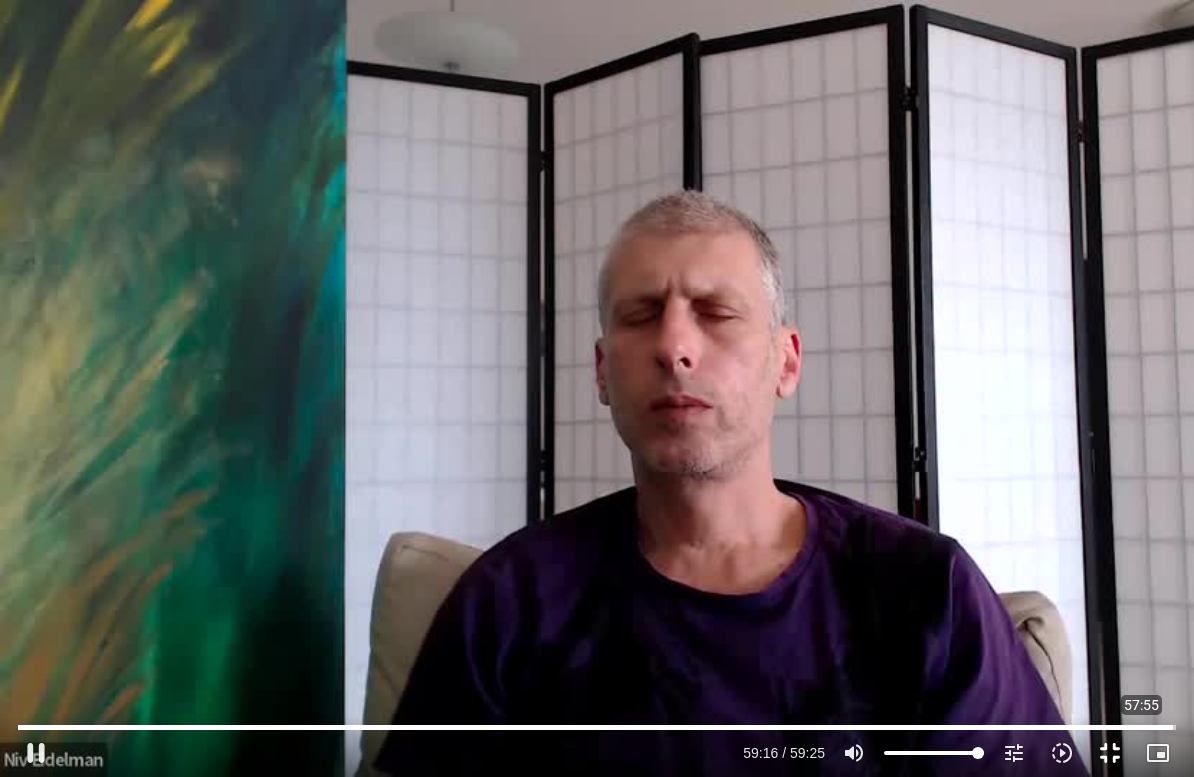 click on "fullscreen_exit" at bounding box center (1110, 753) 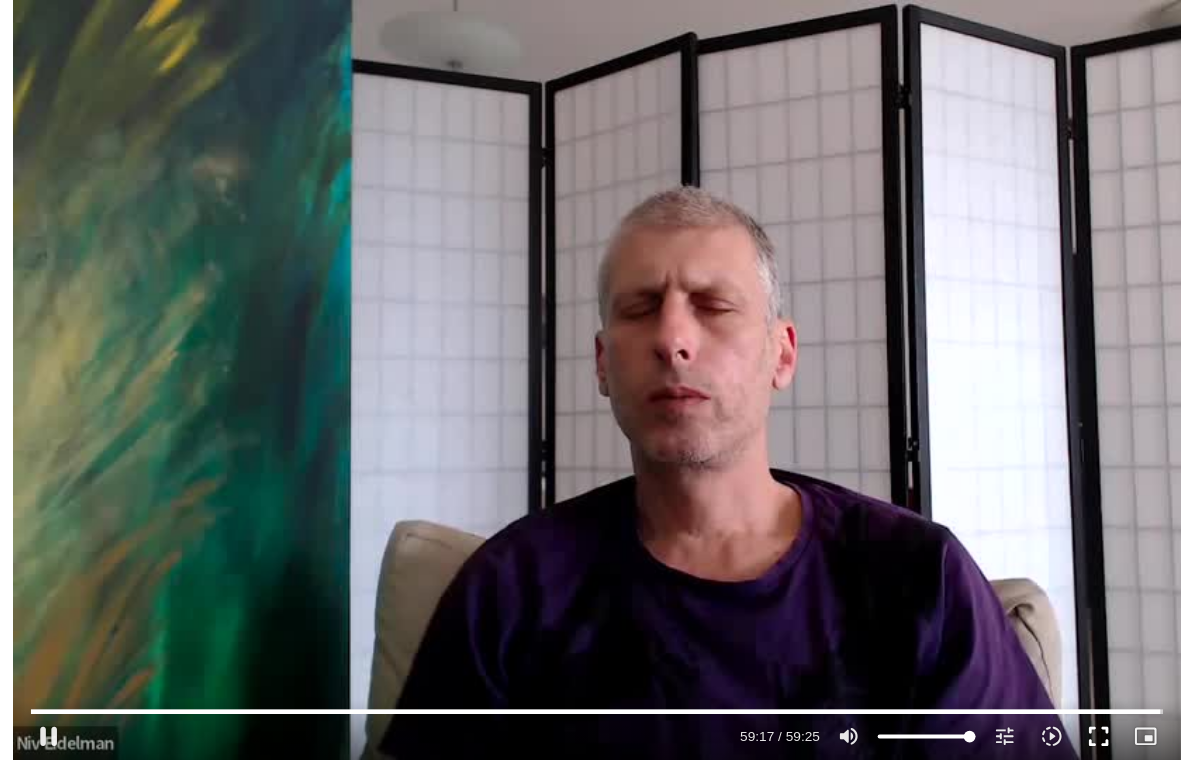 scroll, scrollTop: 0, scrollLeft: 0, axis: both 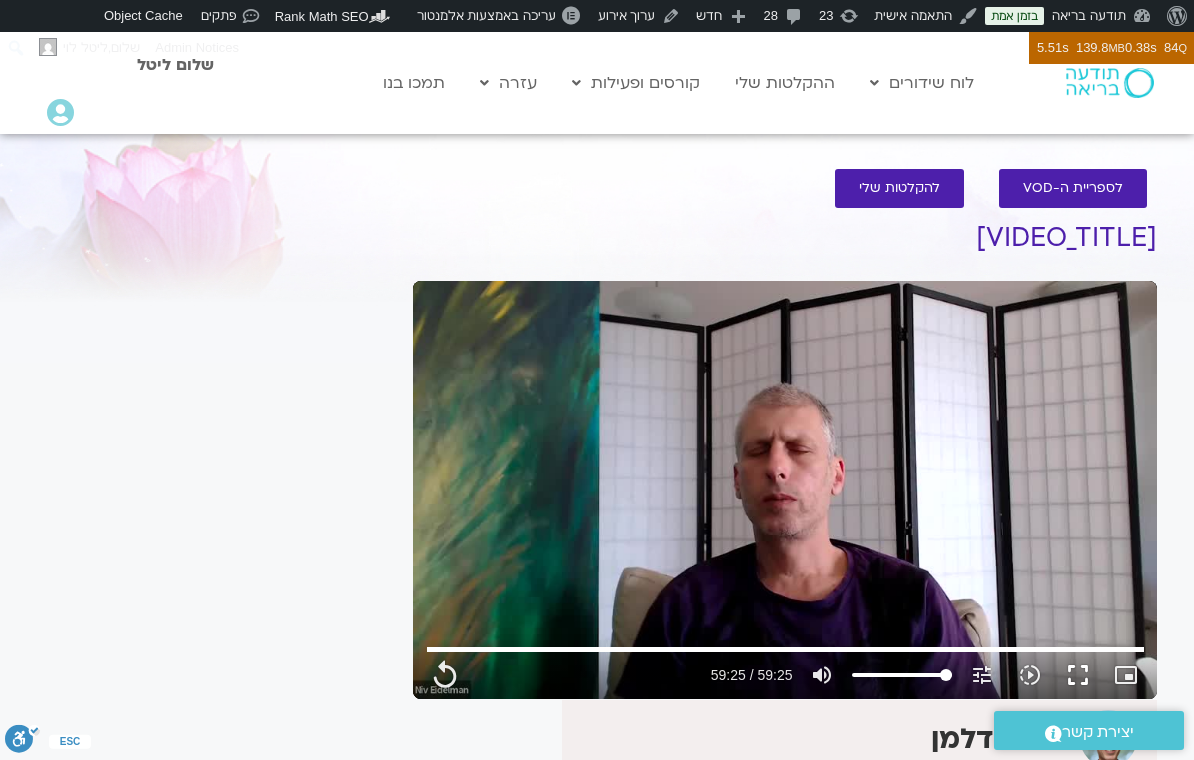 type on "3565.68" 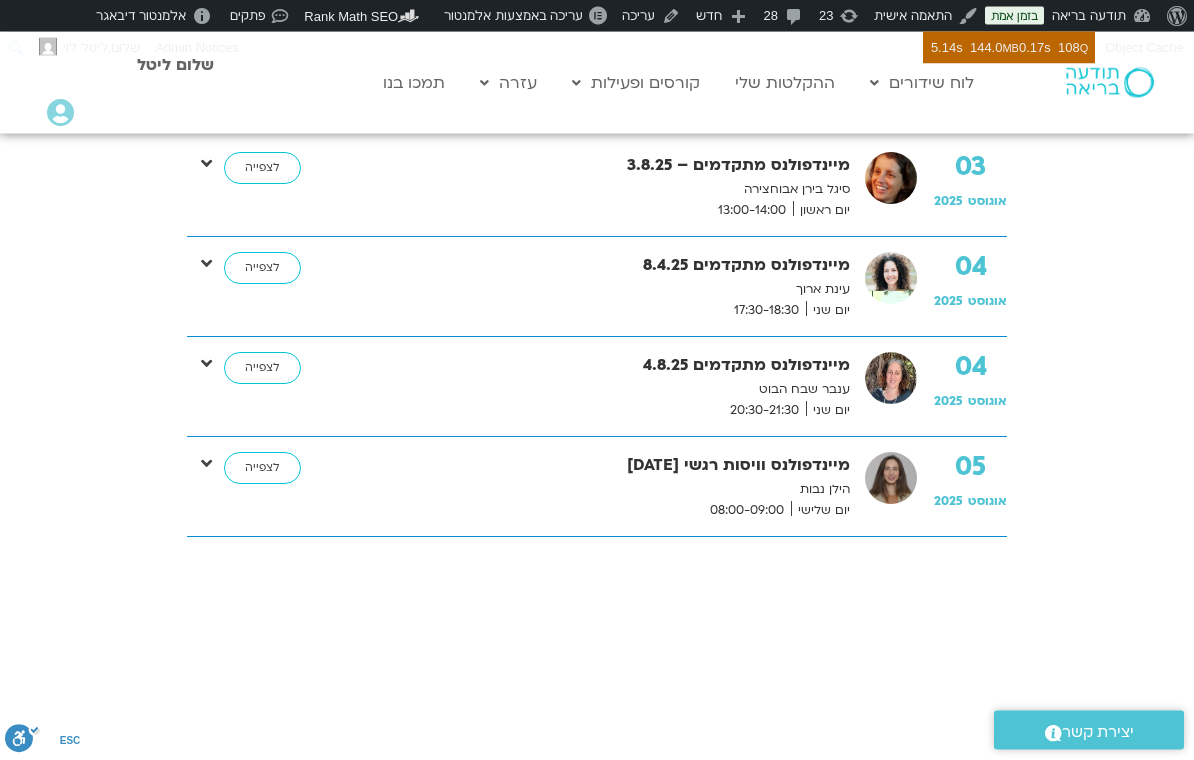 scroll, scrollTop: 0, scrollLeft: 0, axis: both 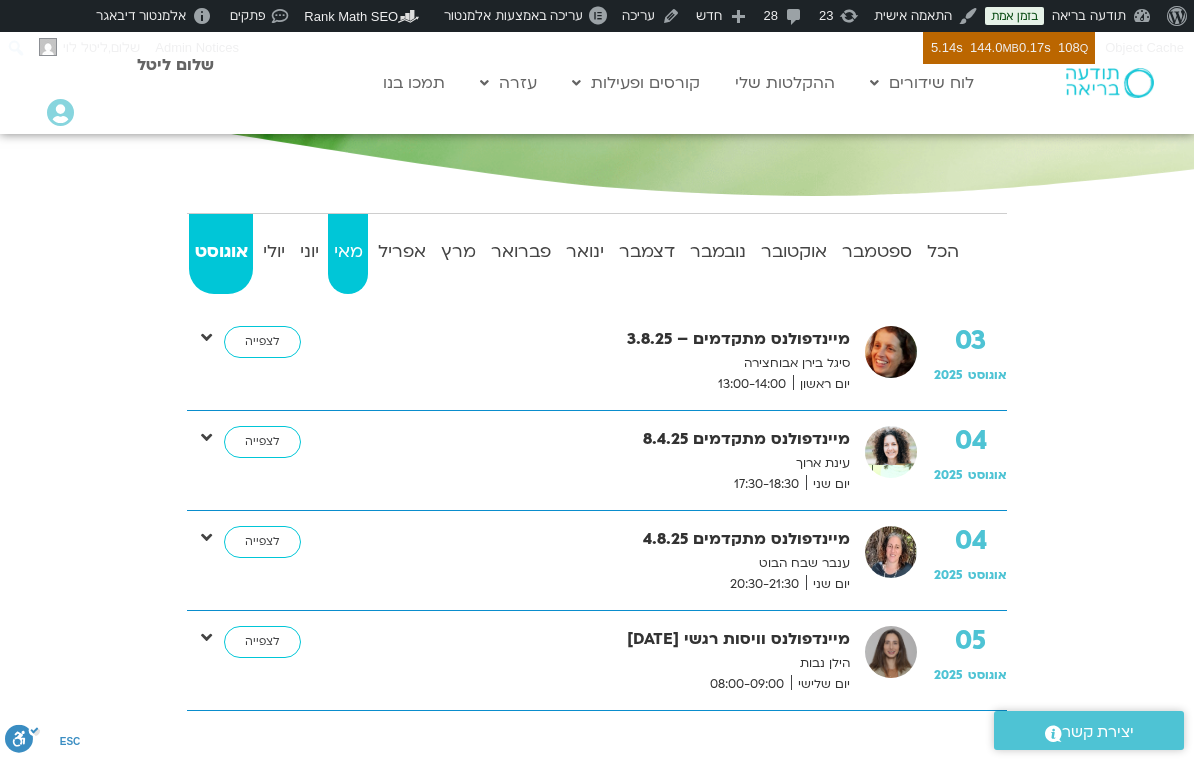 click on "מאי" at bounding box center [348, 252] 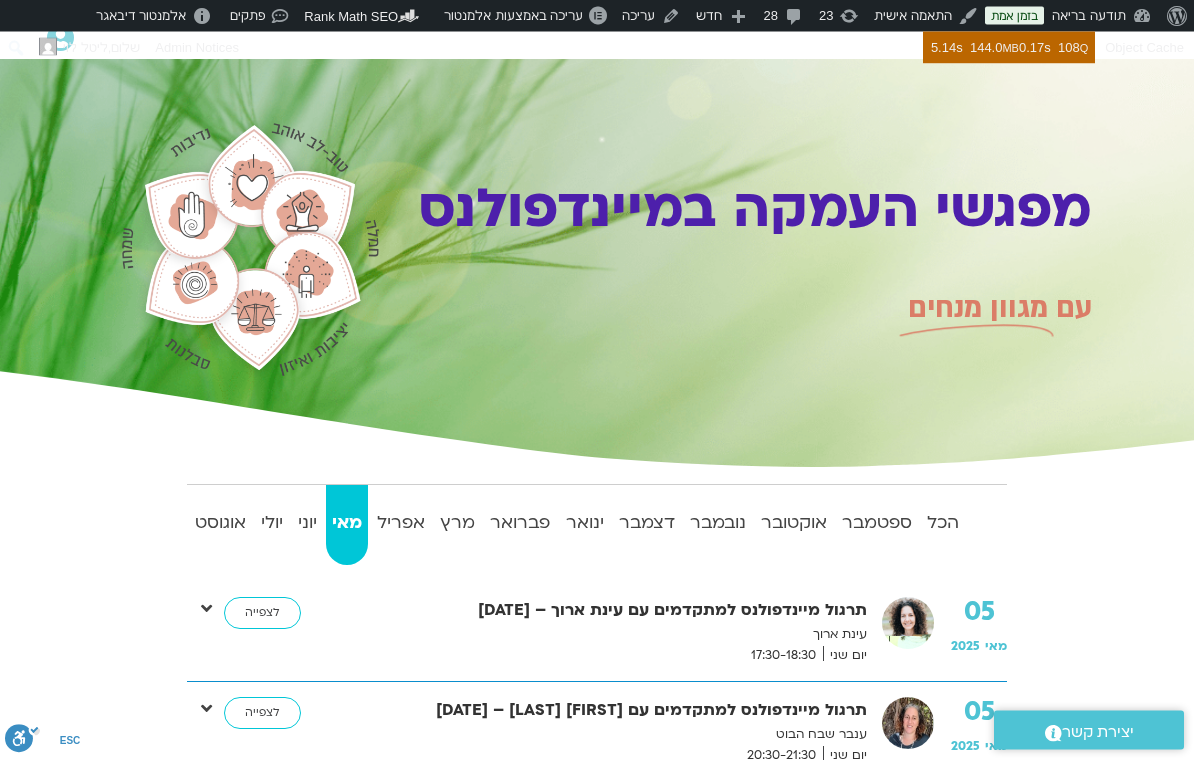 scroll, scrollTop: 0, scrollLeft: 0, axis: both 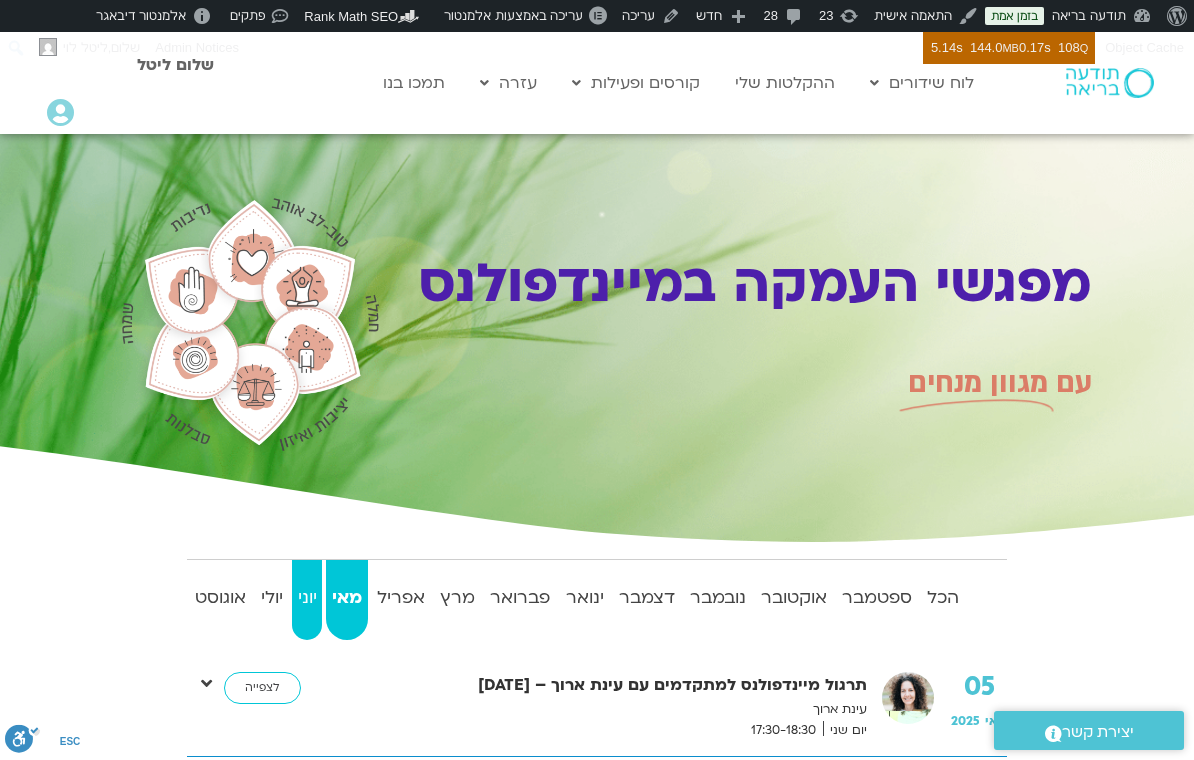 click on "יוני" at bounding box center (307, 598) 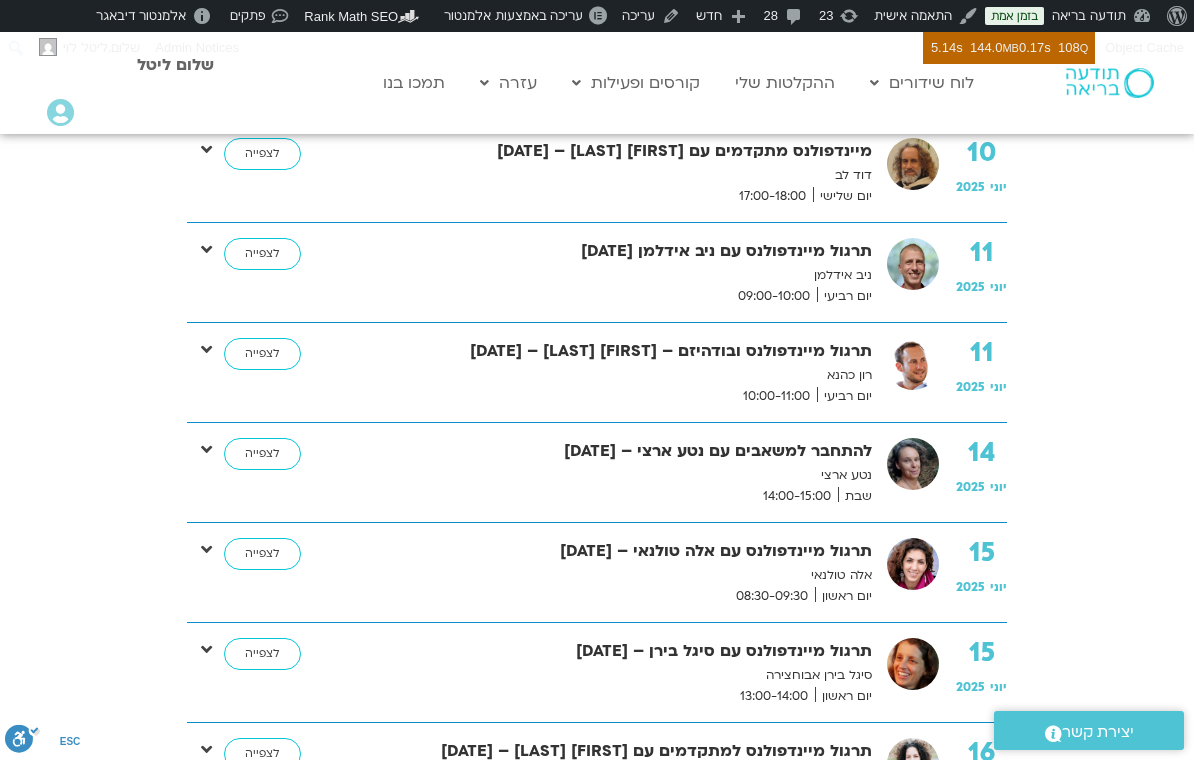 scroll, scrollTop: 1534, scrollLeft: 0, axis: vertical 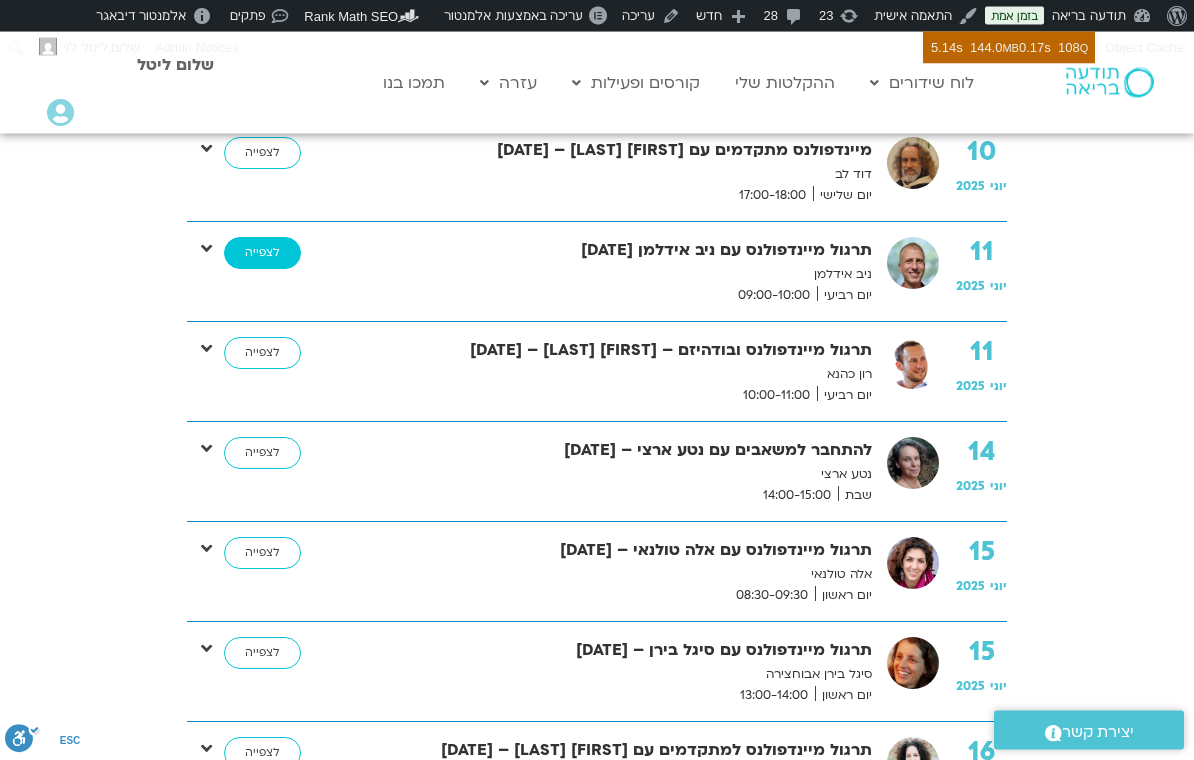 click on "לצפייה" at bounding box center [262, 254] 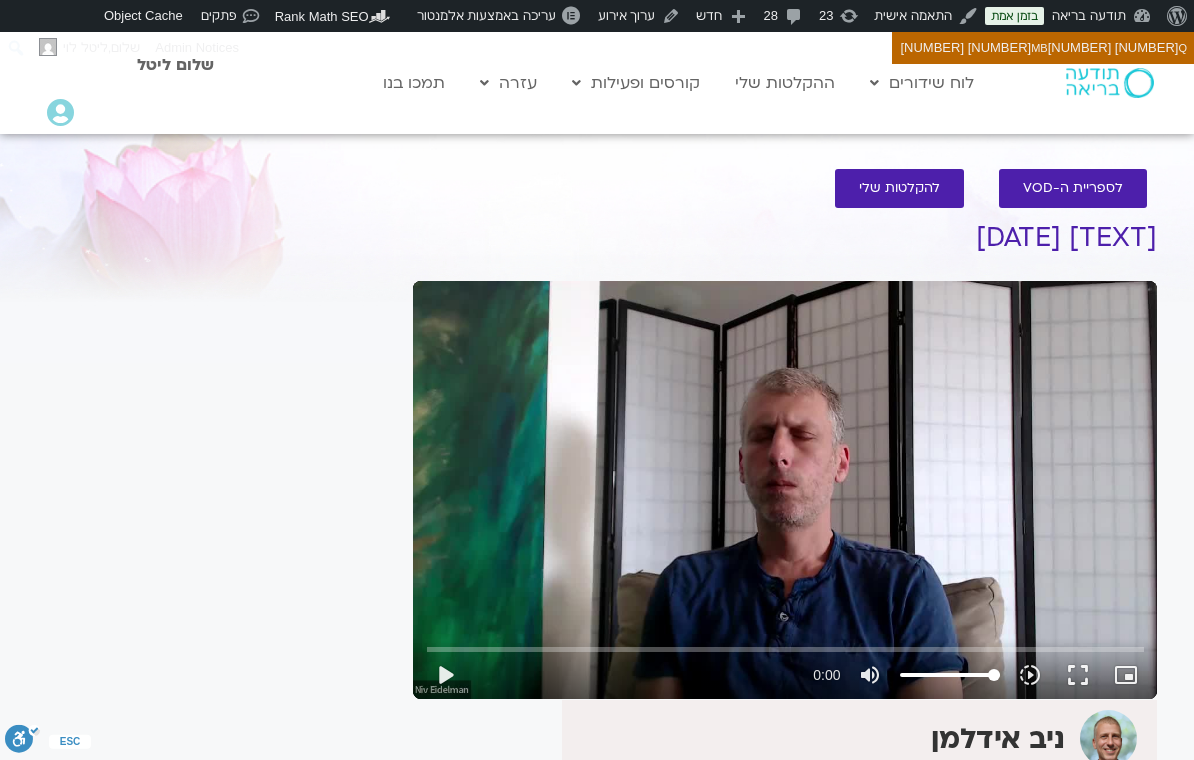 scroll, scrollTop: 0, scrollLeft: 0, axis: both 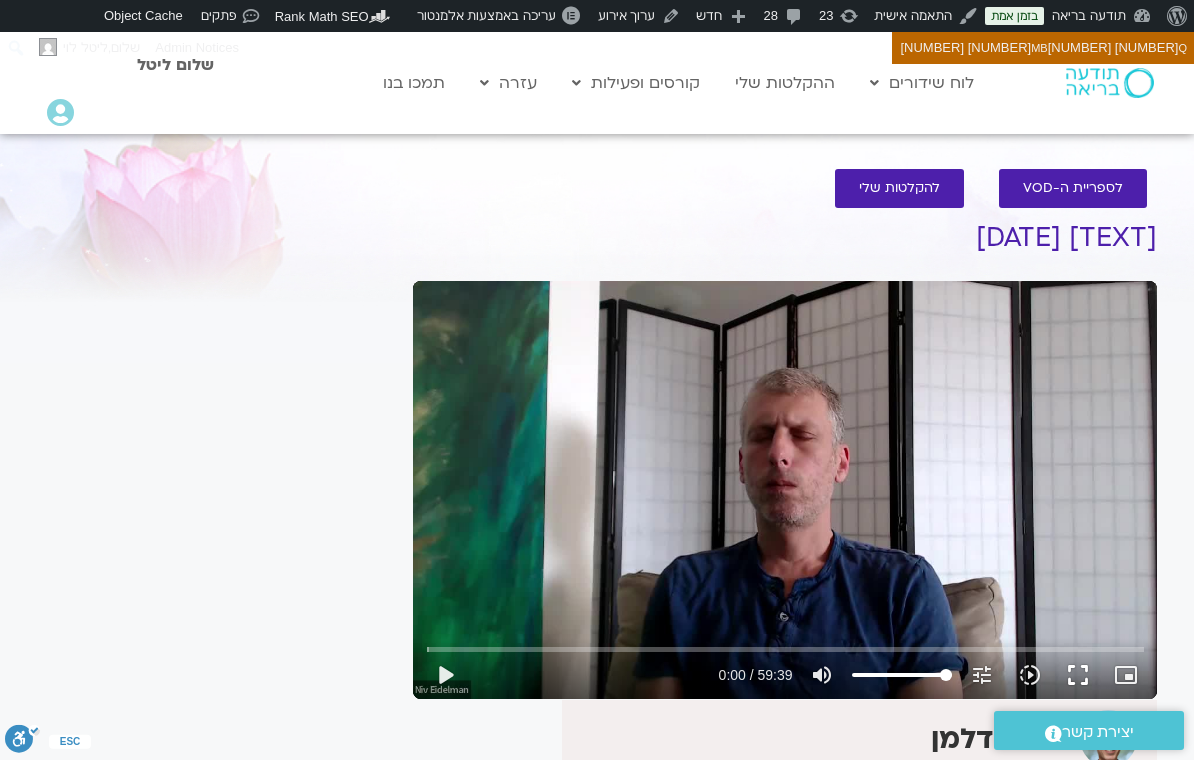 click on "fullscreen" at bounding box center [1078, 675] 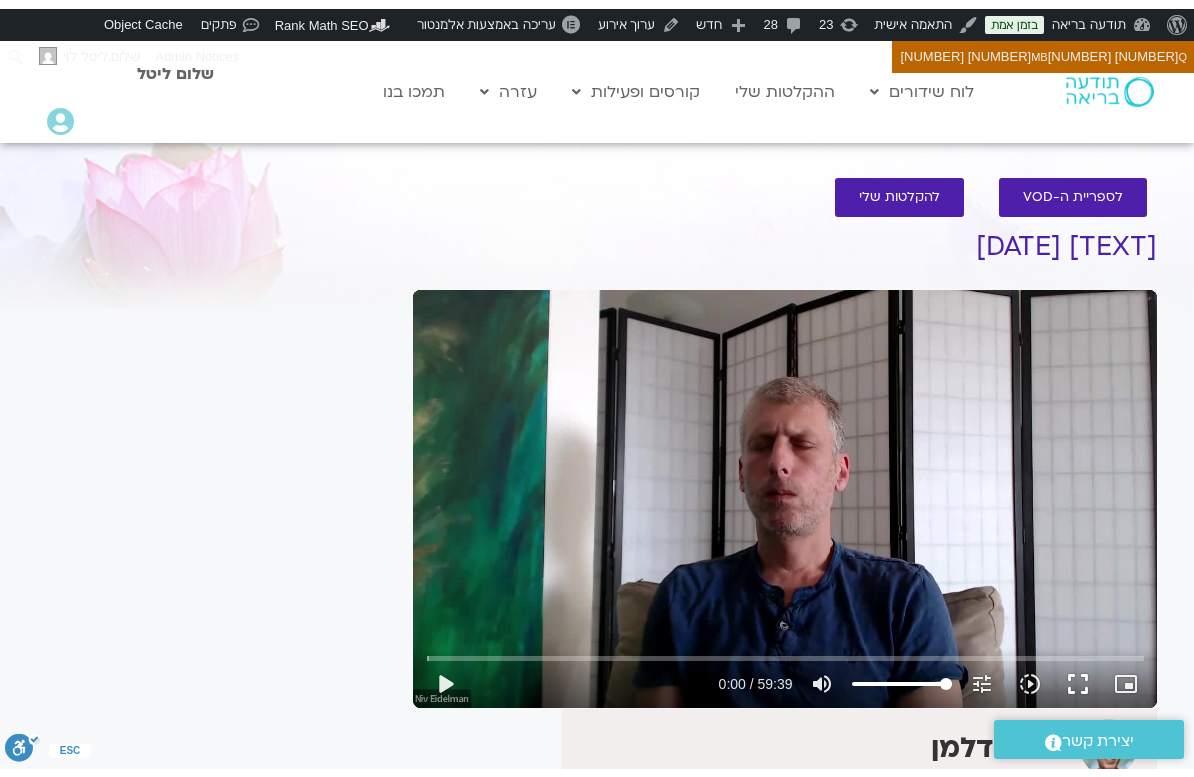 scroll, scrollTop: 24, scrollLeft: 0, axis: vertical 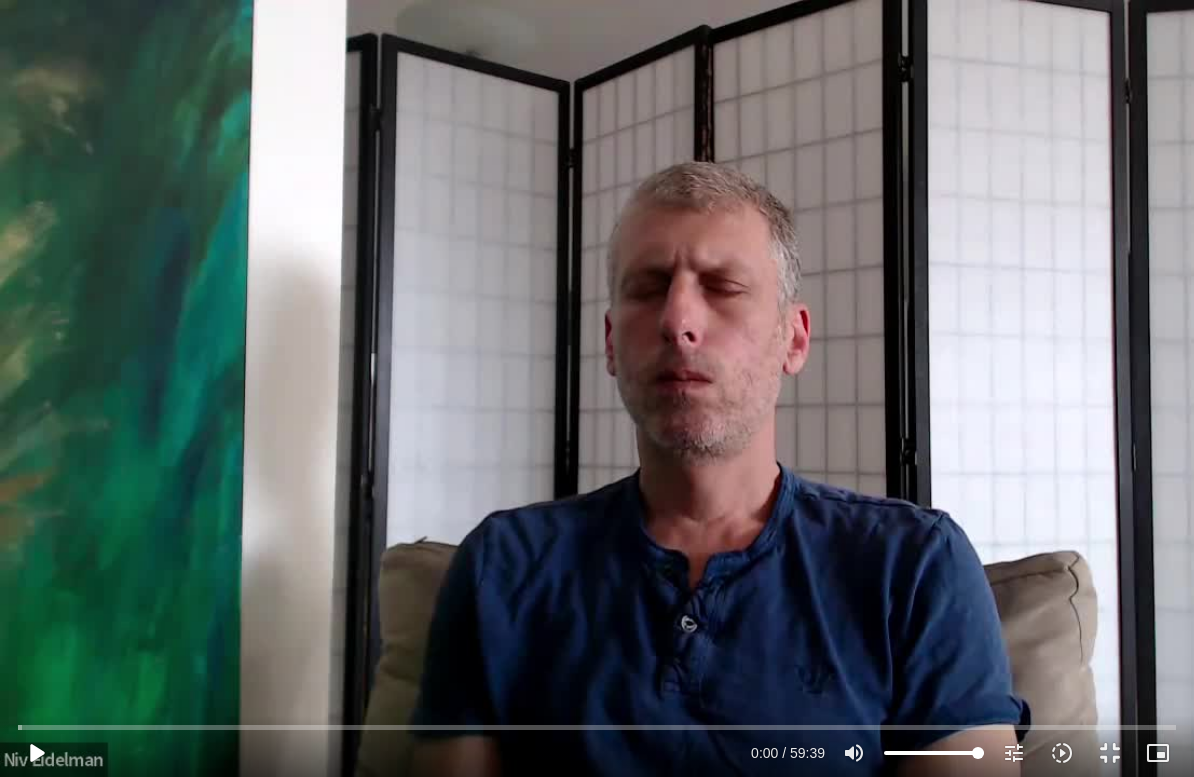 click on "play_arrow" at bounding box center (36, 753) 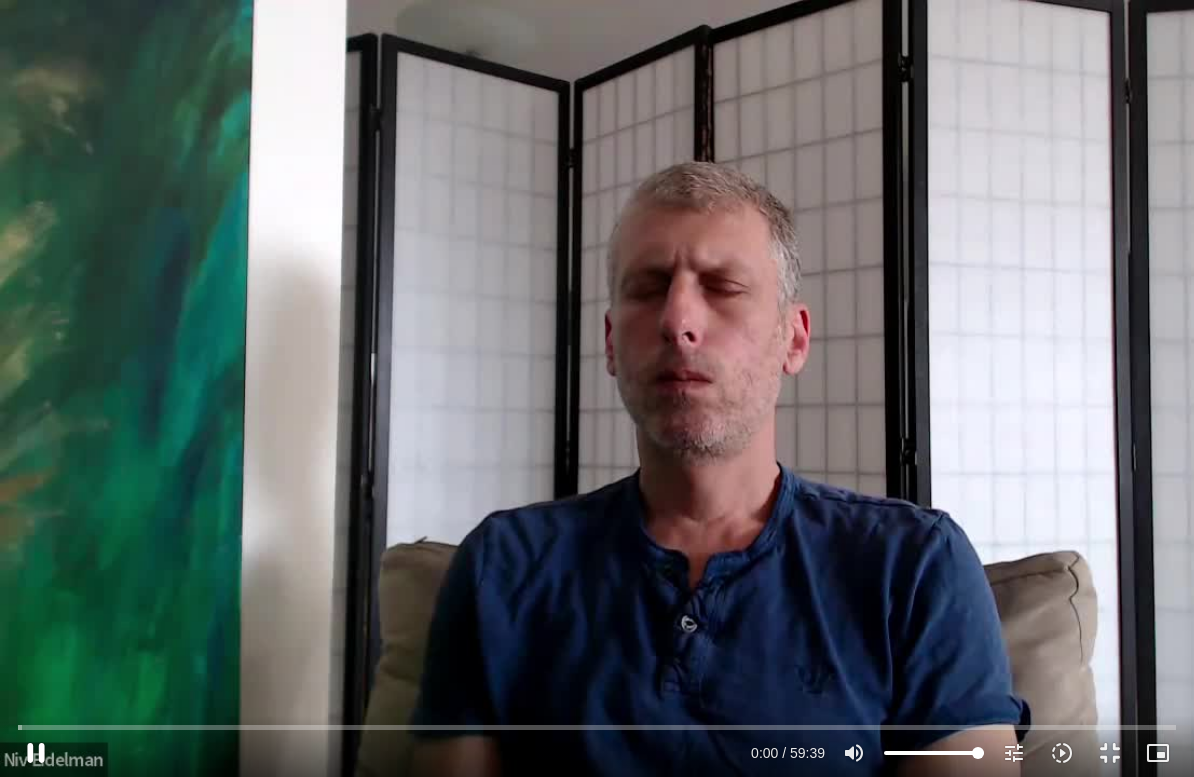 click on "pause" at bounding box center (36, 753) 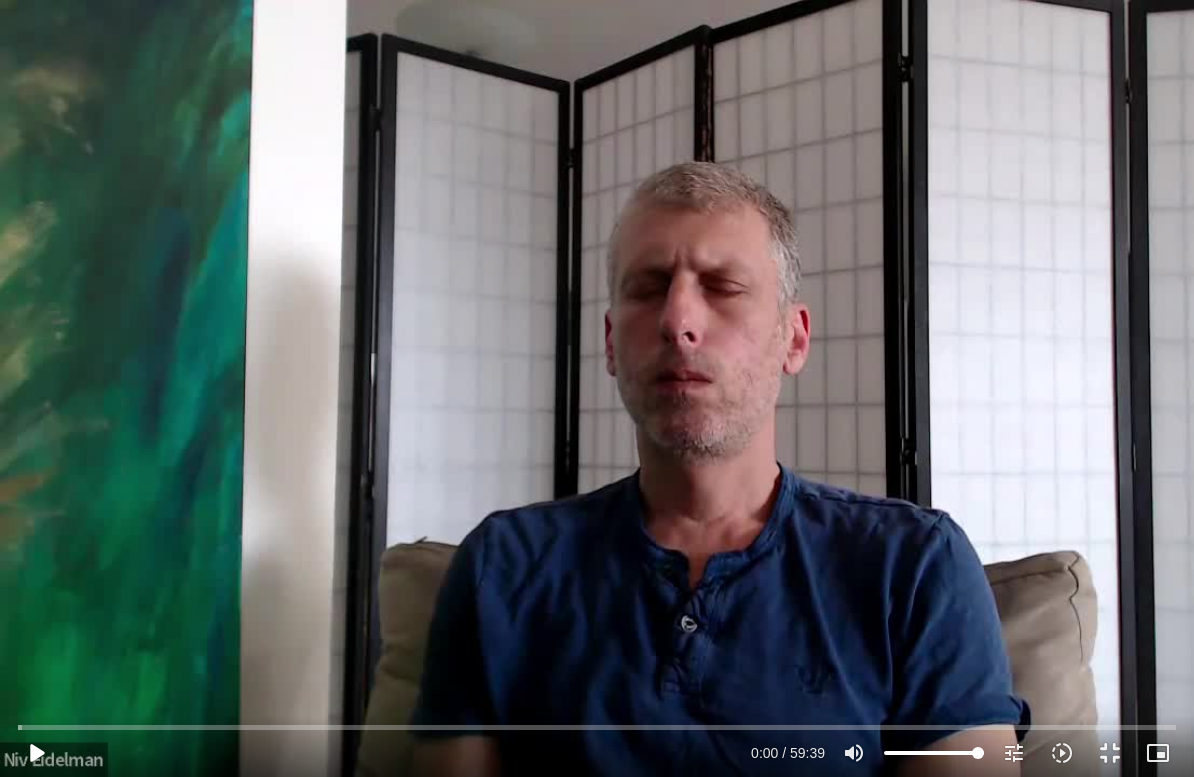 click on "play_arrow" at bounding box center [36, 753] 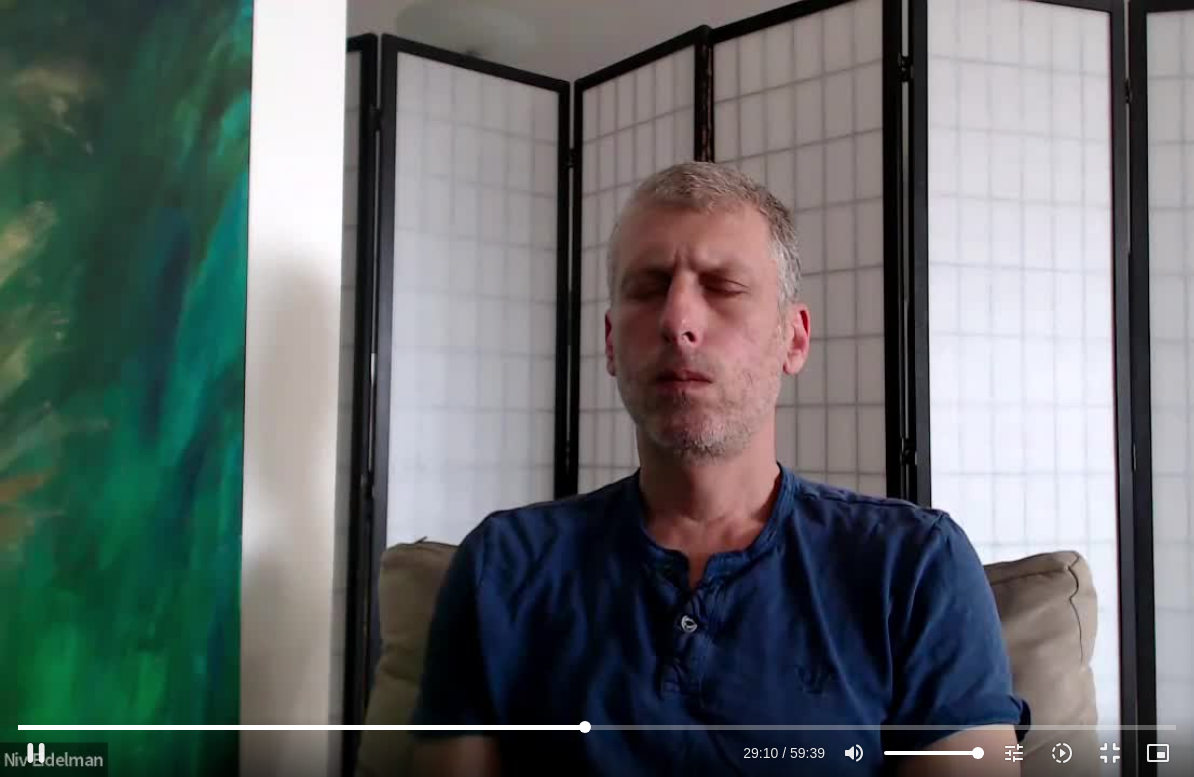 click at bounding box center [597, 727] 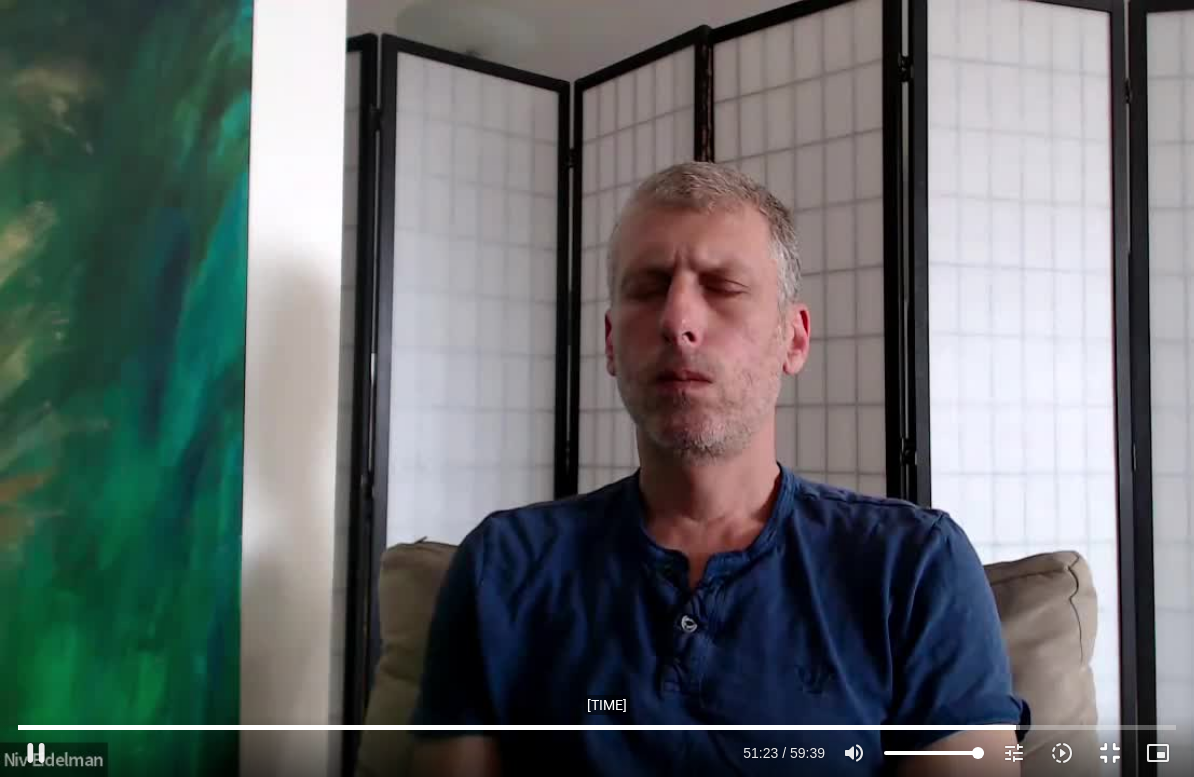 click on "fullscreen_exit" at bounding box center (1110, 753) 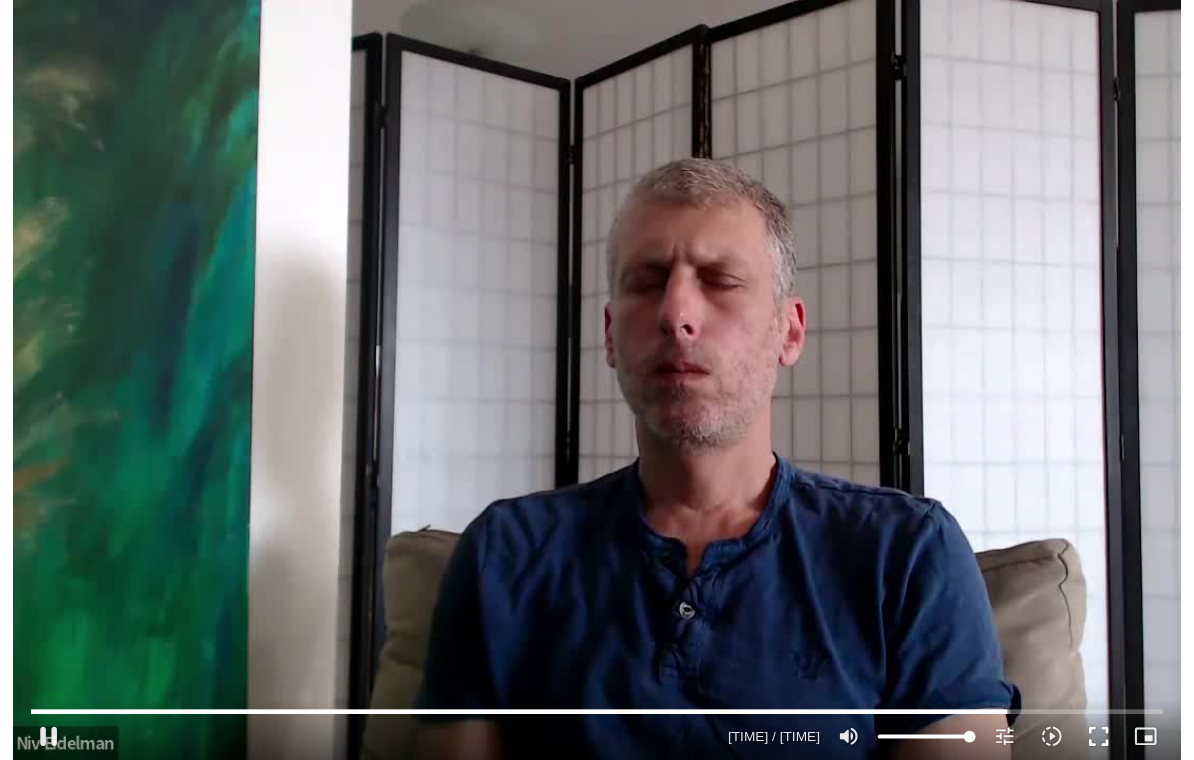 scroll, scrollTop: 0, scrollLeft: 0, axis: both 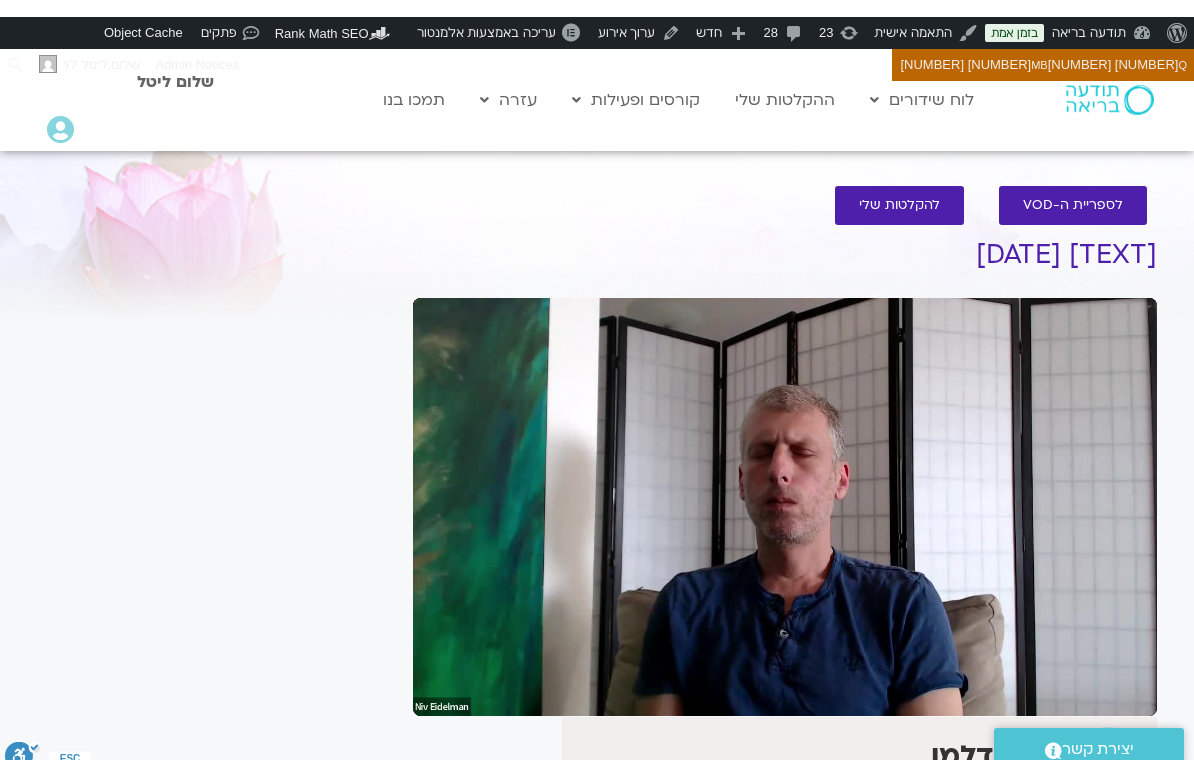 type on "3087.55806036835" 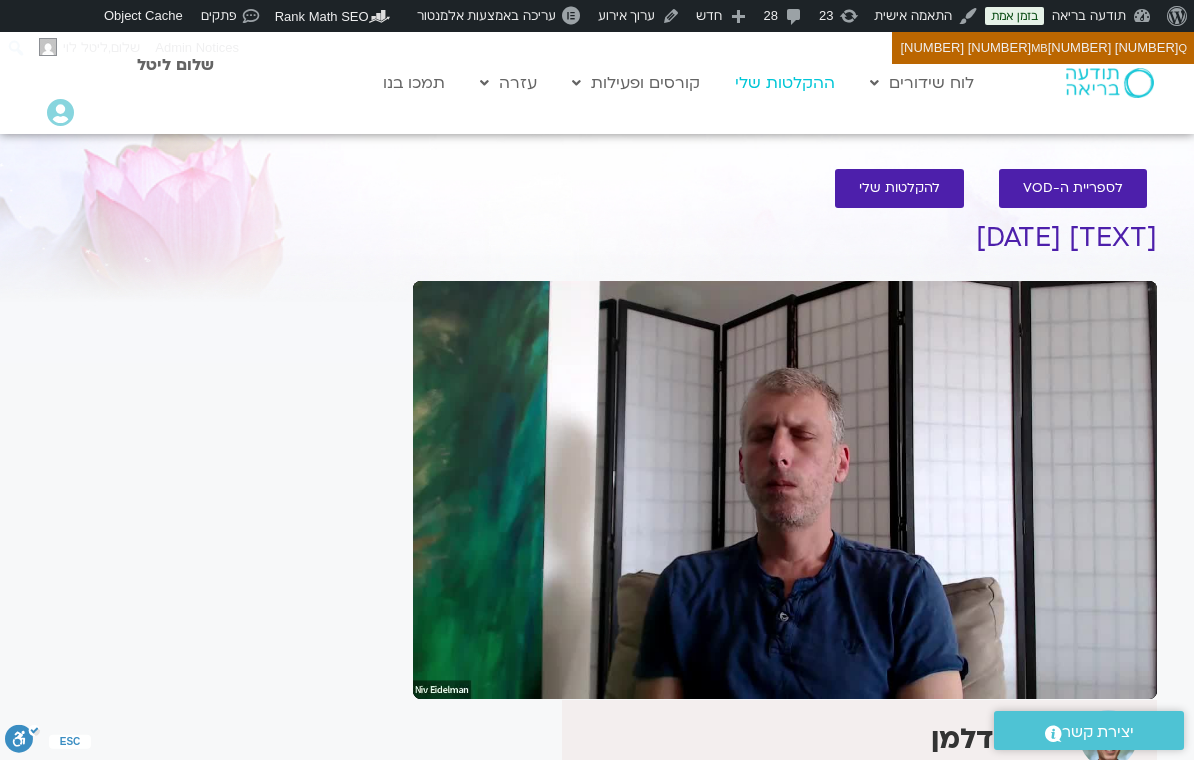 click on "ההקלטות שלי" at bounding box center (785, 83) 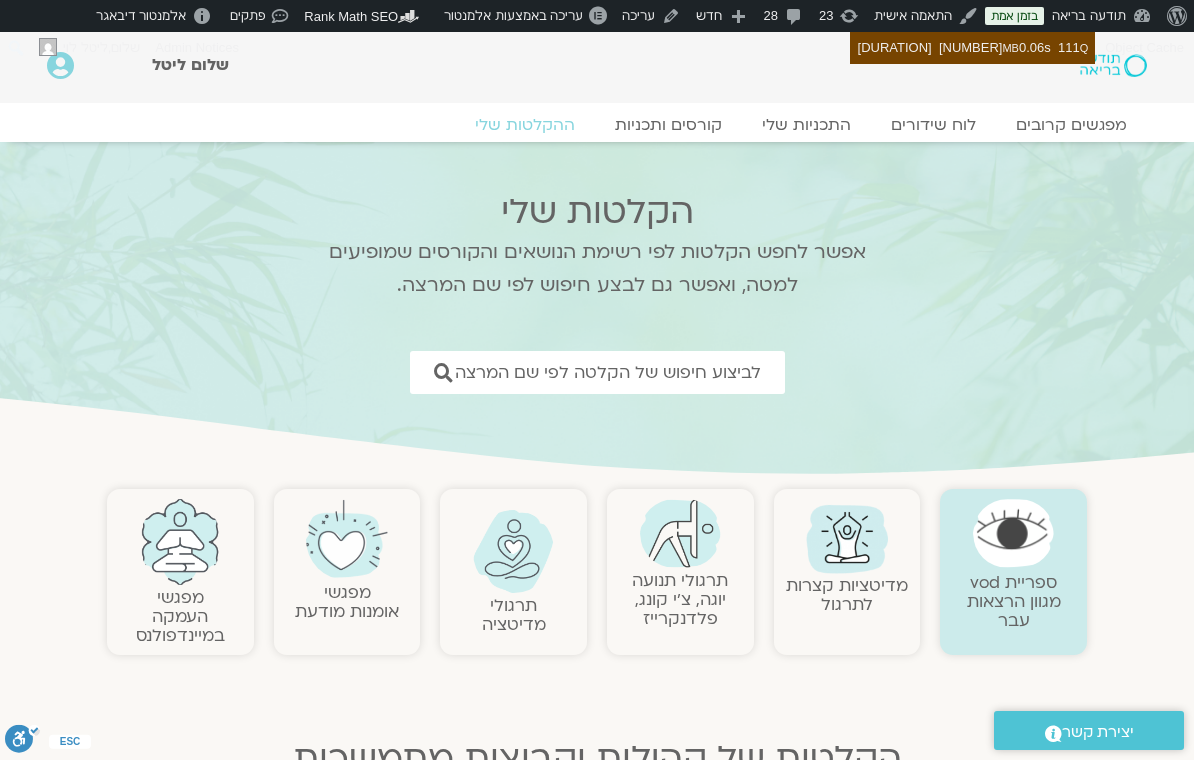 scroll, scrollTop: 0, scrollLeft: 0, axis: both 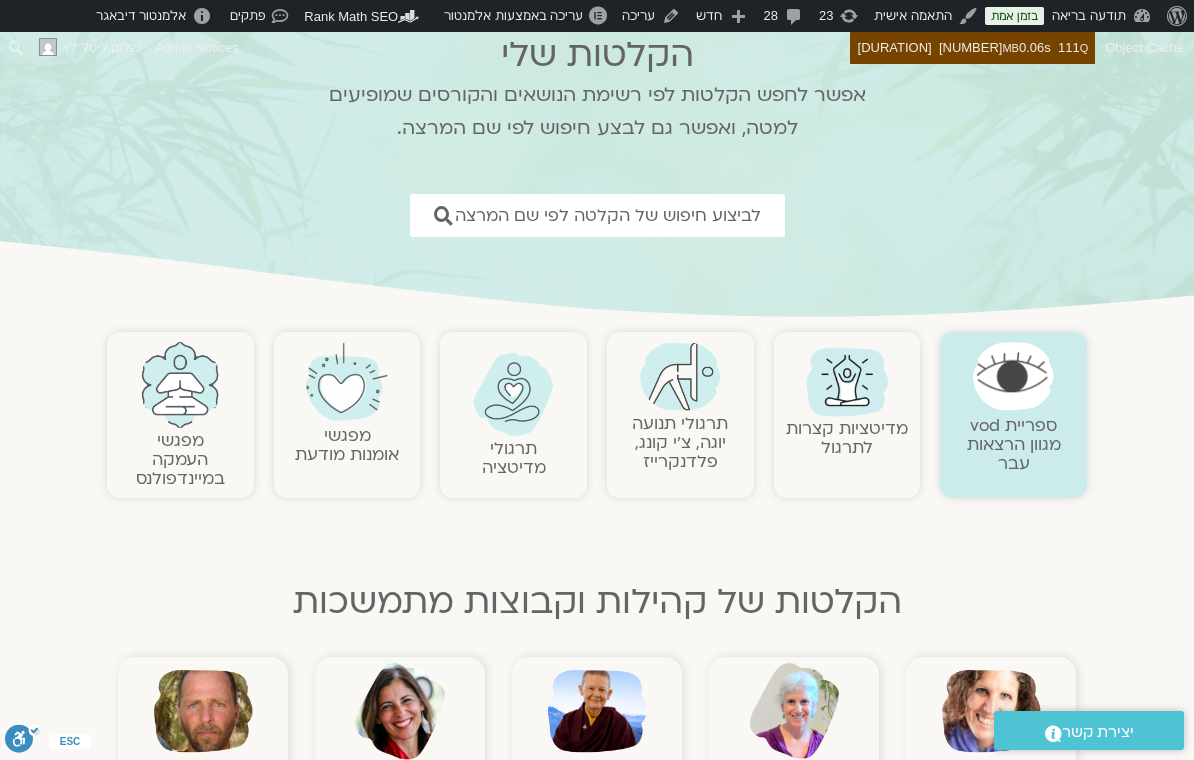 click at bounding box center [346, 382] 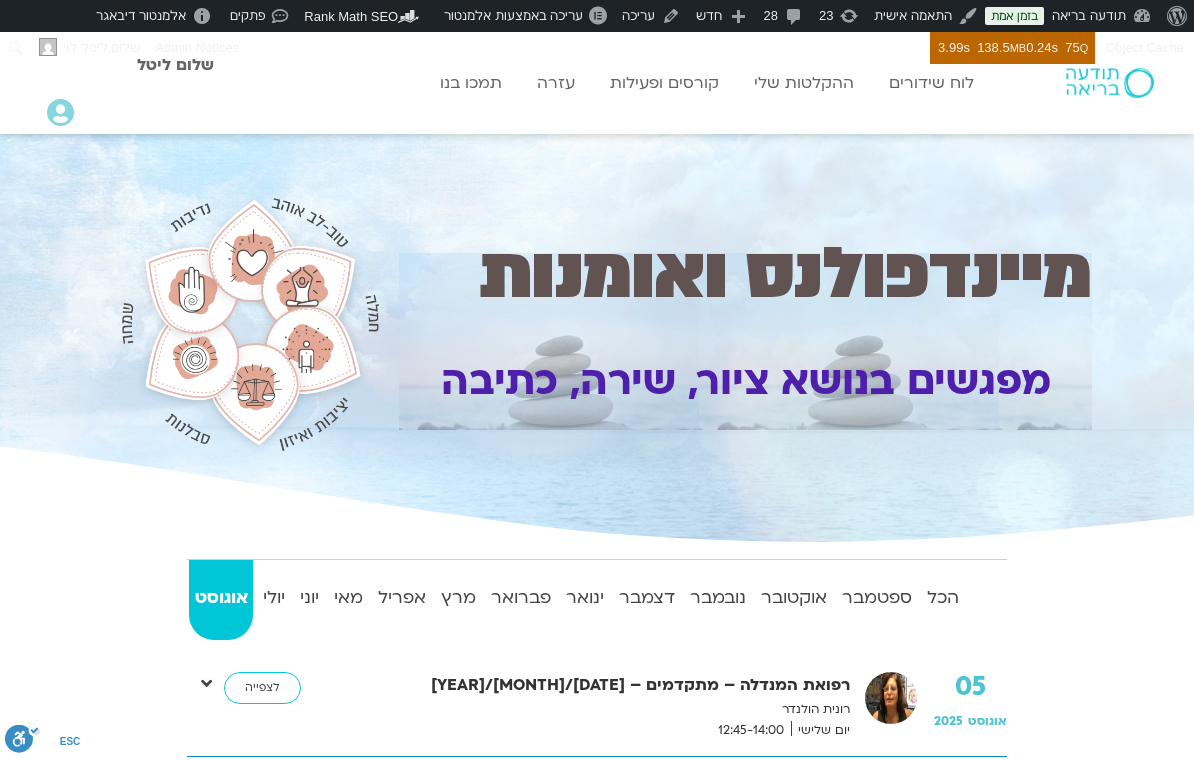 scroll, scrollTop: 0, scrollLeft: 0, axis: both 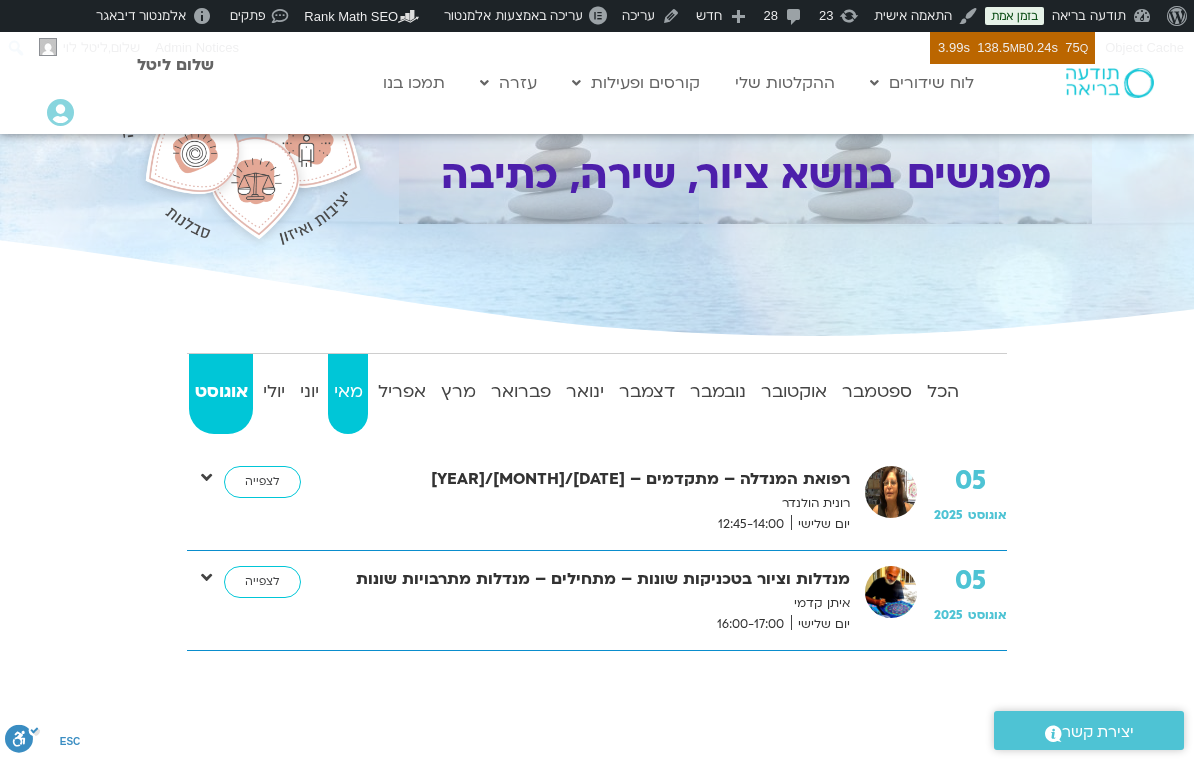 click on "מאי" at bounding box center (348, 392) 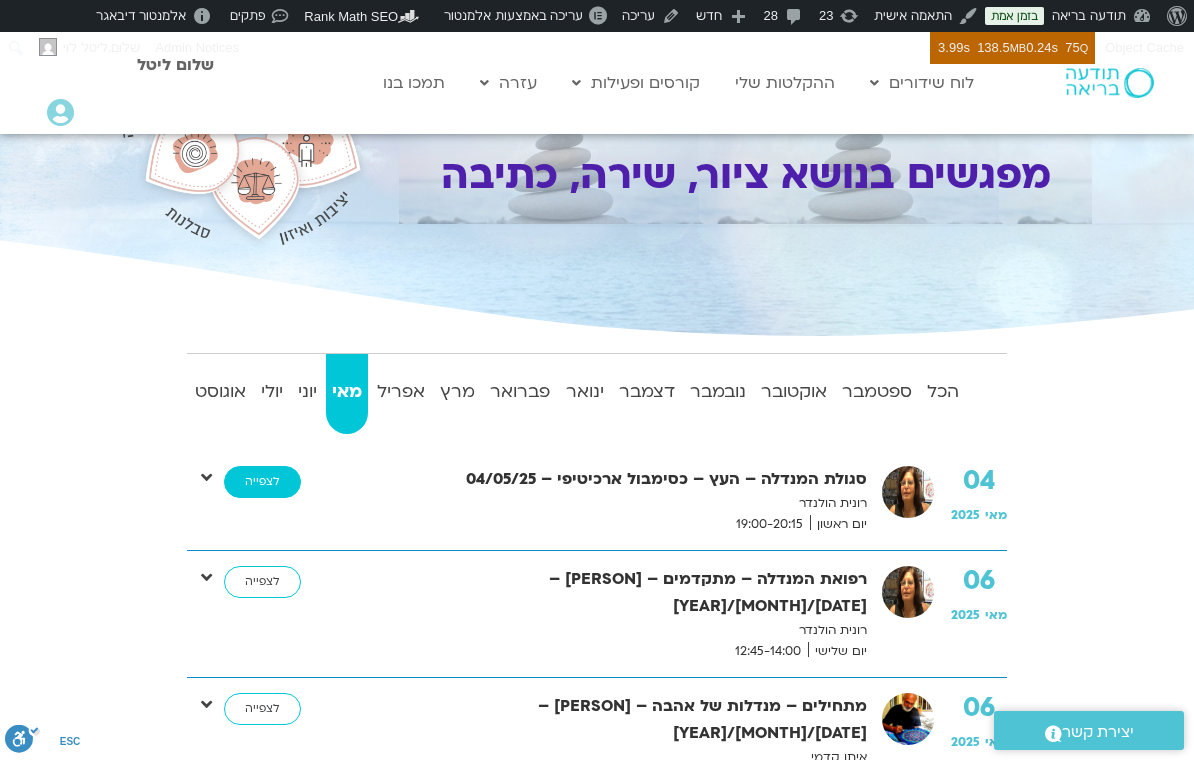 click on "לצפייה" at bounding box center [262, 482] 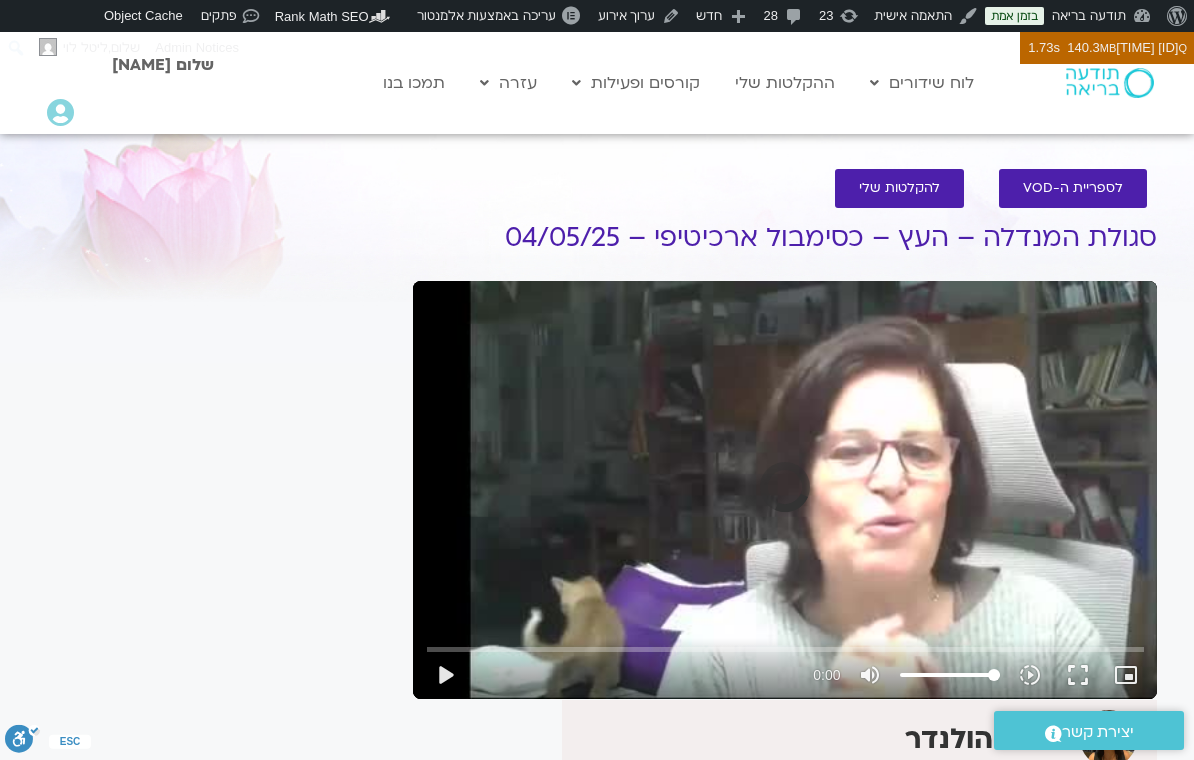 scroll, scrollTop: 0, scrollLeft: 0, axis: both 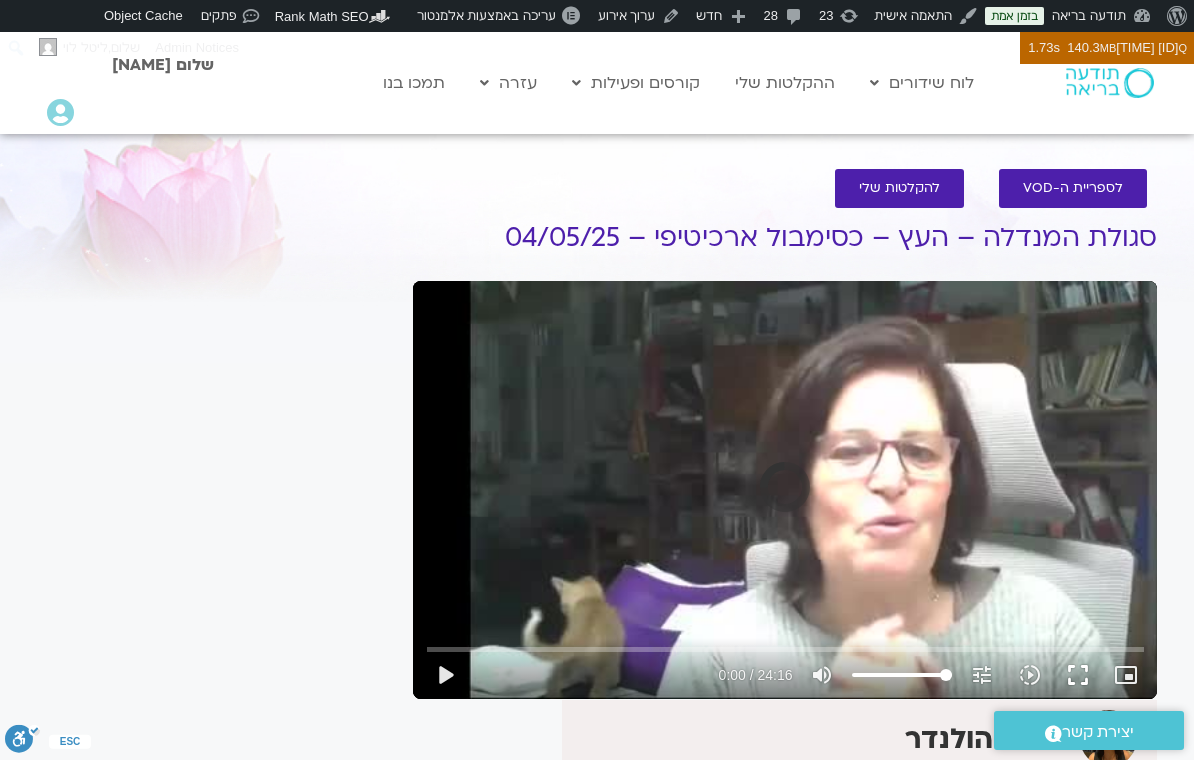 click on "fullscreen" at bounding box center [1078, 675] 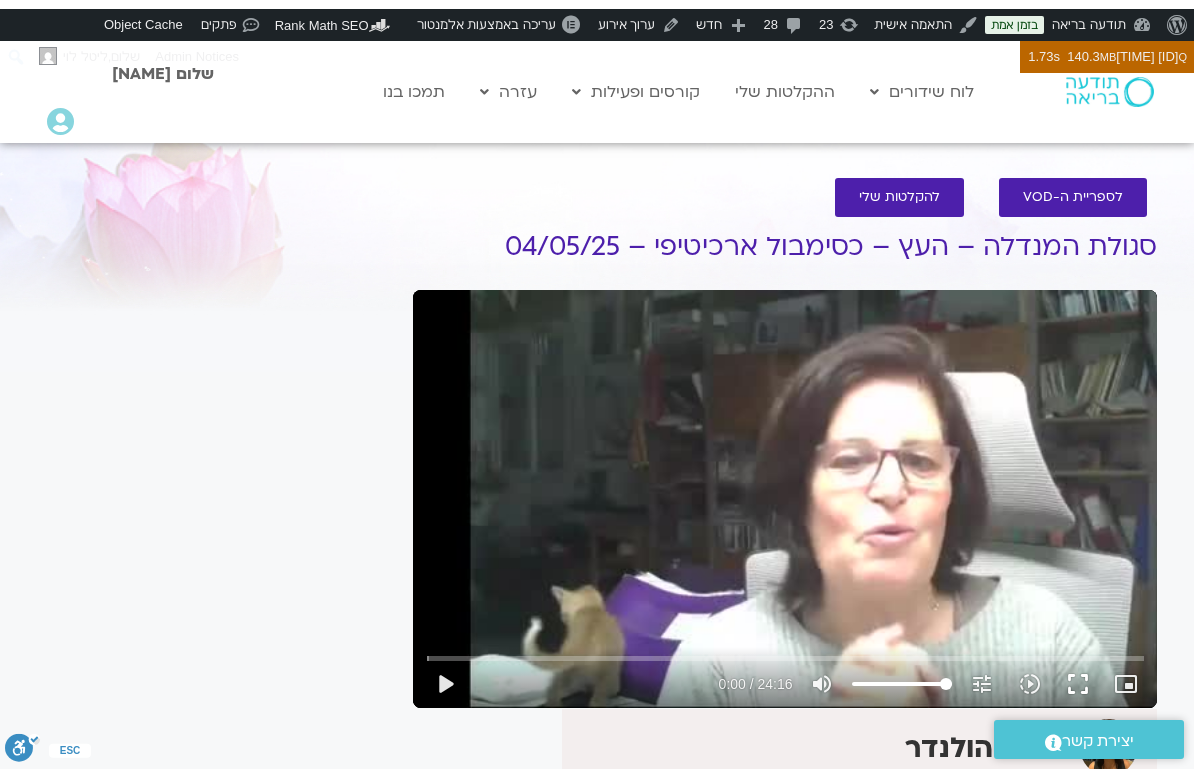 scroll, scrollTop: 24, scrollLeft: 0, axis: vertical 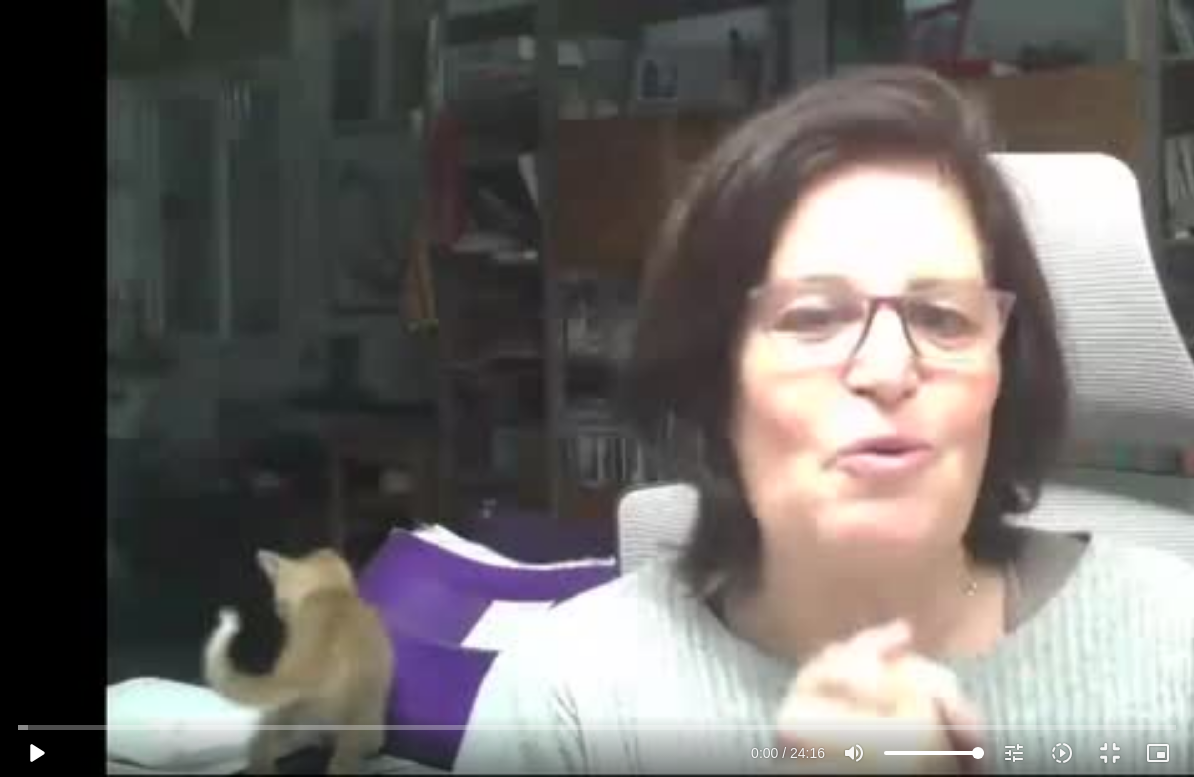click on "play_arrow" at bounding box center (36, 753) 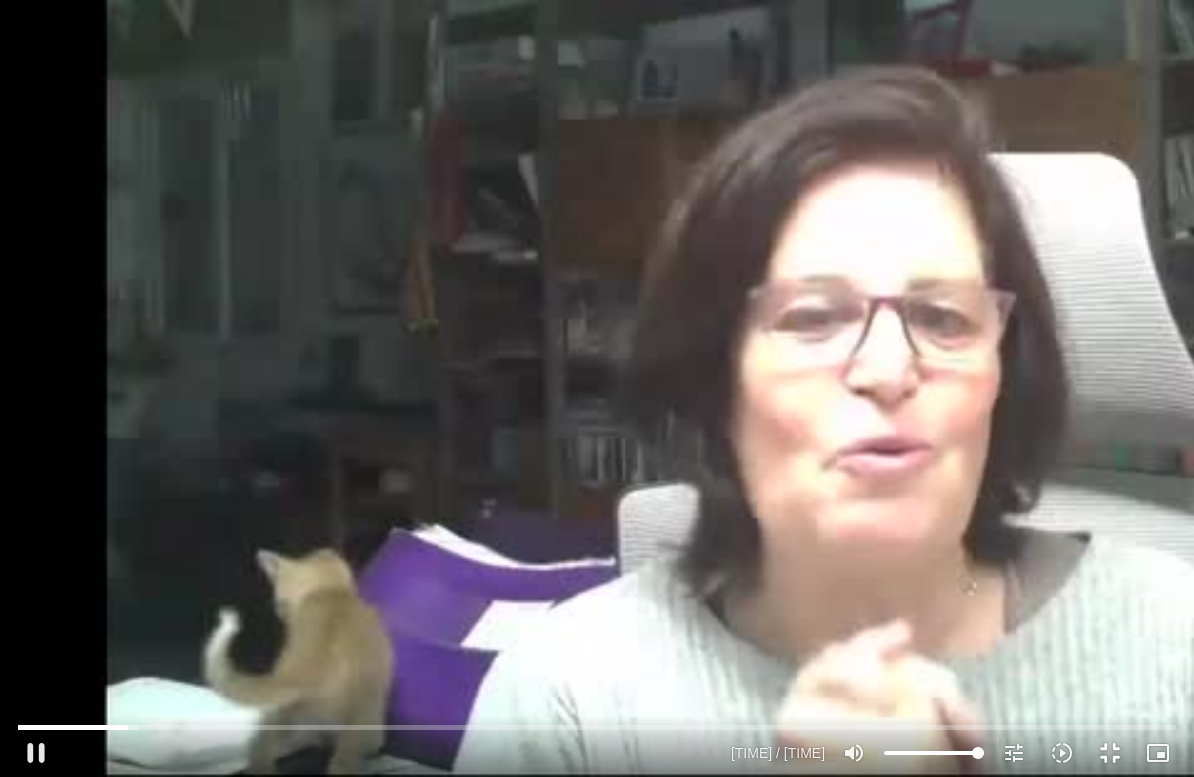 click on "fullscreen_exit" at bounding box center (1110, 753) 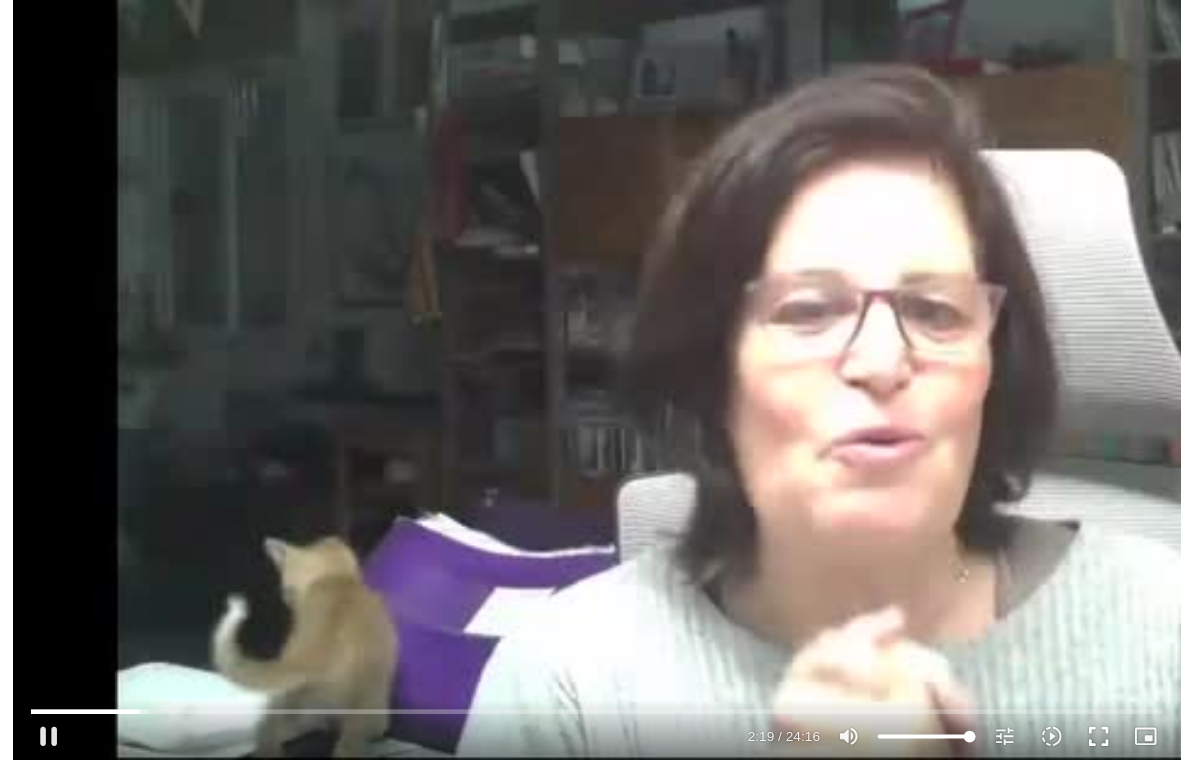 scroll, scrollTop: 0, scrollLeft: 0, axis: both 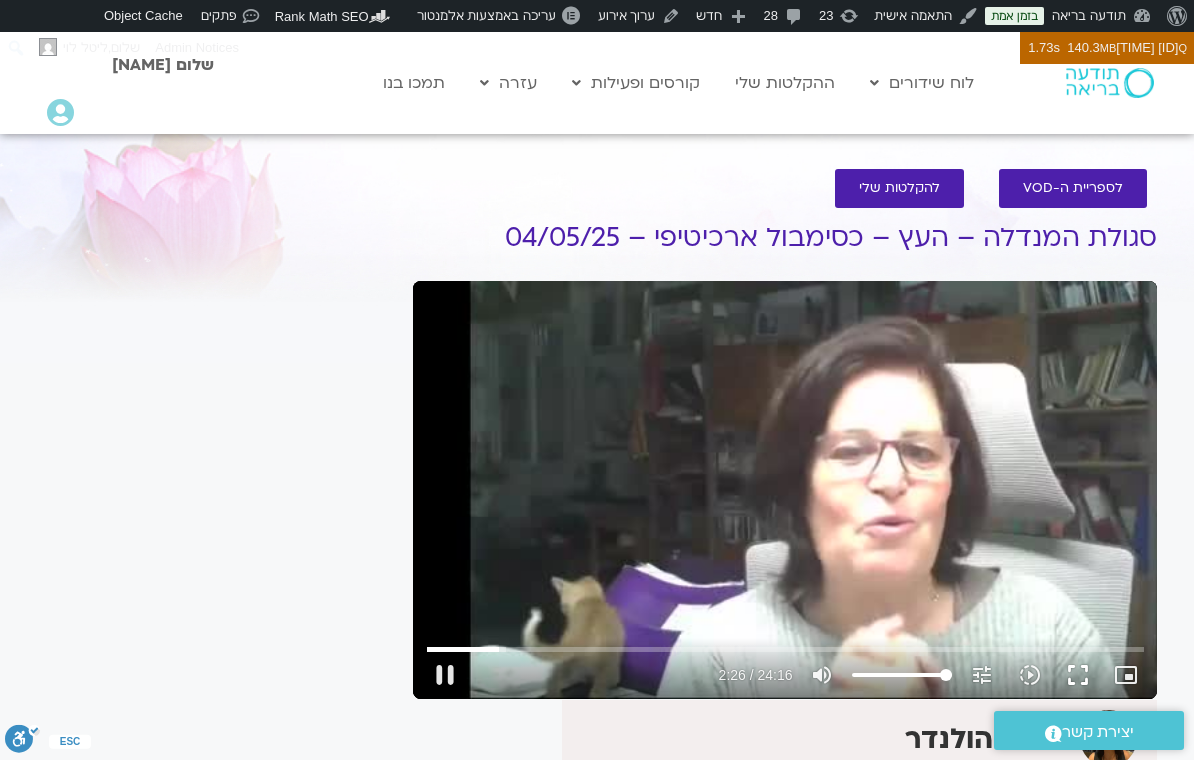 click on "fullscreen" at bounding box center [1078, 675] 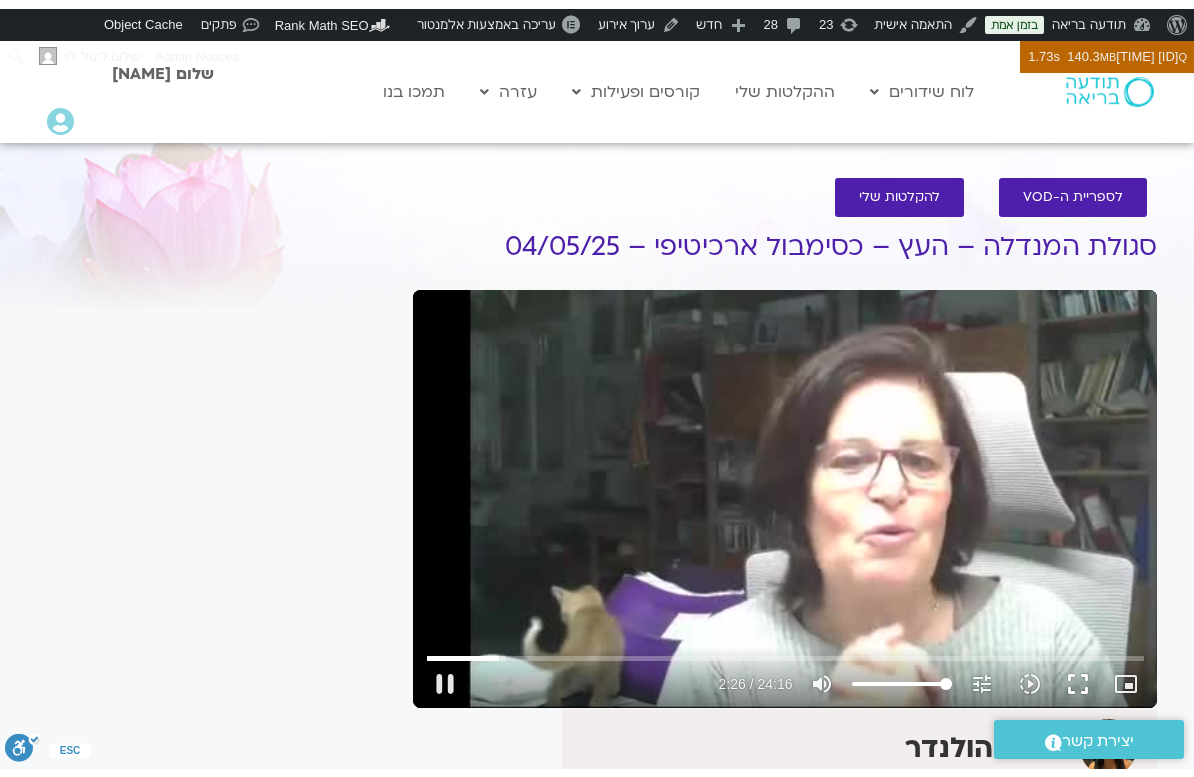 scroll, scrollTop: 24, scrollLeft: 0, axis: vertical 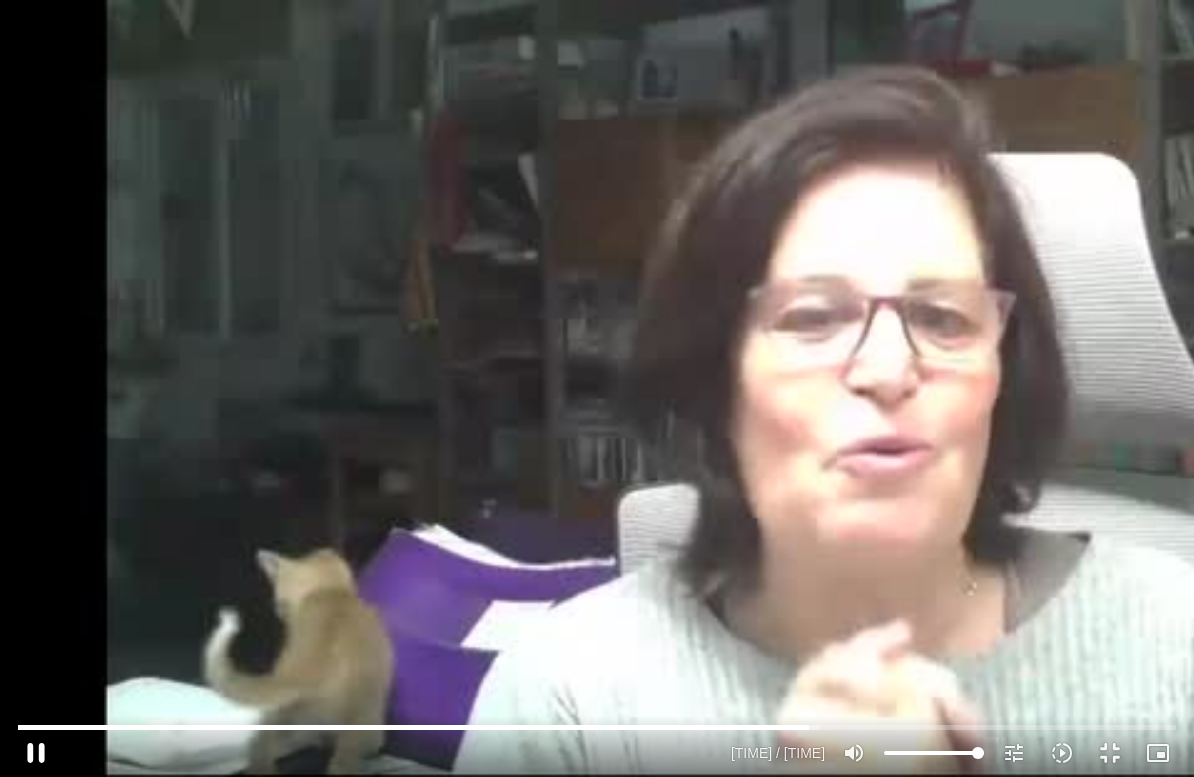 click on "pause" at bounding box center [36, 753] 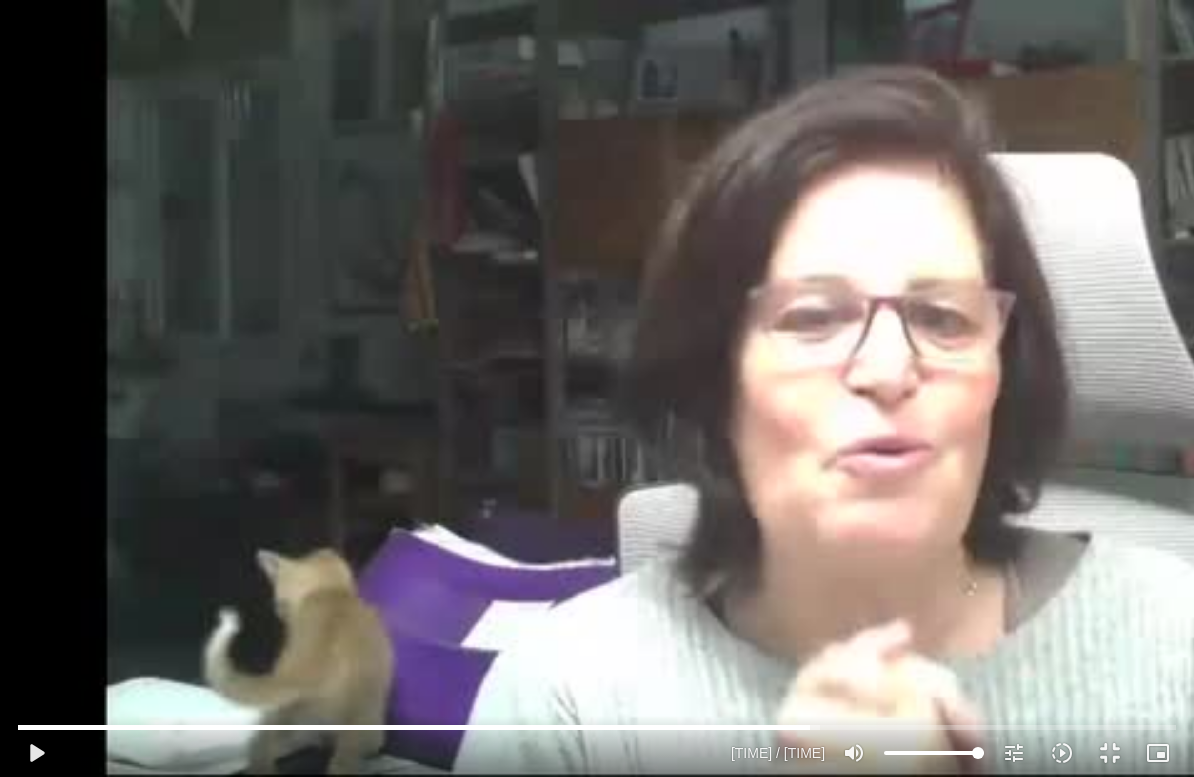 click on "0s fast_forward" at bounding box center [955, 388] 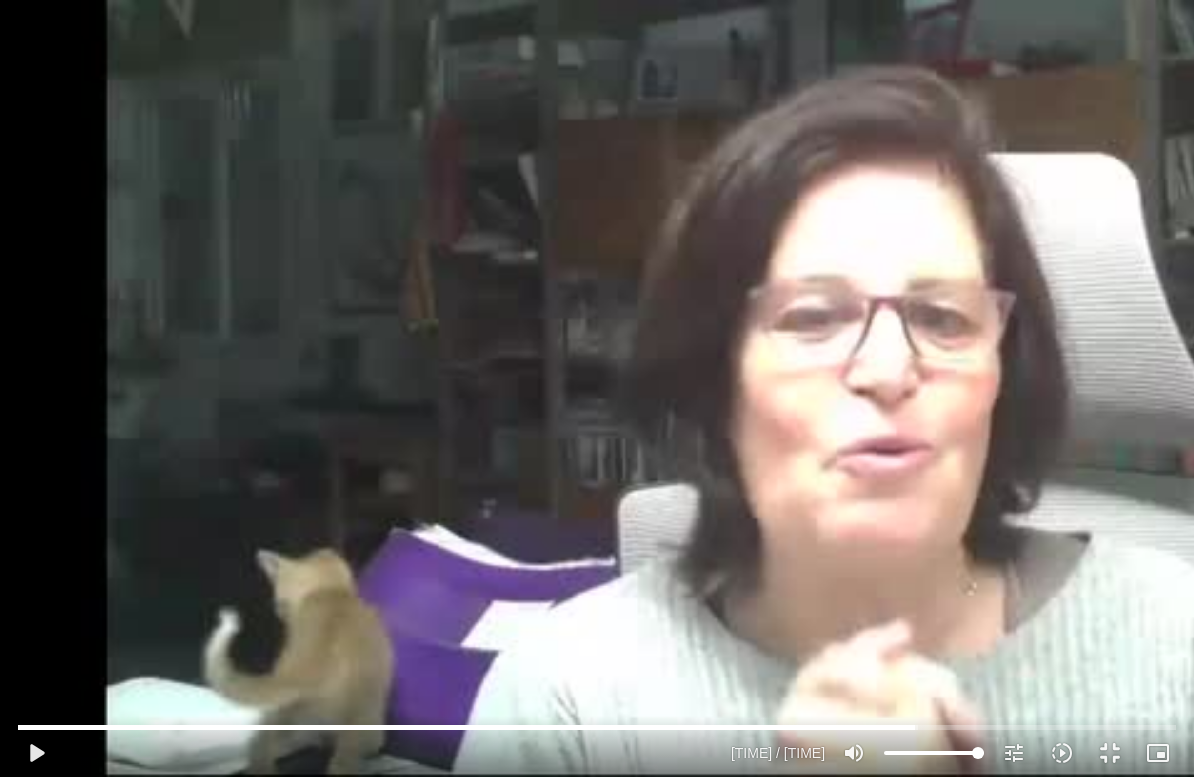 click on "אודות וורדפרס אודות וורדפרס Get Involved WordPress.org תיעוד Learn WordPress תמיכה משוב תודעה בריאה לוח בקרה תוספים תבניות תפריטים בזמן אמת התאמה אישית 23 קיימים 23 עדכונים זמינים 28 28 תגובות בהמתנה חדש פוסט מדיה עמוד עמוד נחיתה Floating Element טמפלט סדרה Options Page מוצר הזמנה קופון אירוע מרצה עמוד מערכת תכנית עמוד הרשמה דף נחיתה לכנס חברי קהילה Course קורס בתודעה בריאה 3D FlipBook לידים Zoom Events WP Affilate Cardcom משתמש ערוך אירוע עריכה באמצעות אלמנטור Video Gallery Item 15092021 יחיד Header הדר כפתור צף לבקשת תמיכה והרשמה התחברות יצירת קשר לכנס שהתחיל פופאפ footer uzi פוטר Send email subscription for teacher or site פופאפ פופאפ אתר" at bounding box center (597, 815) 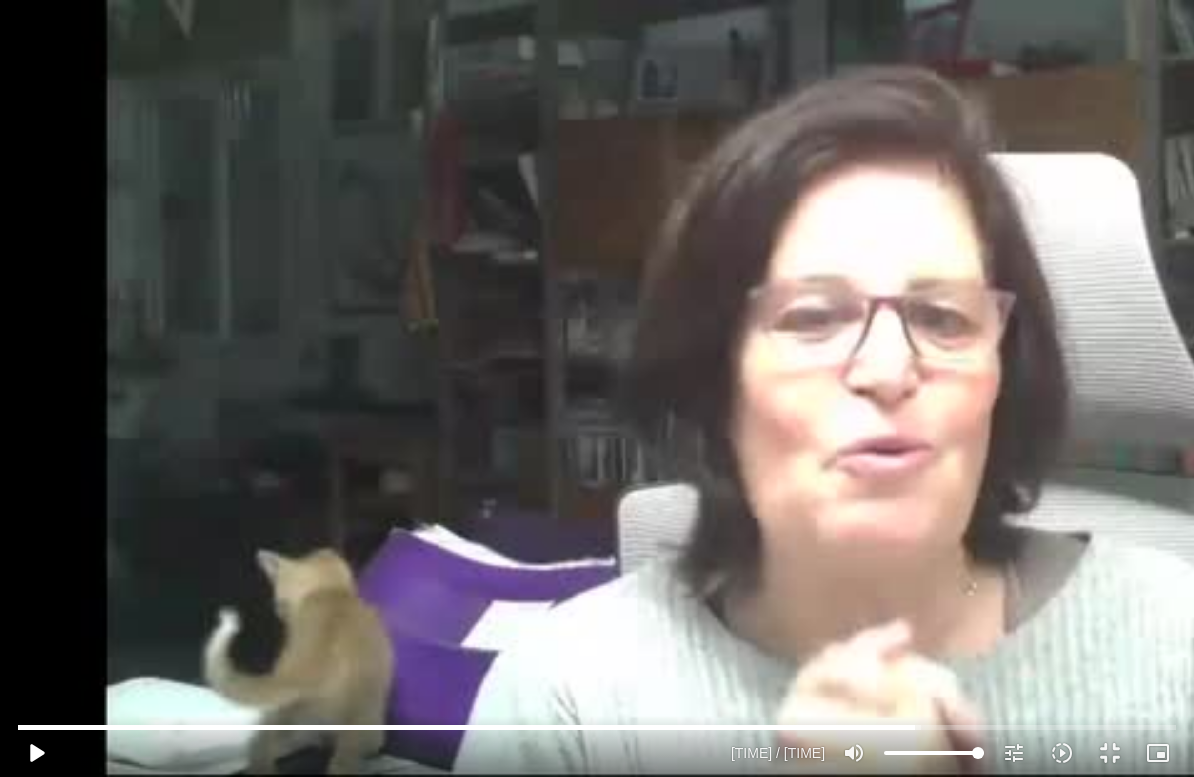 click on "play_arrow" at bounding box center (36, 753) 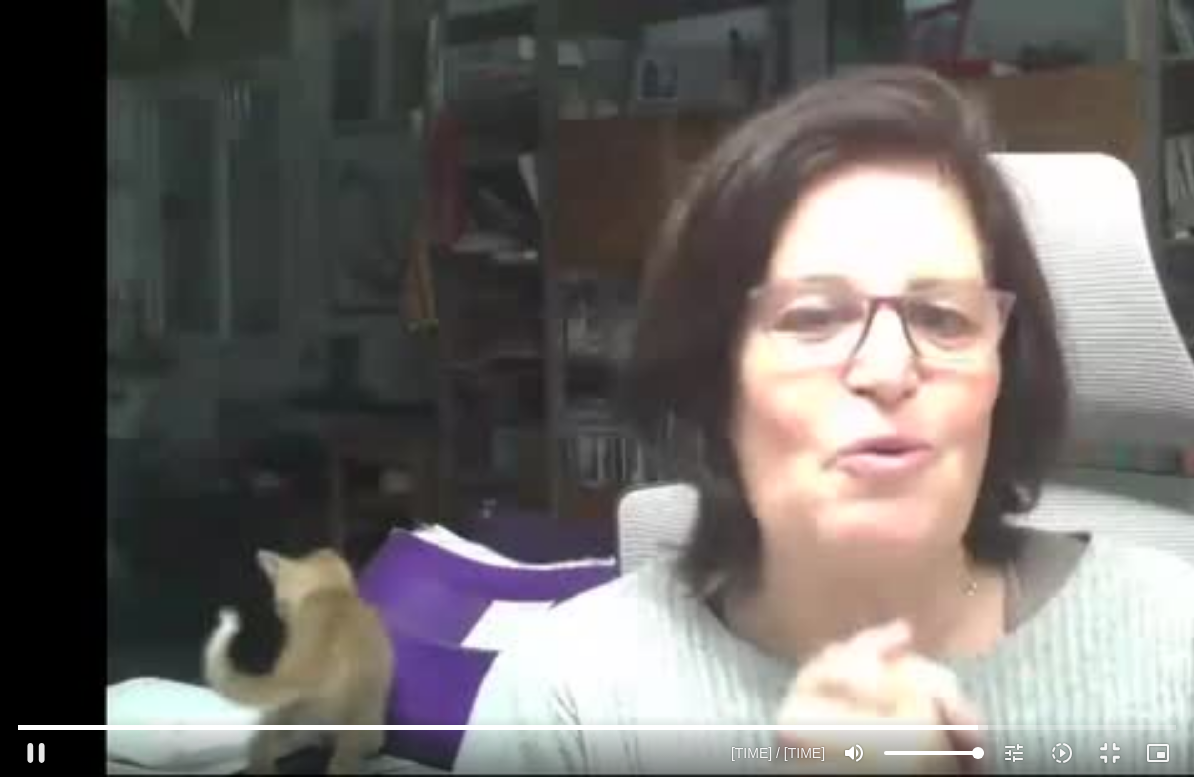 type on "1206.80948608498" 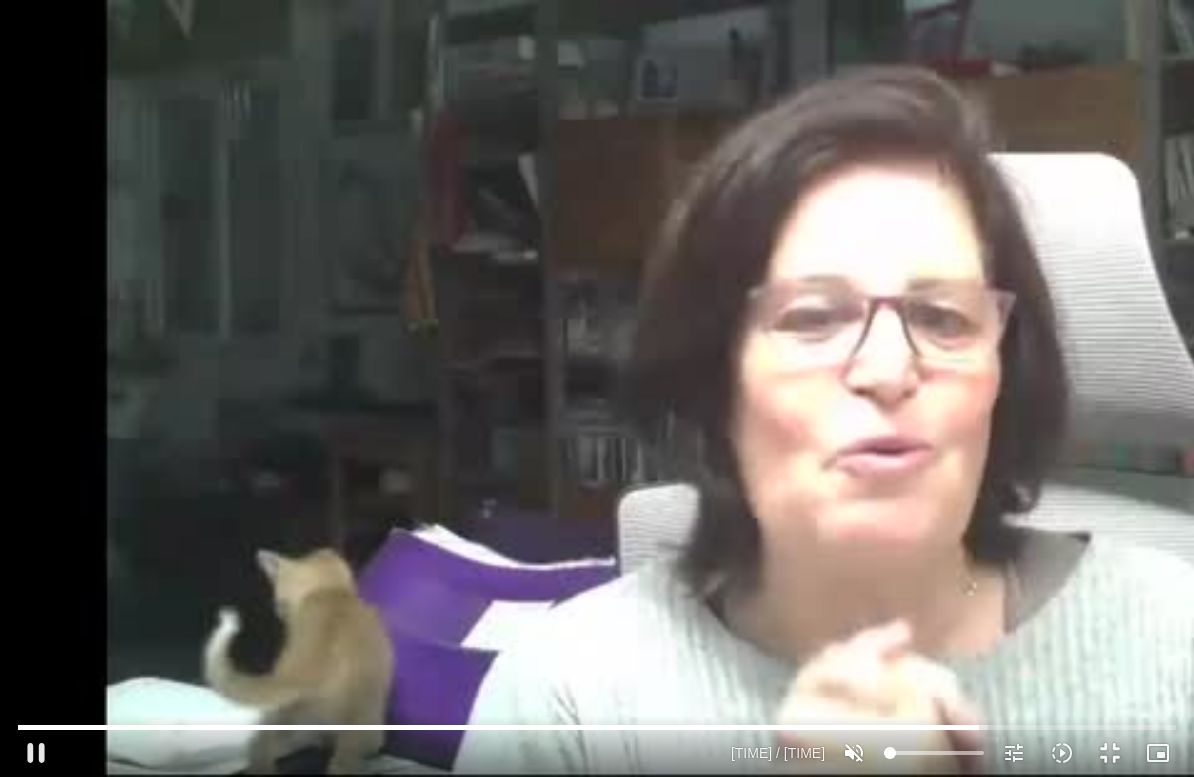 type on "1208.41051010666" 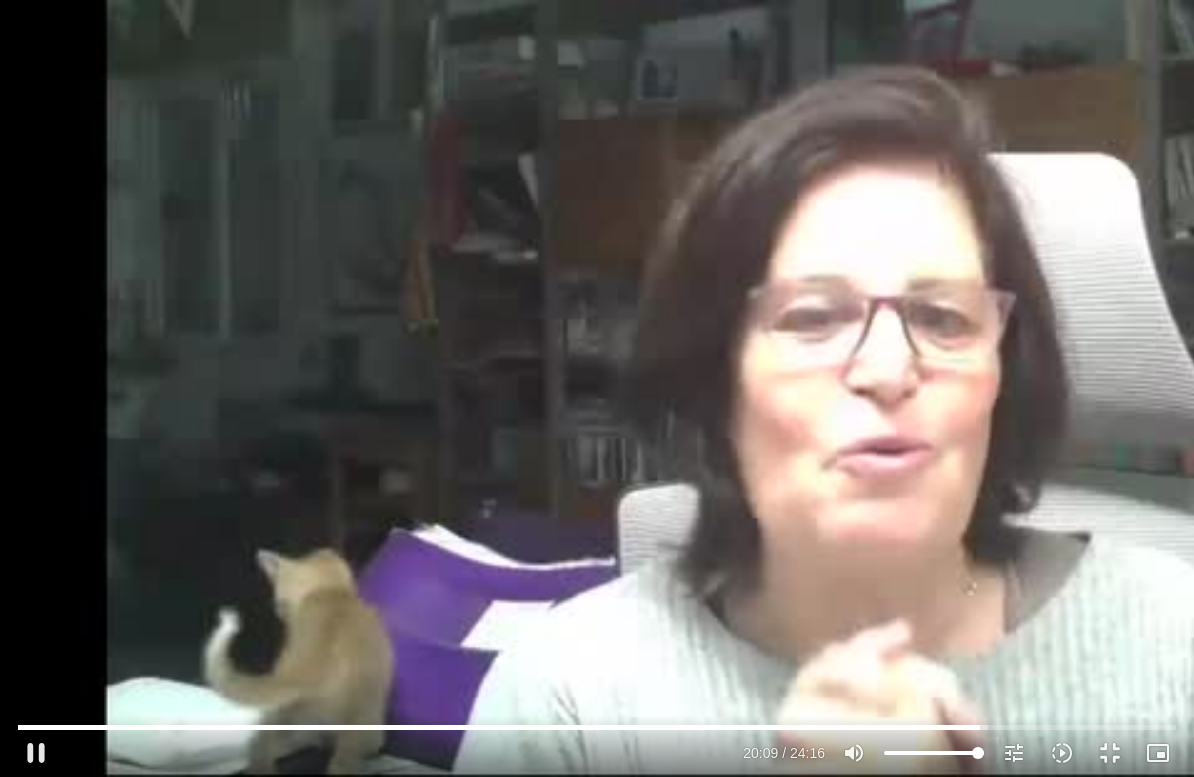 click on "pause 20:09 / 24:16 volume_up Mute tune Resolution Auto 415p slow_motion_video Playback speed 1x 1x fullscreen_exit picture_in_picture_alt Picture-in-Picture Off" at bounding box center (597, 753) 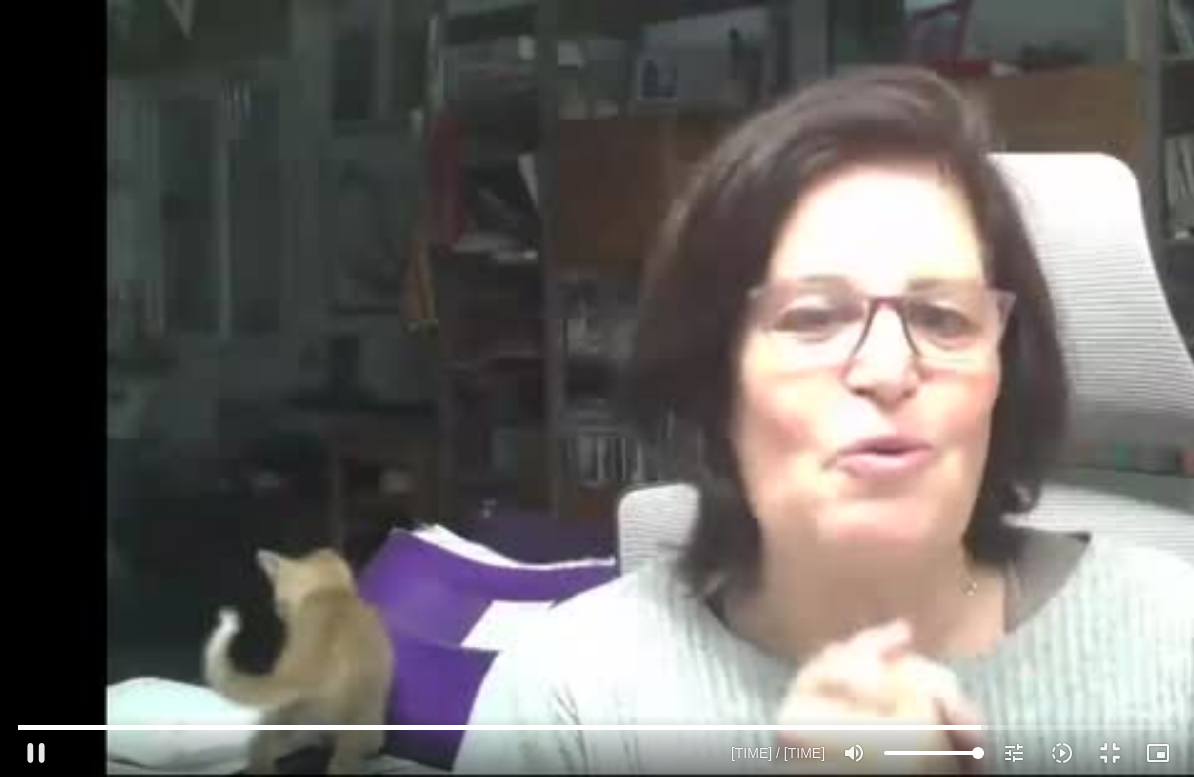 type on "1210.496338807" 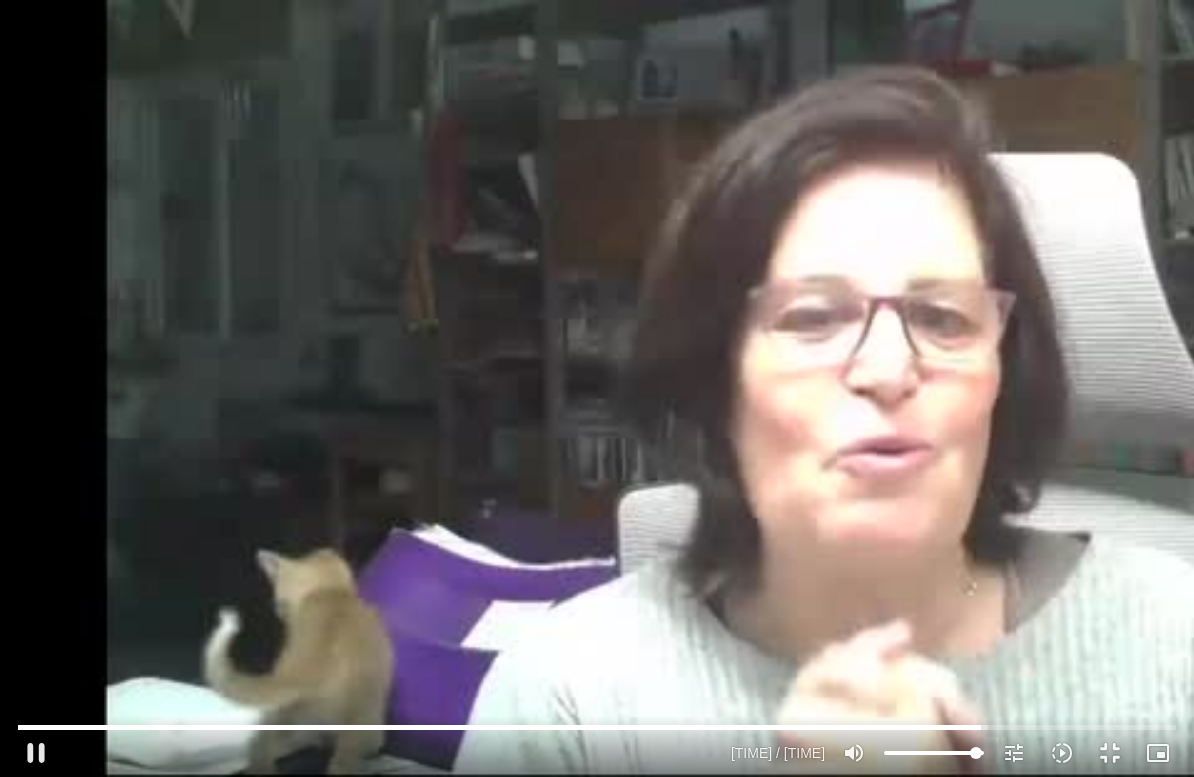 type on "95" 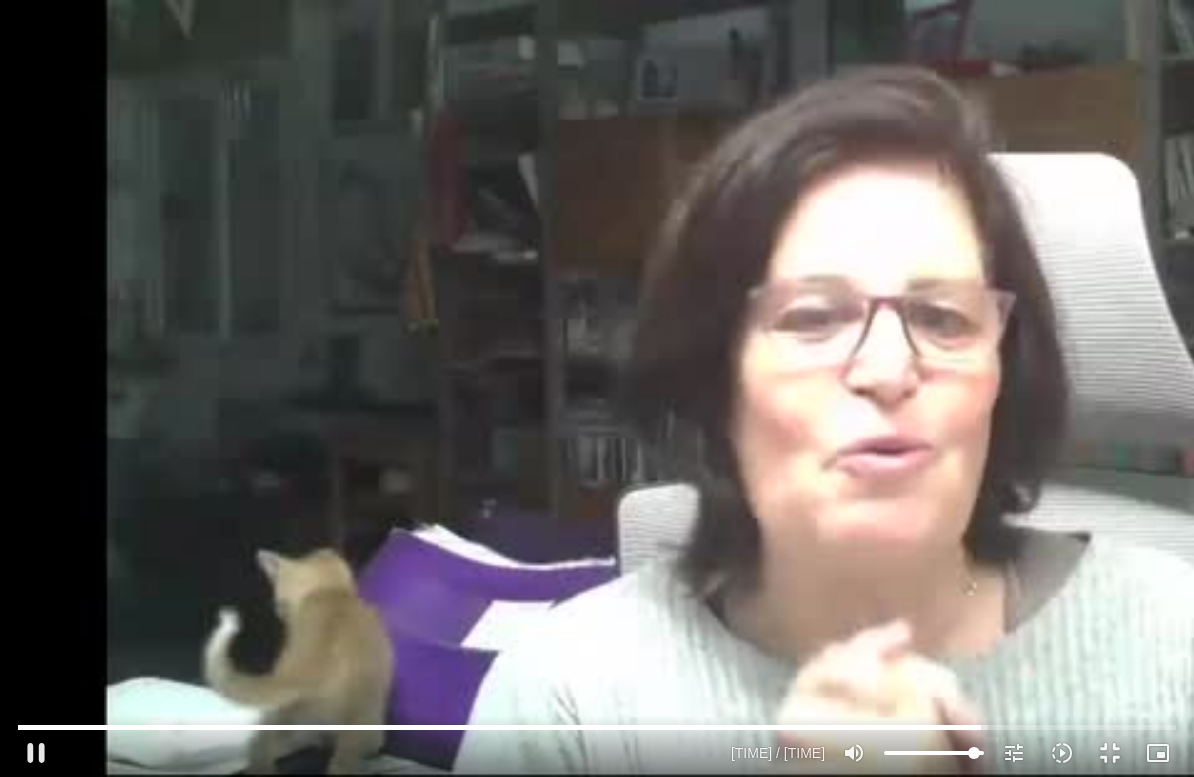 type on "1210.62186269468" 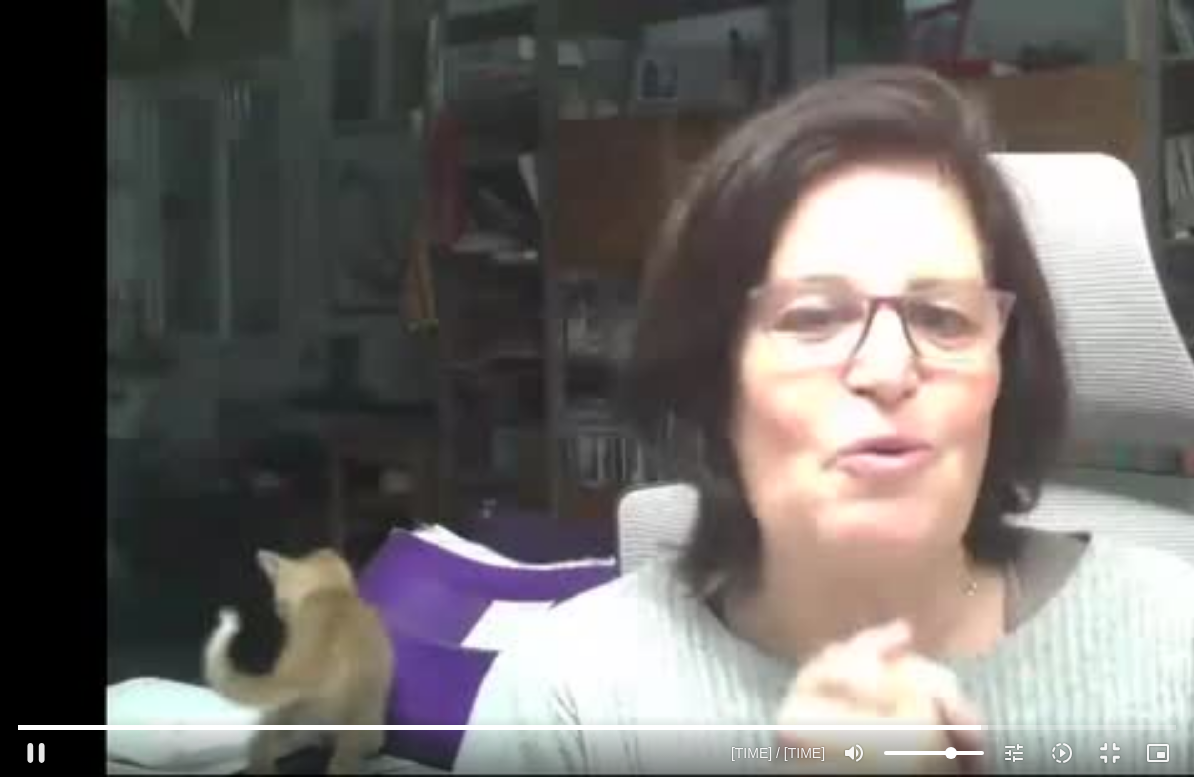 type on "68" 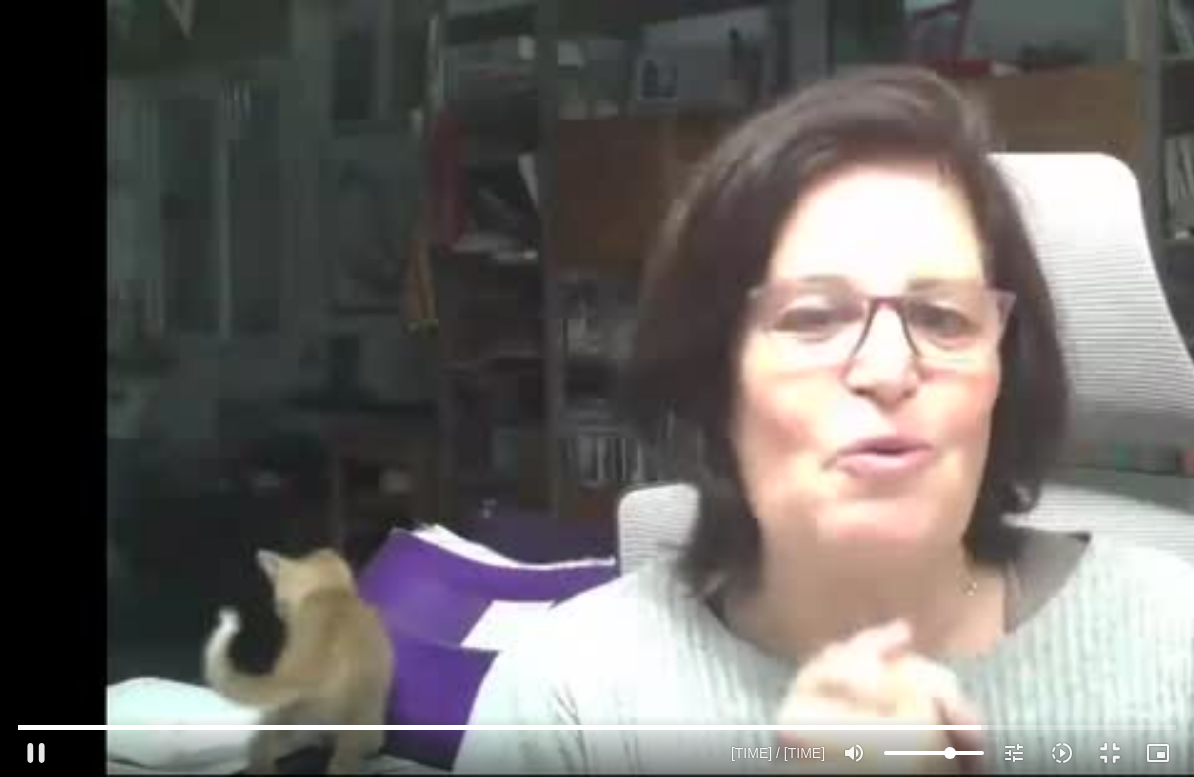type on "1210.74736532534" 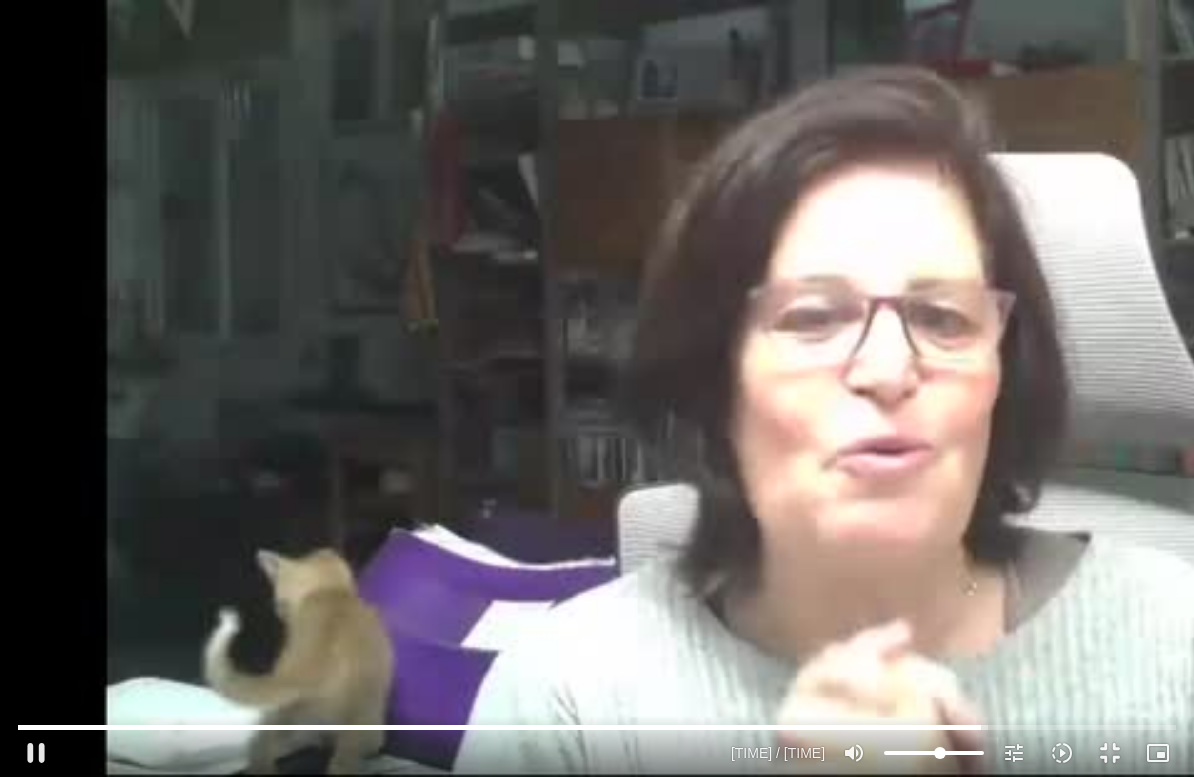 type on "56" 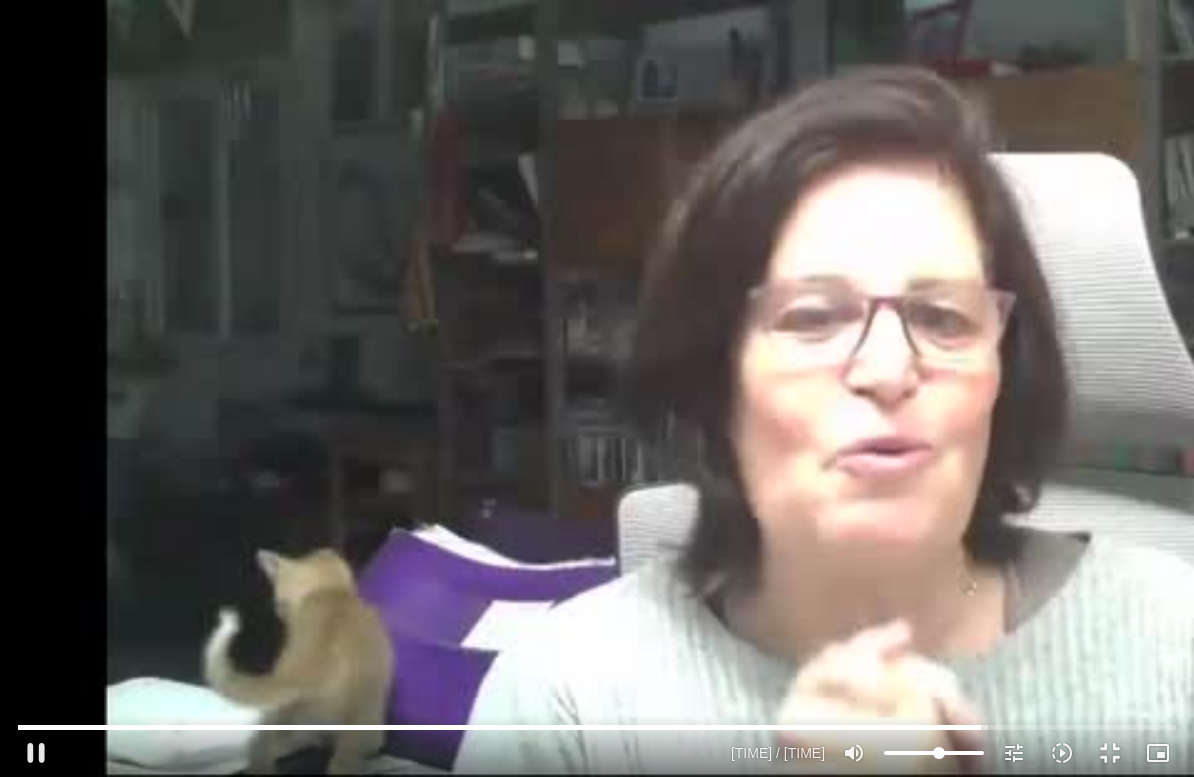 type on "1210.873198584" 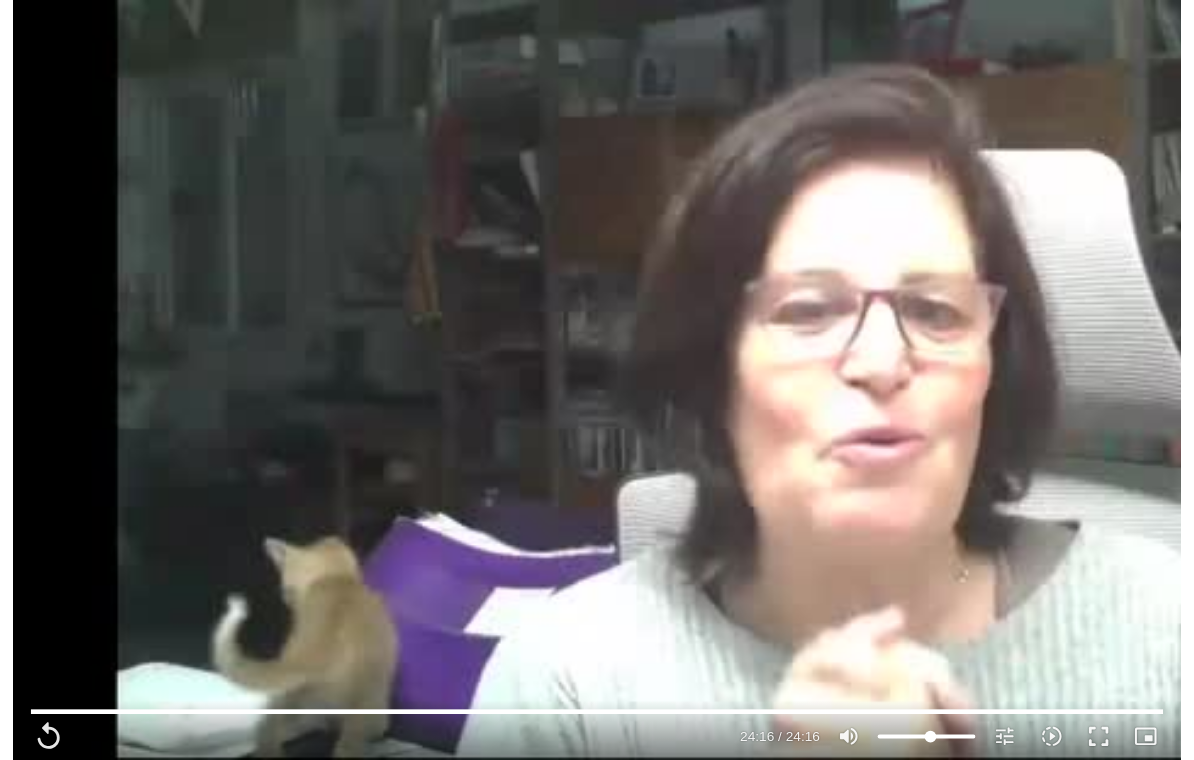 scroll, scrollTop: 0, scrollLeft: 0, axis: both 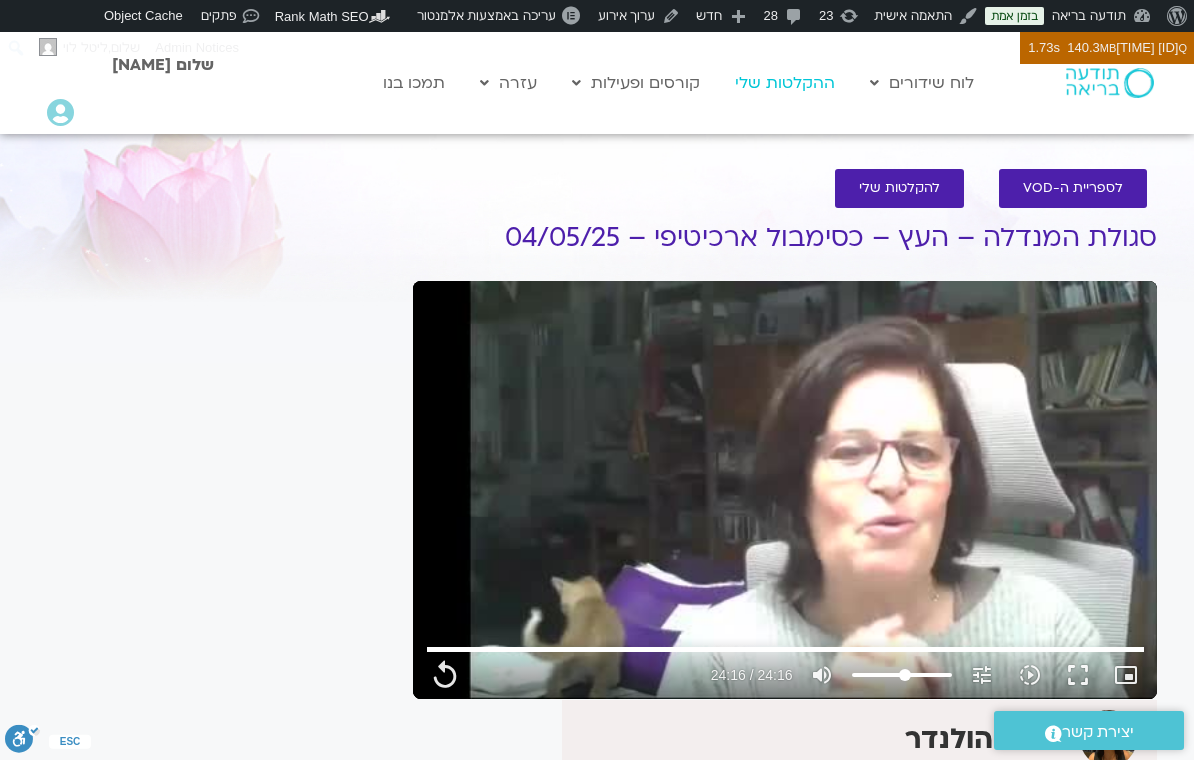 click on "ההקלטות שלי" at bounding box center [785, 83] 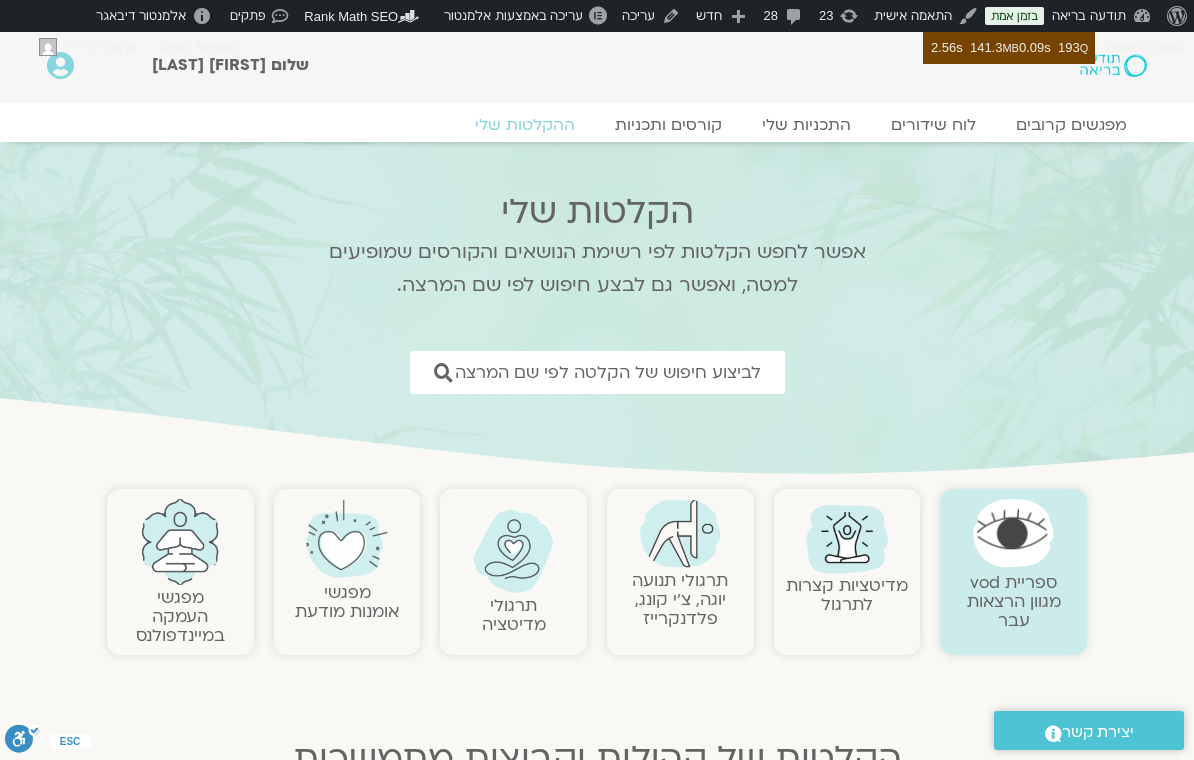 scroll, scrollTop: 0, scrollLeft: 0, axis: both 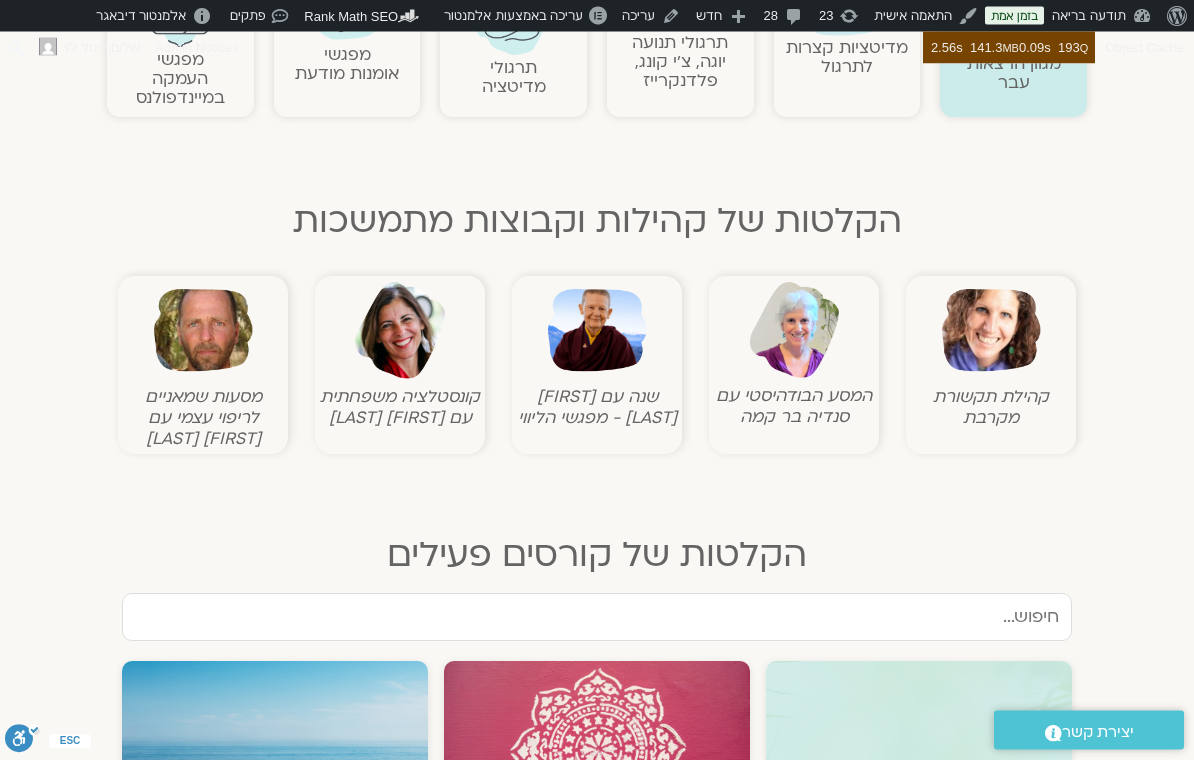 click at bounding box center (203, 331) 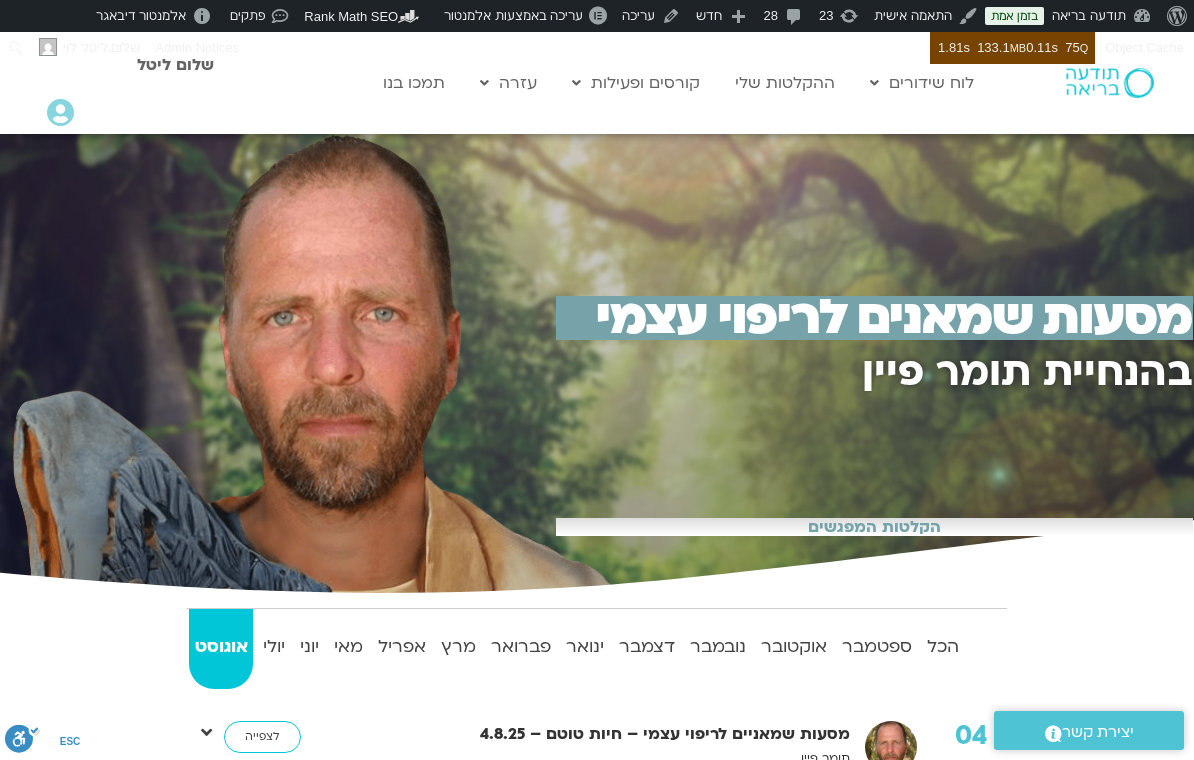 scroll, scrollTop: 0, scrollLeft: 0, axis: both 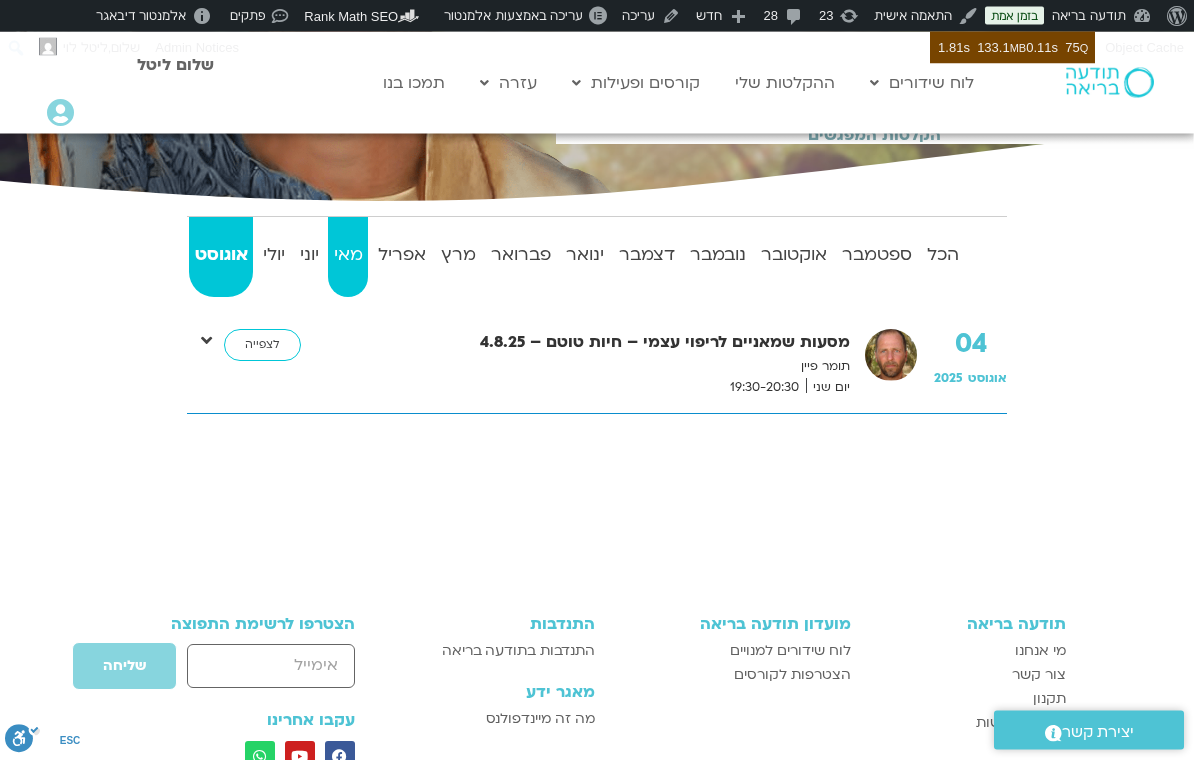 click on "מאי" at bounding box center [348, 256] 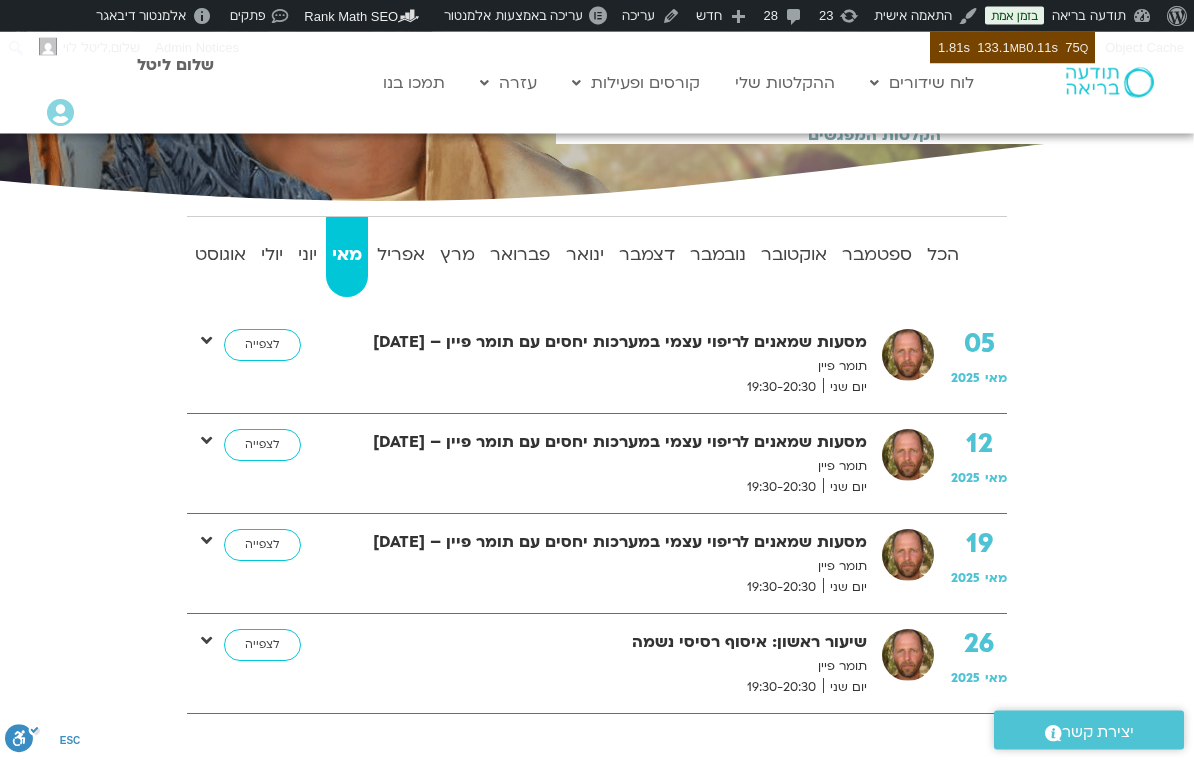 scroll, scrollTop: 392, scrollLeft: 0, axis: vertical 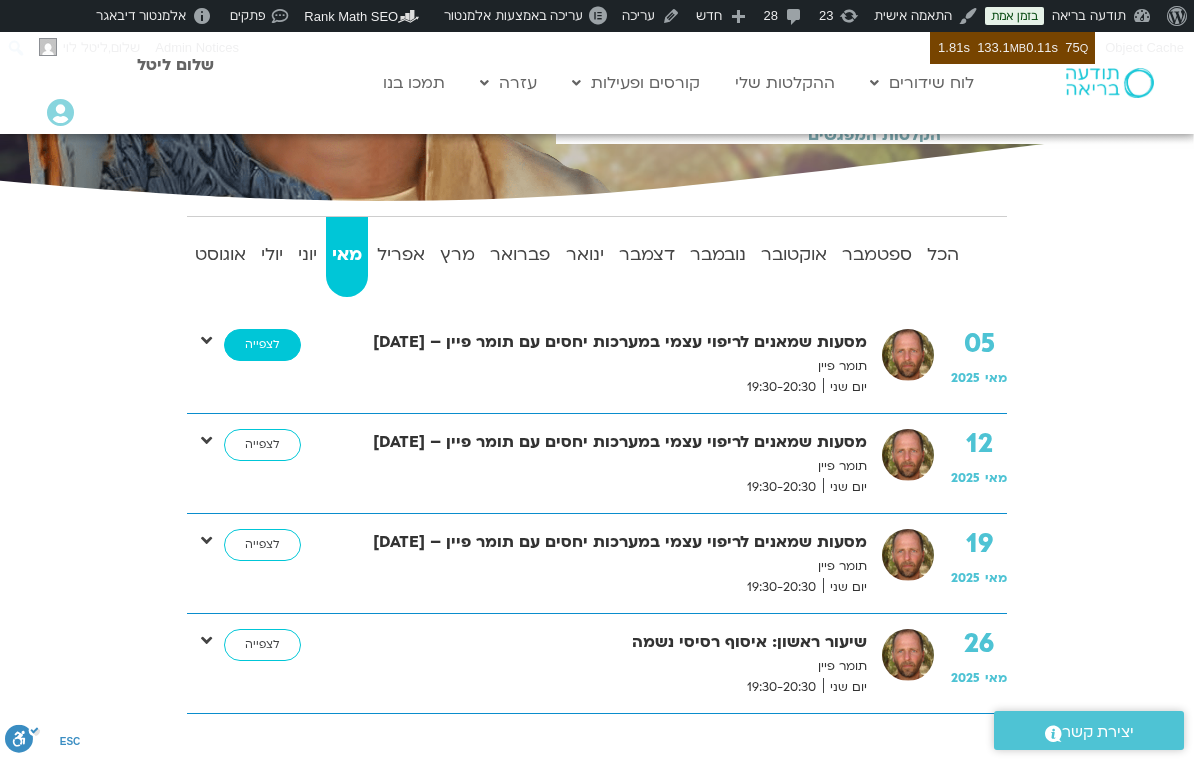 click on "לצפייה" at bounding box center [262, 345] 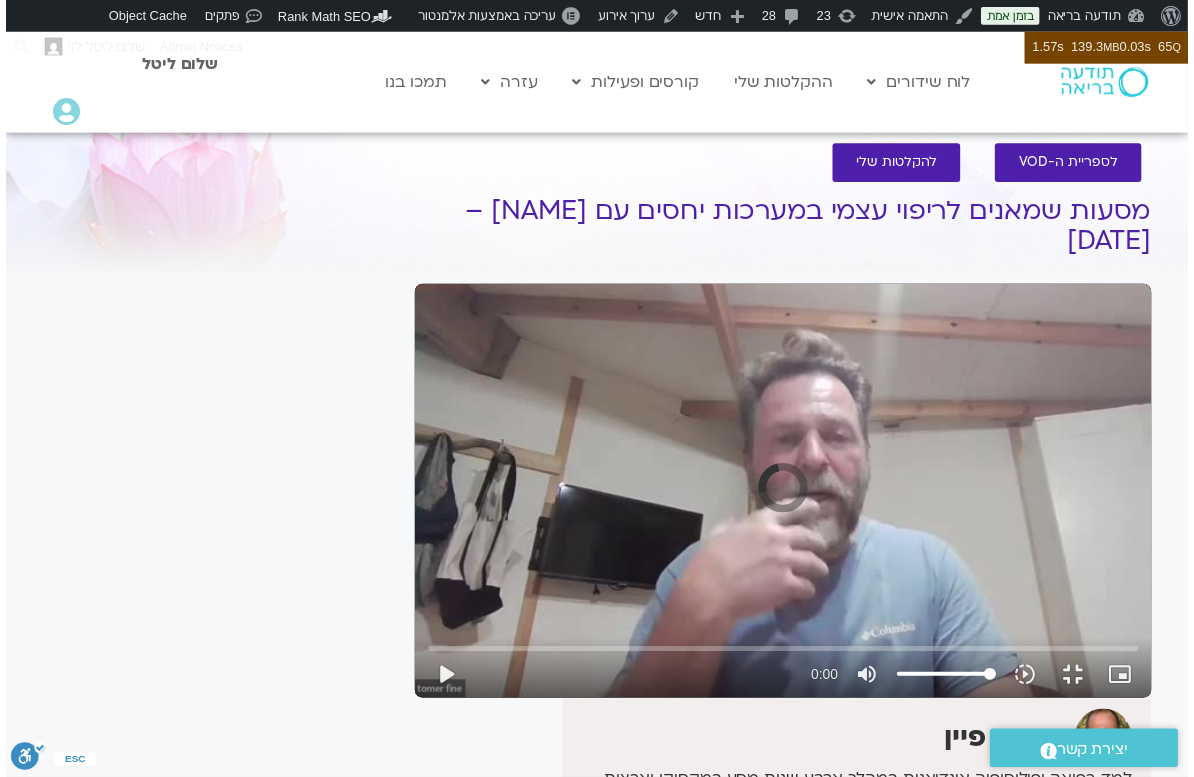 scroll, scrollTop: 24, scrollLeft: 0, axis: vertical 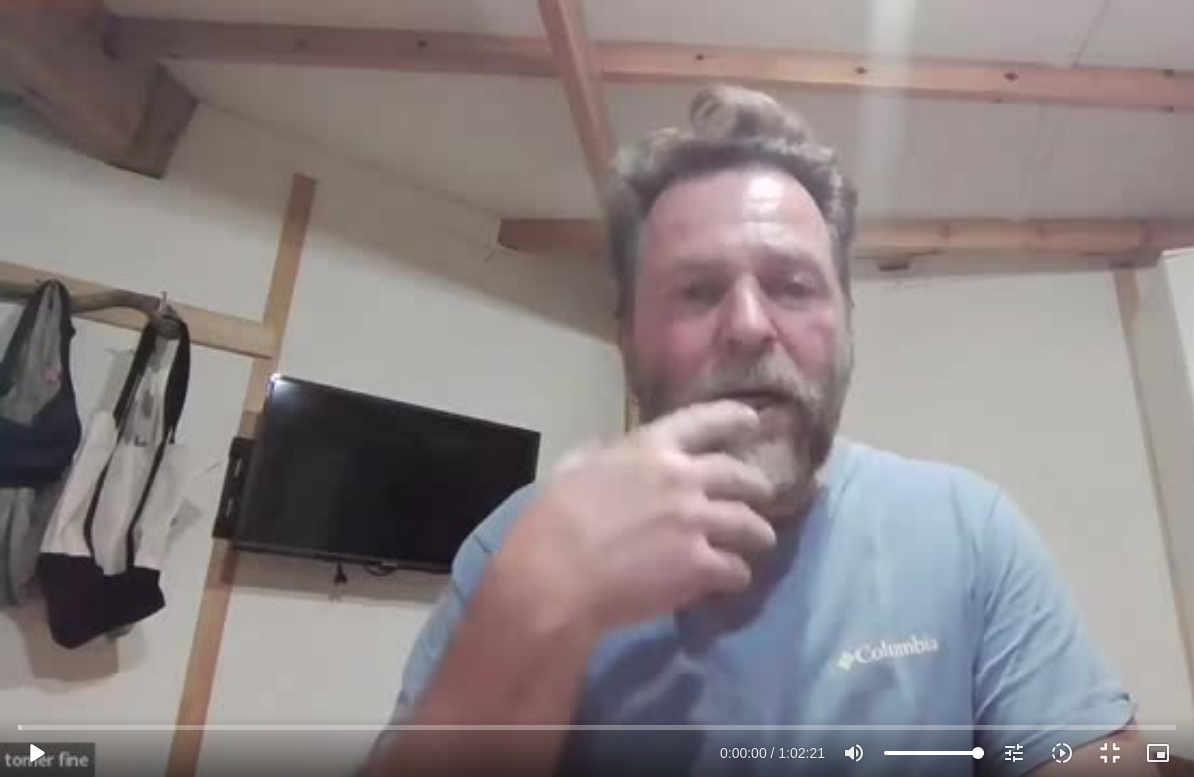 click on "play_arrow" at bounding box center (36, 753) 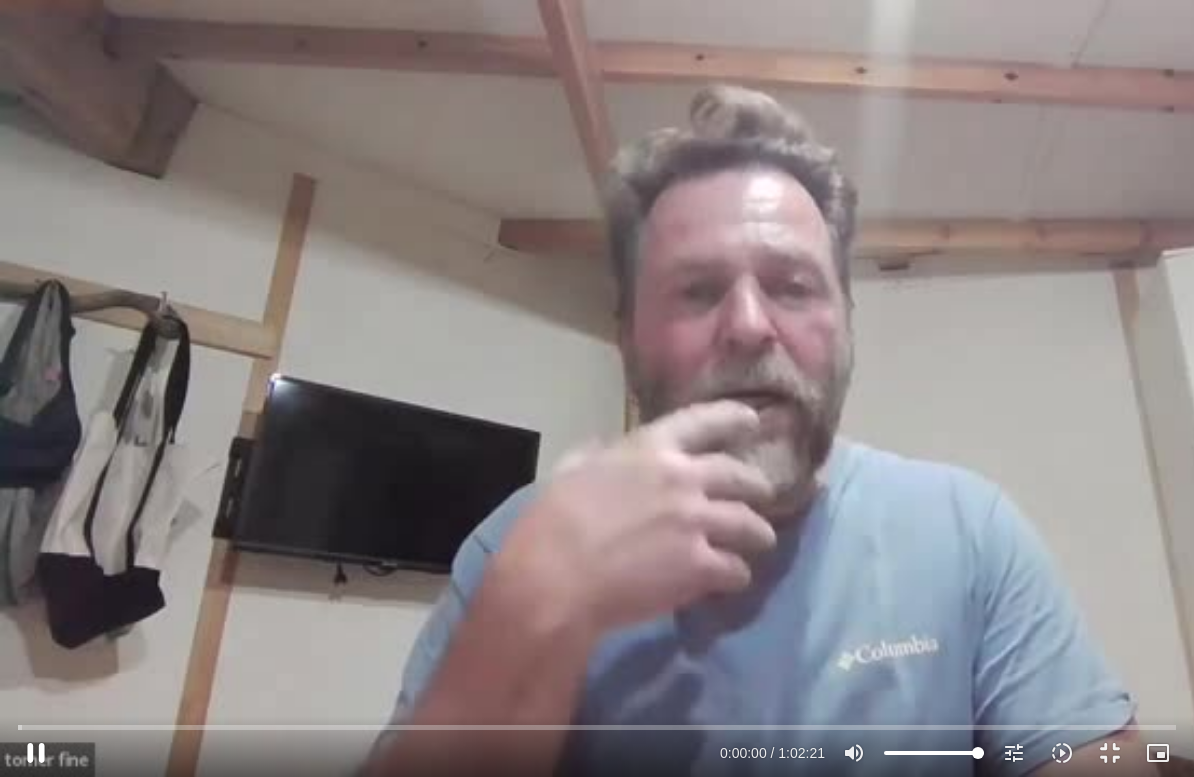 type on "1.24723450299768" 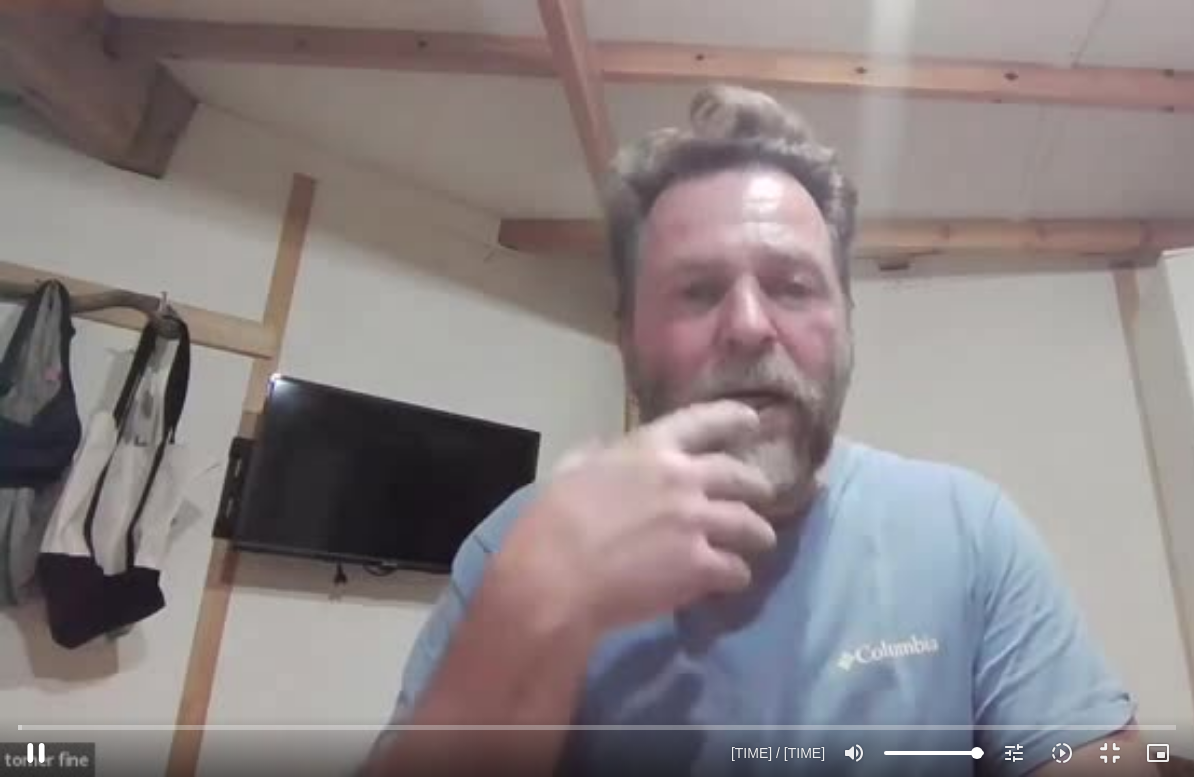 type on "1.37268897064862" 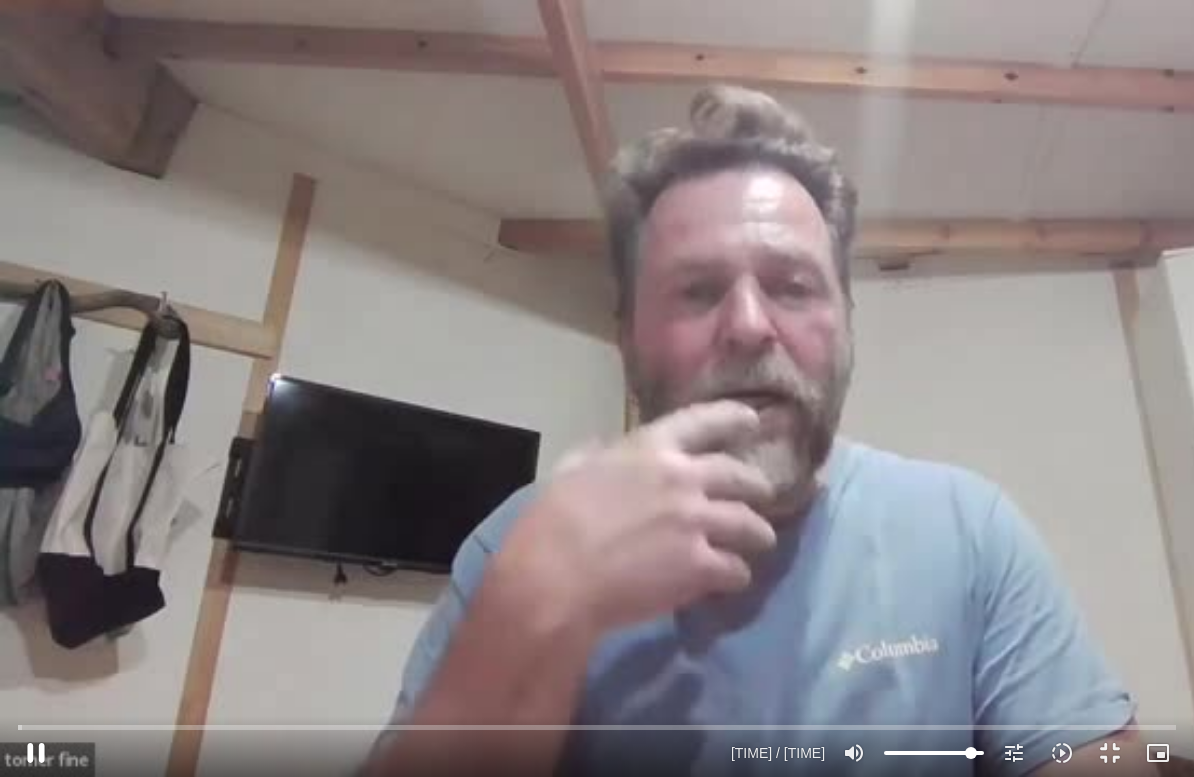 type on "90" 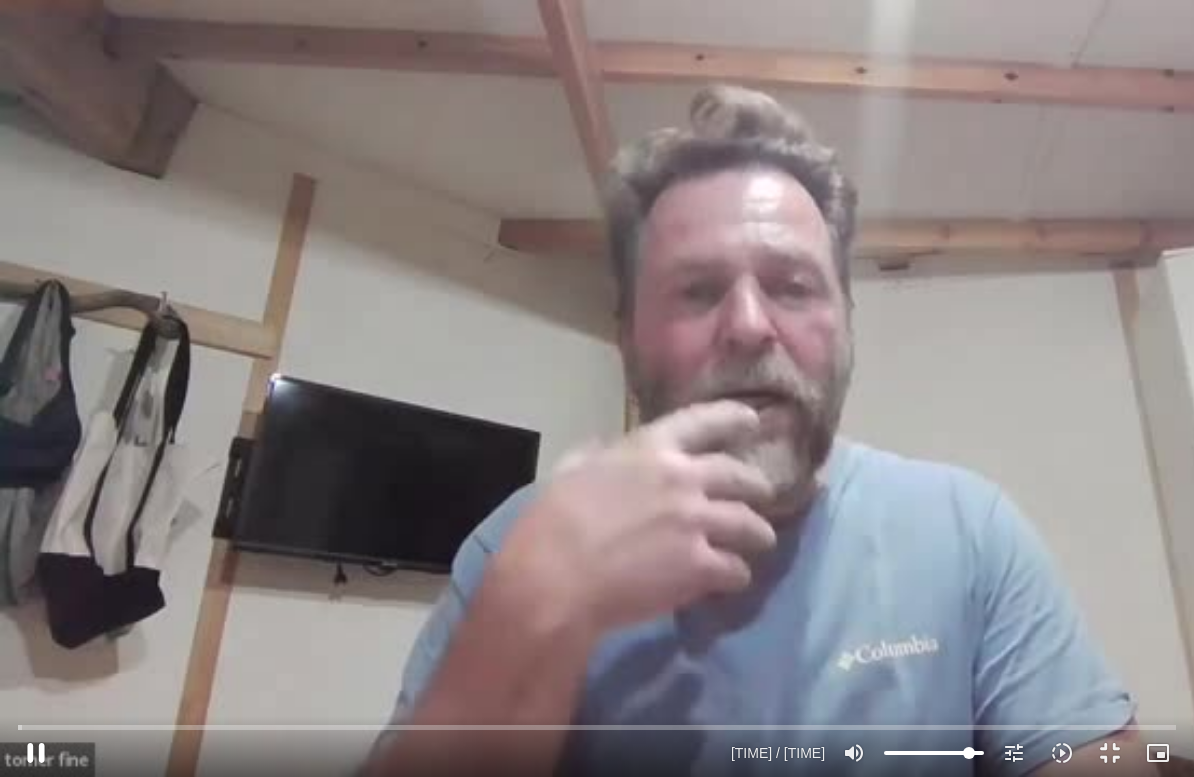 type on "1.49810655998445" 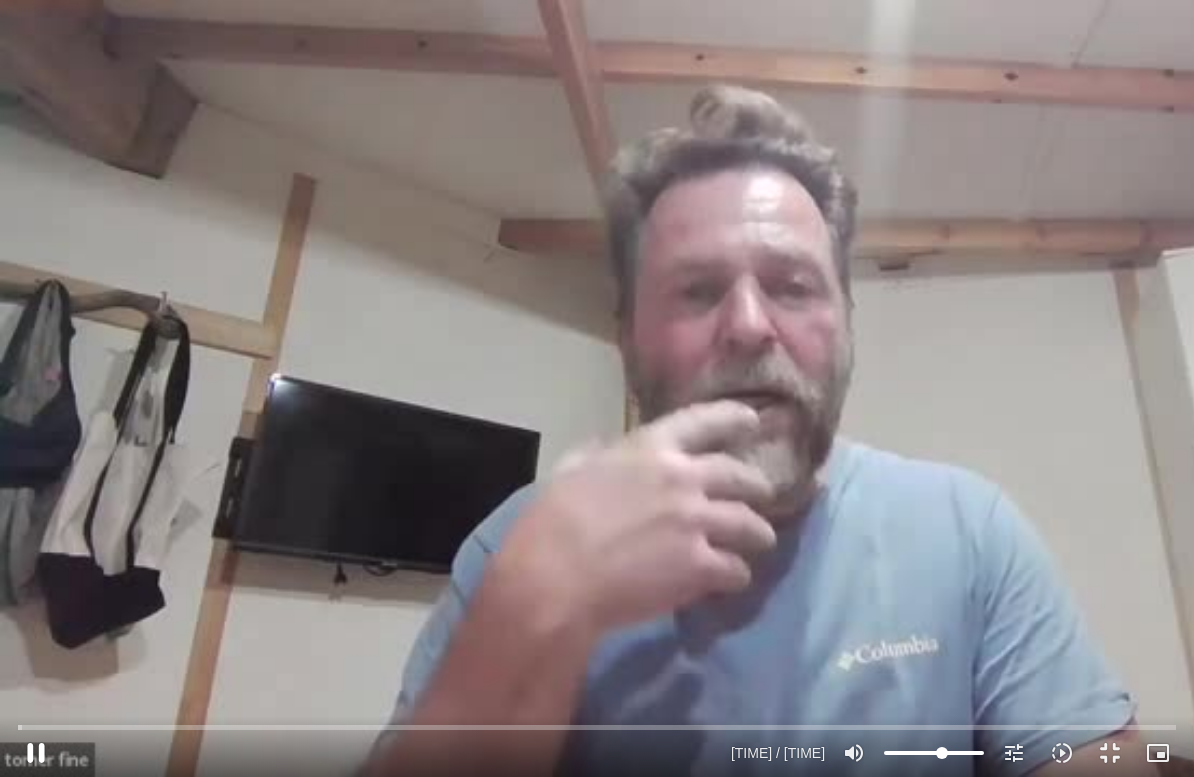 type on "57" 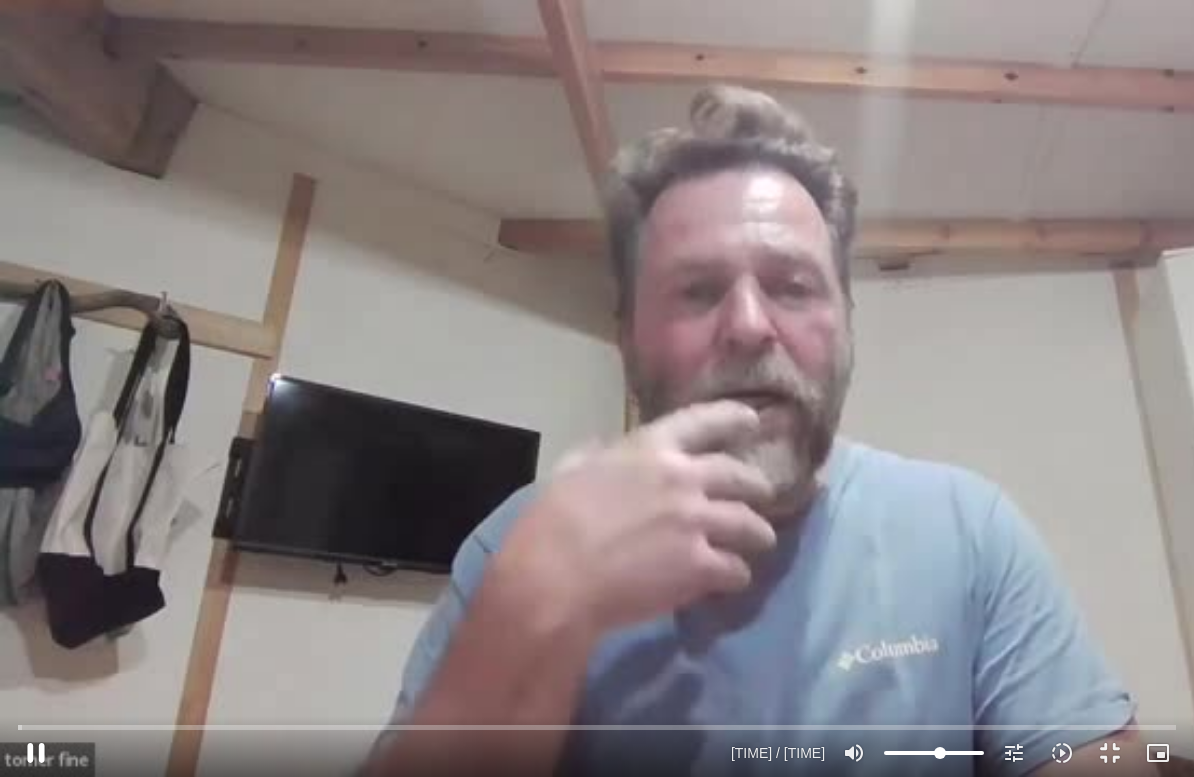 type on "[NUMBER]" 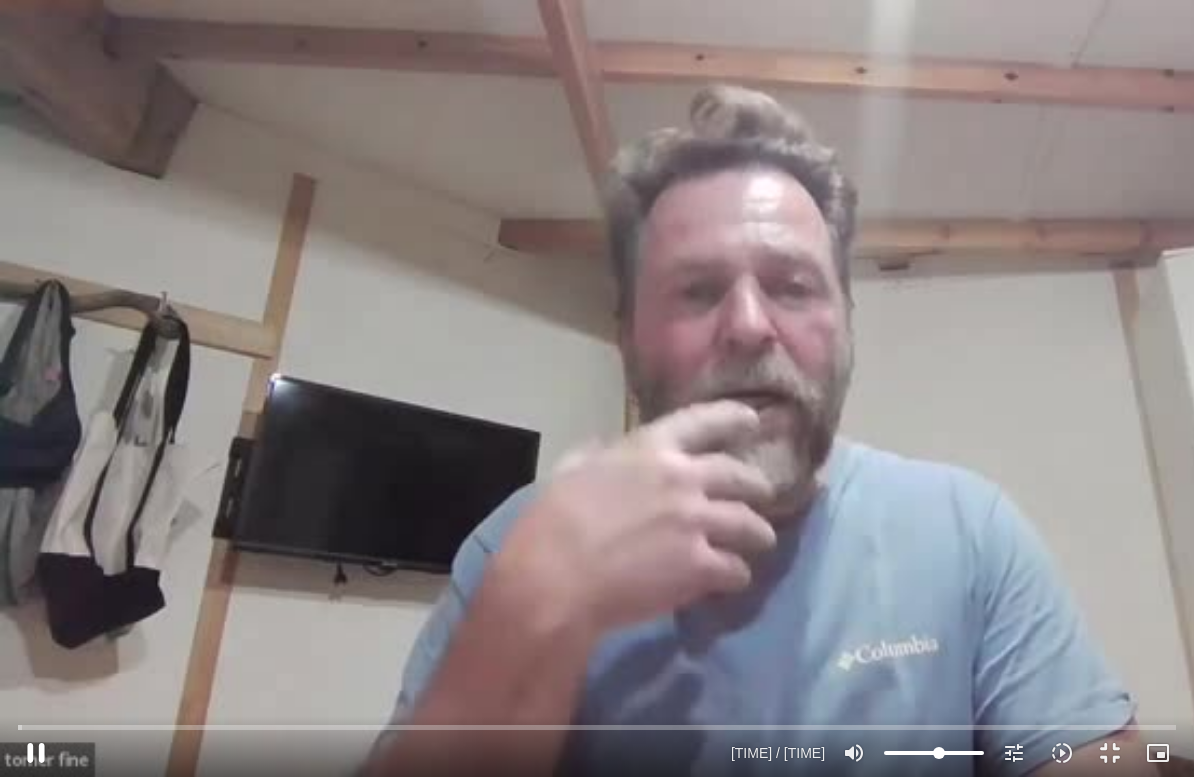 type on "54" 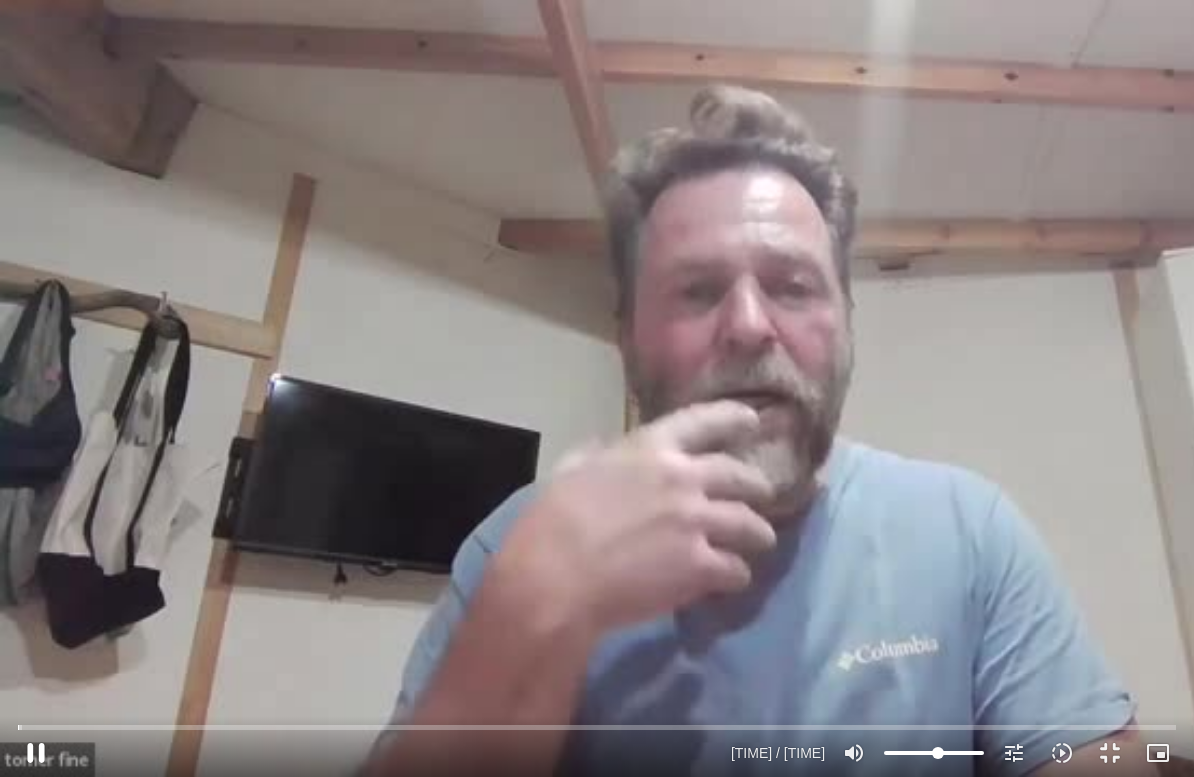 type on "1.923311647" 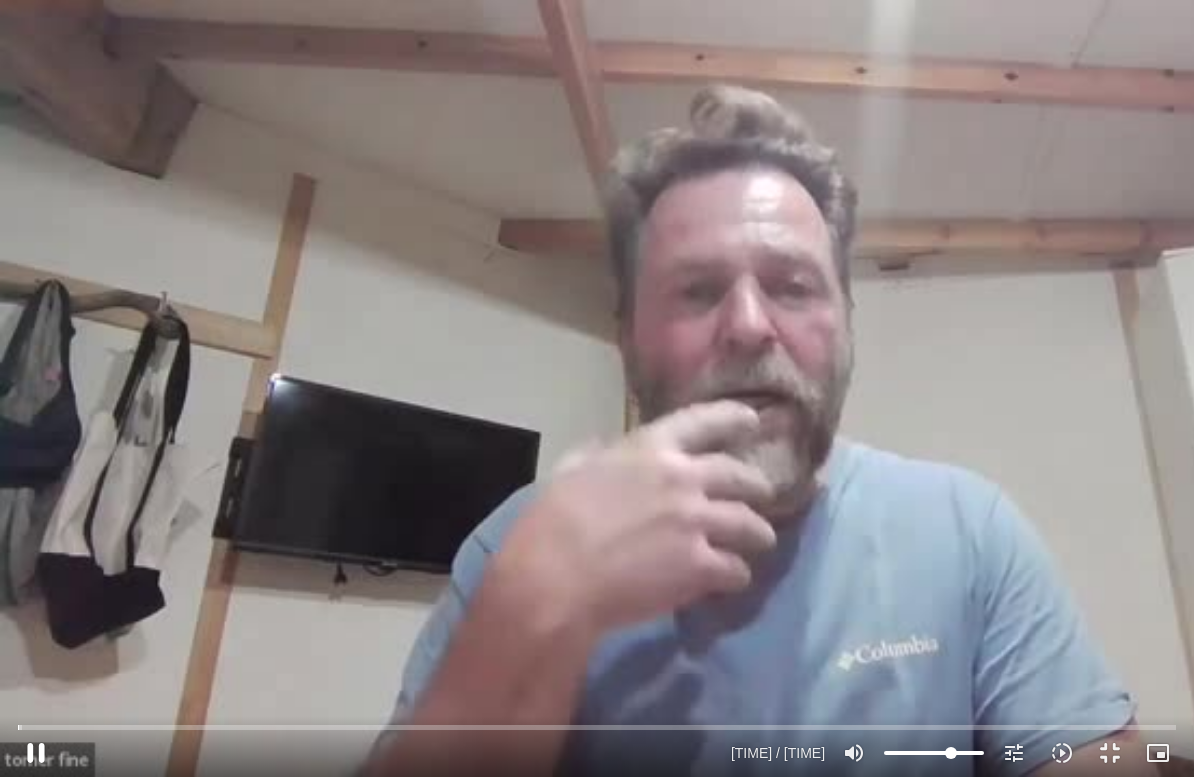 type on "72" 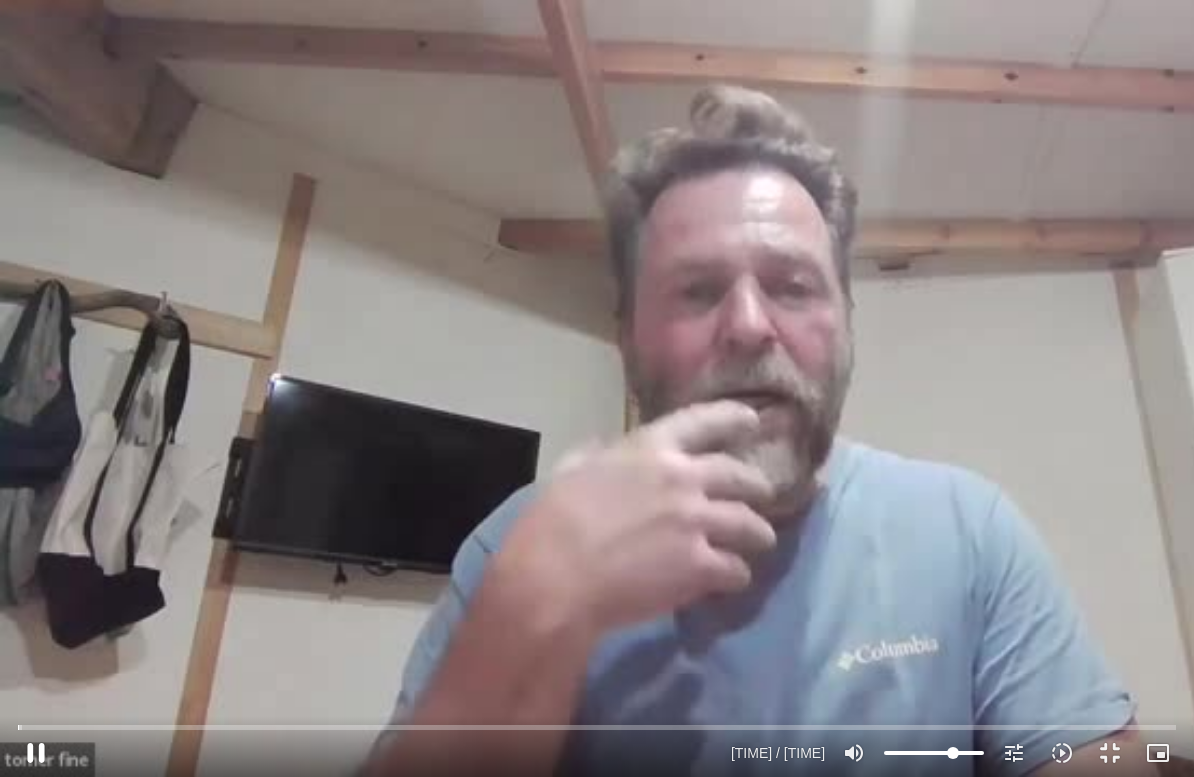 type on "2.12579933432377" 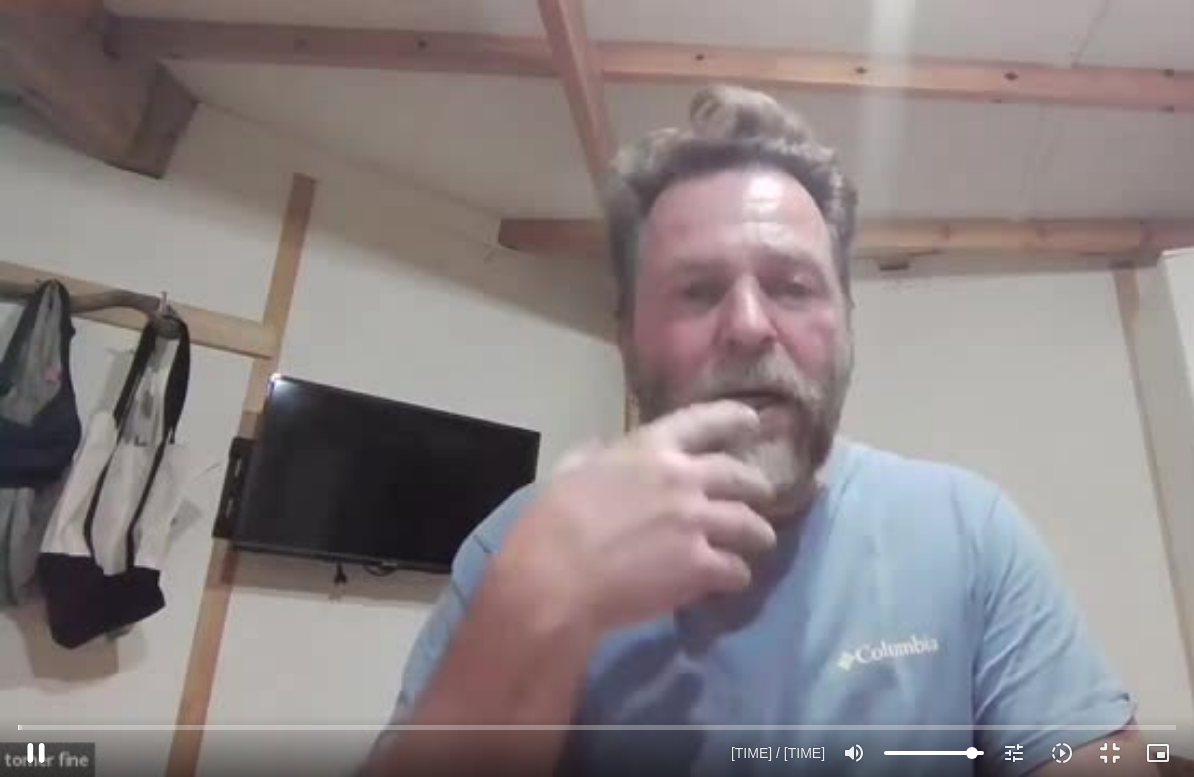 type on "94" 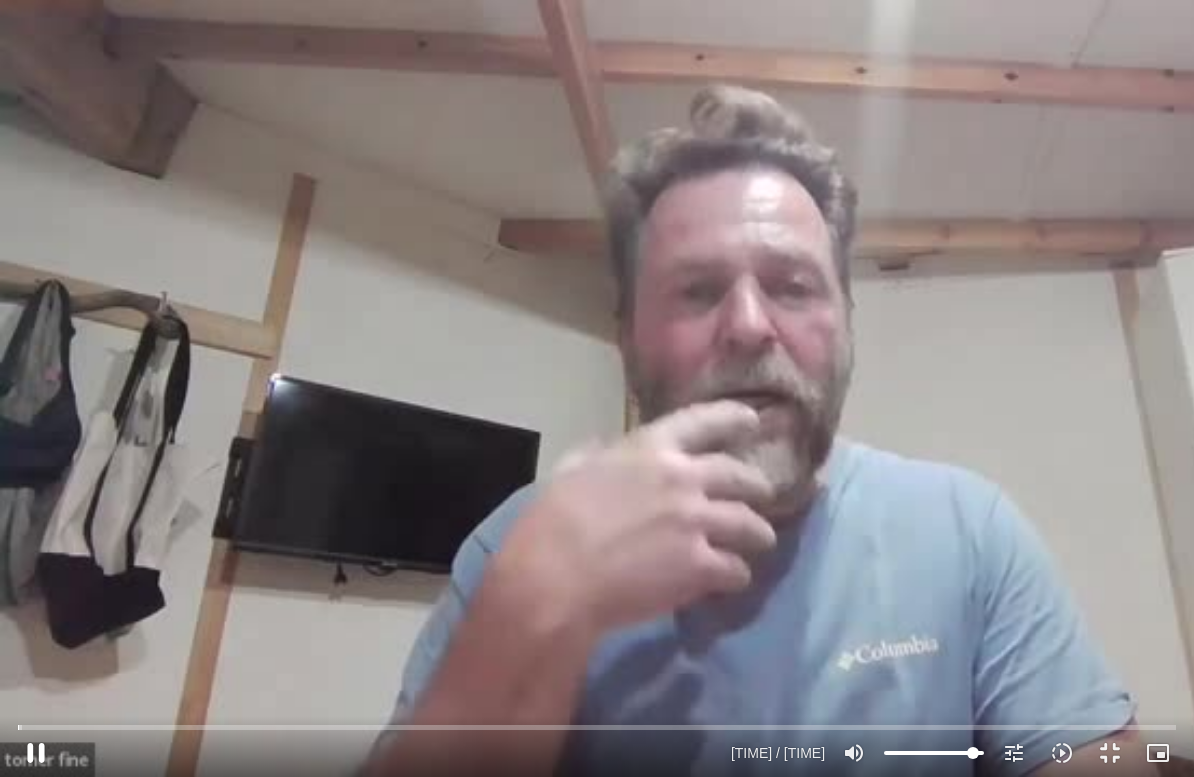 type on "2.25188914201422" 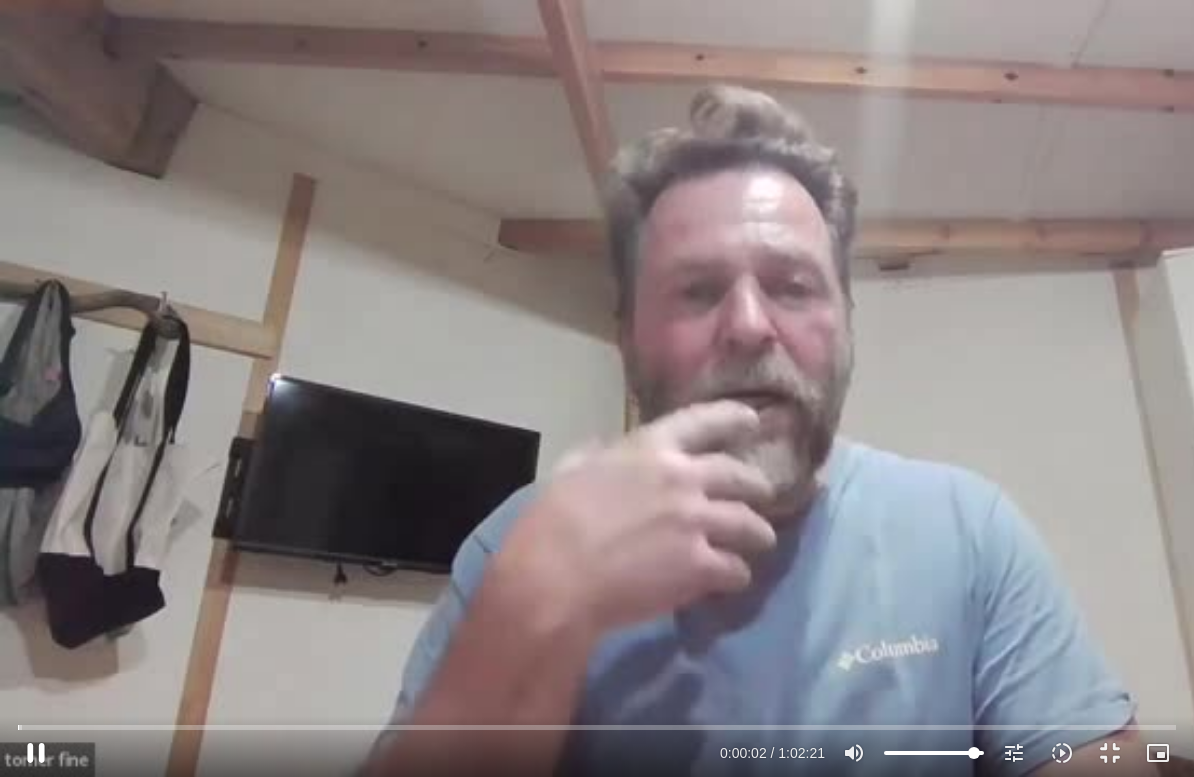 type on "[NUMBER]" 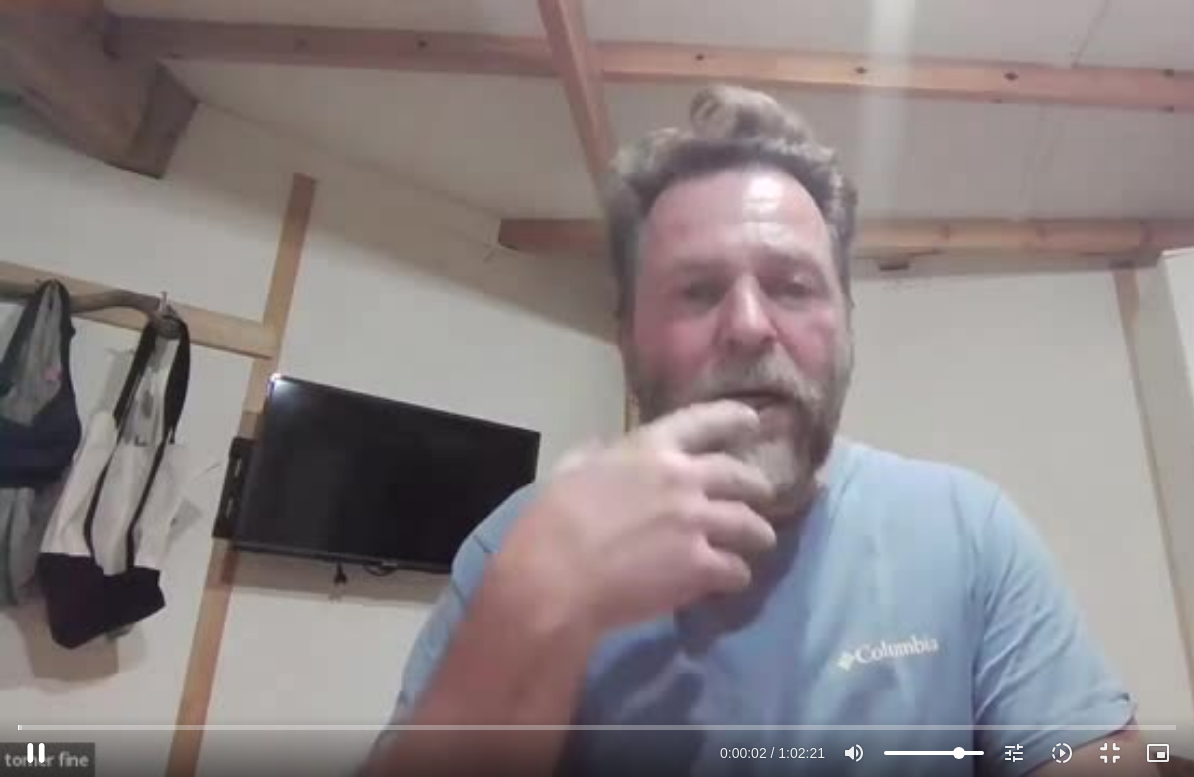 type on "76" 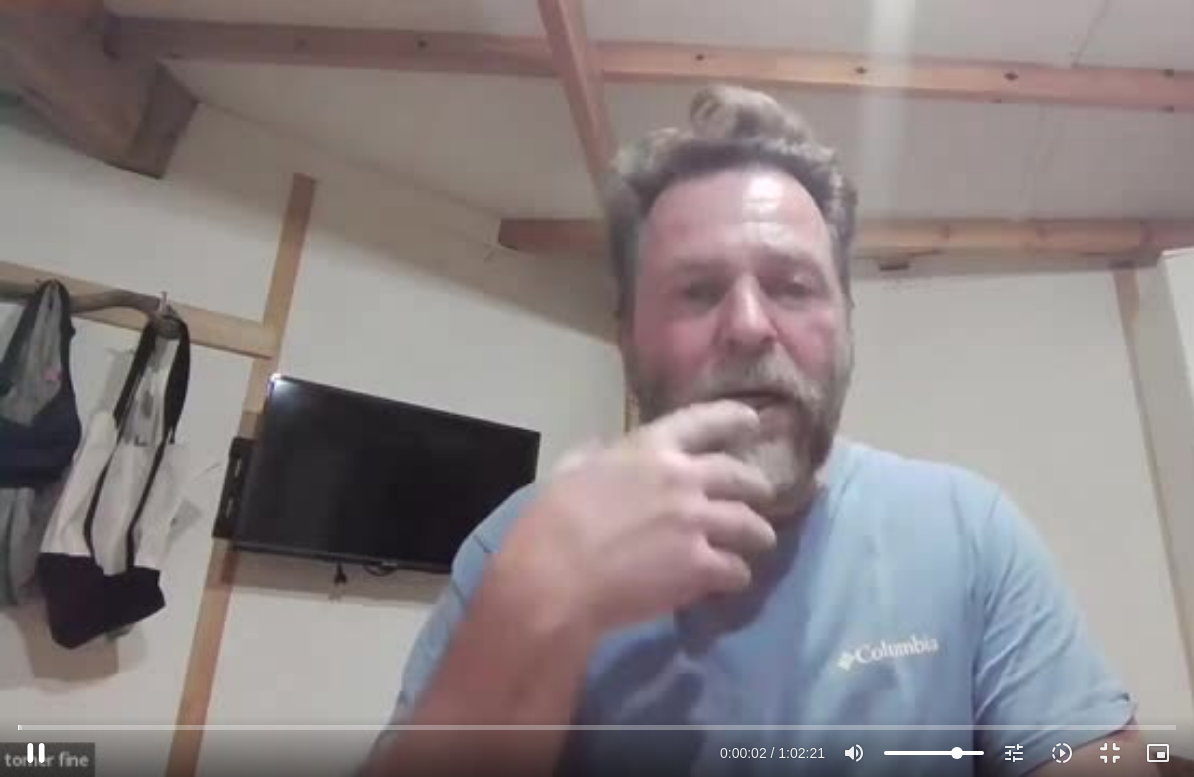 type on "2.62829416799624" 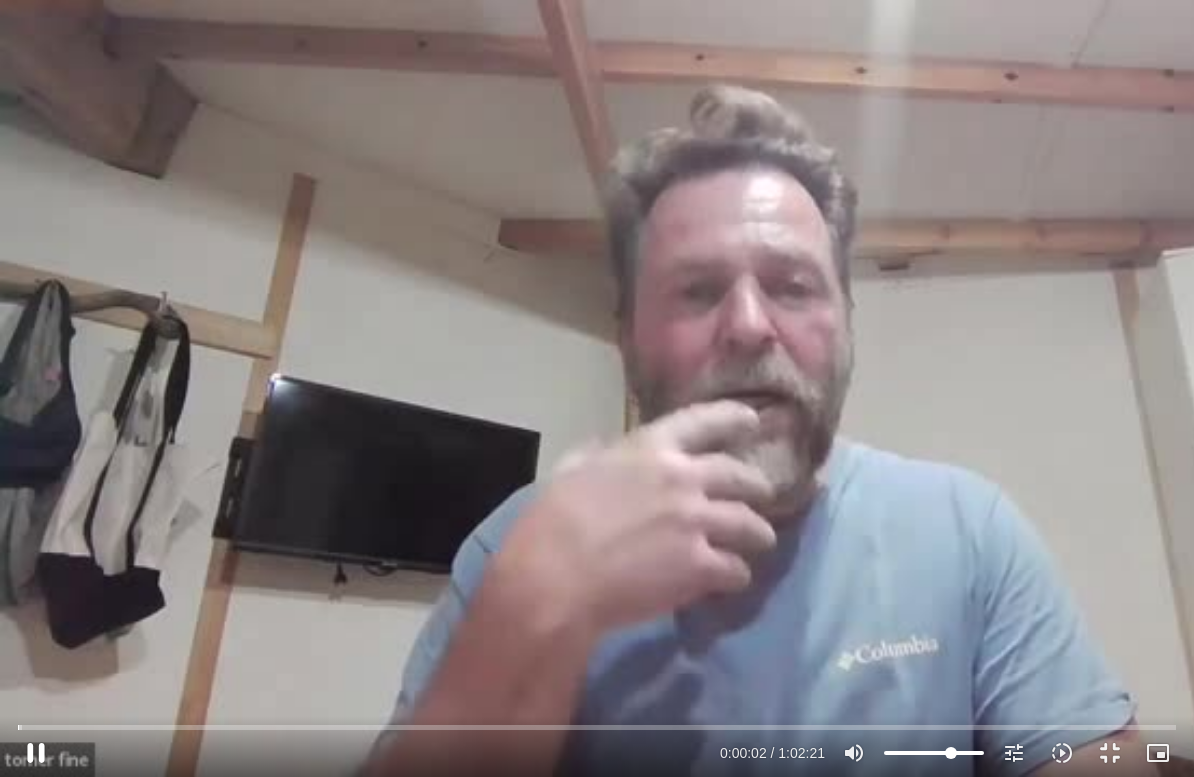 type on "68" 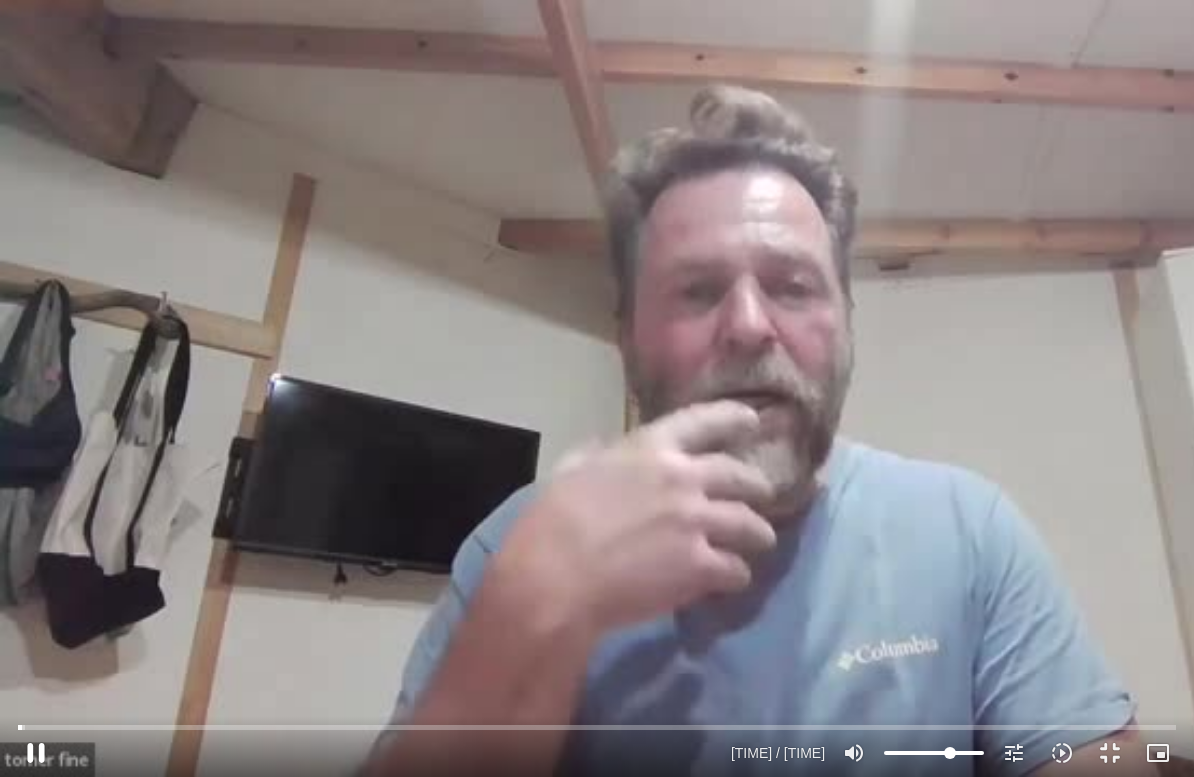 type on "13.732280384323" 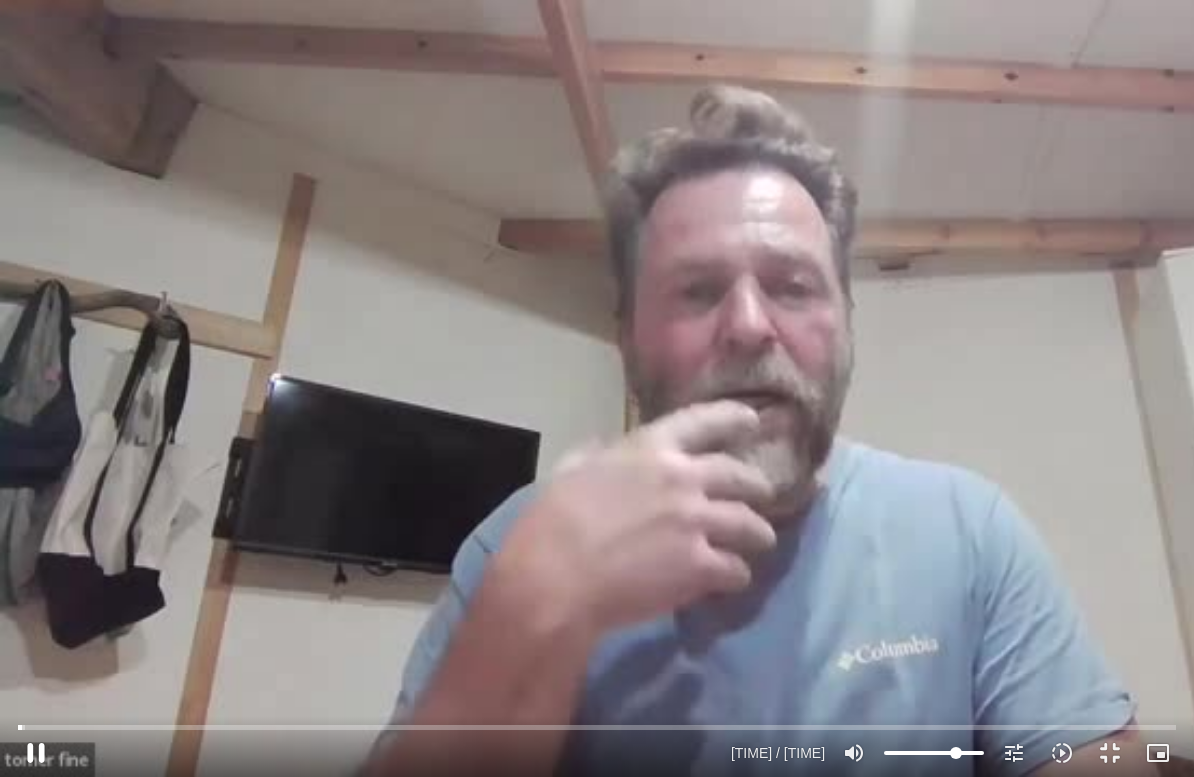 type on "13.919610277" 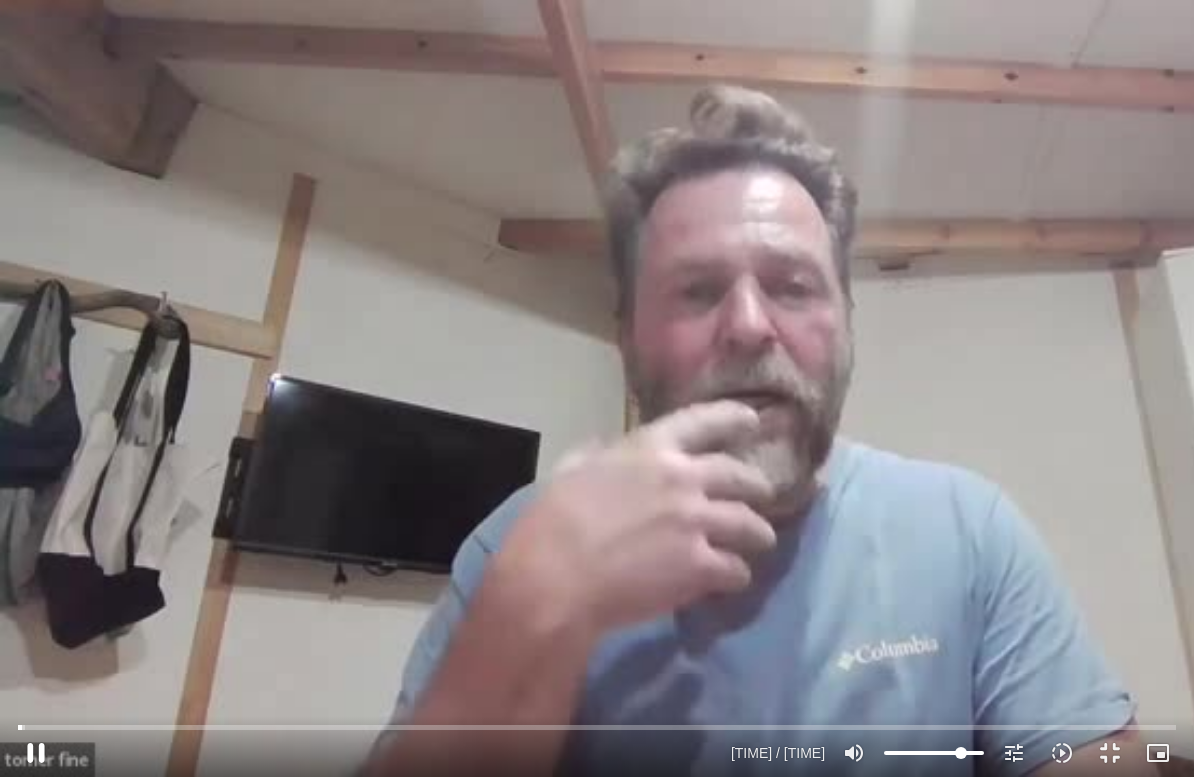 type on "82" 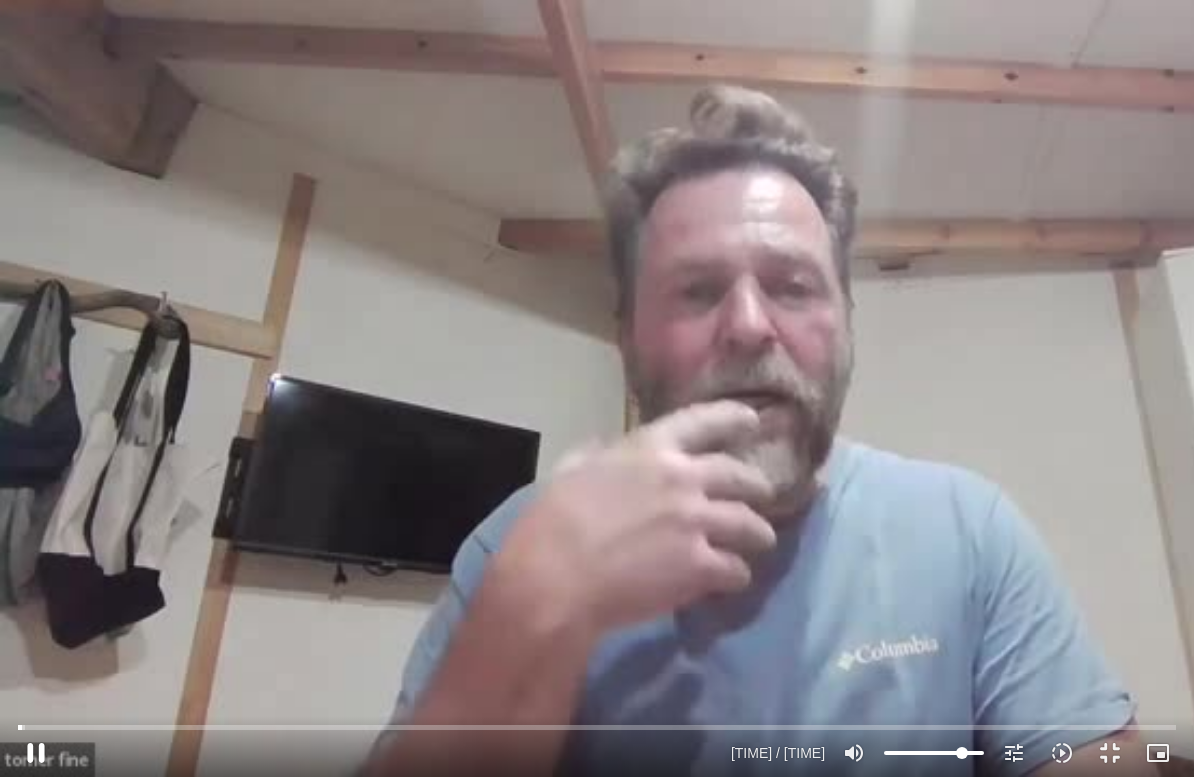 type on "14.1108399983524" 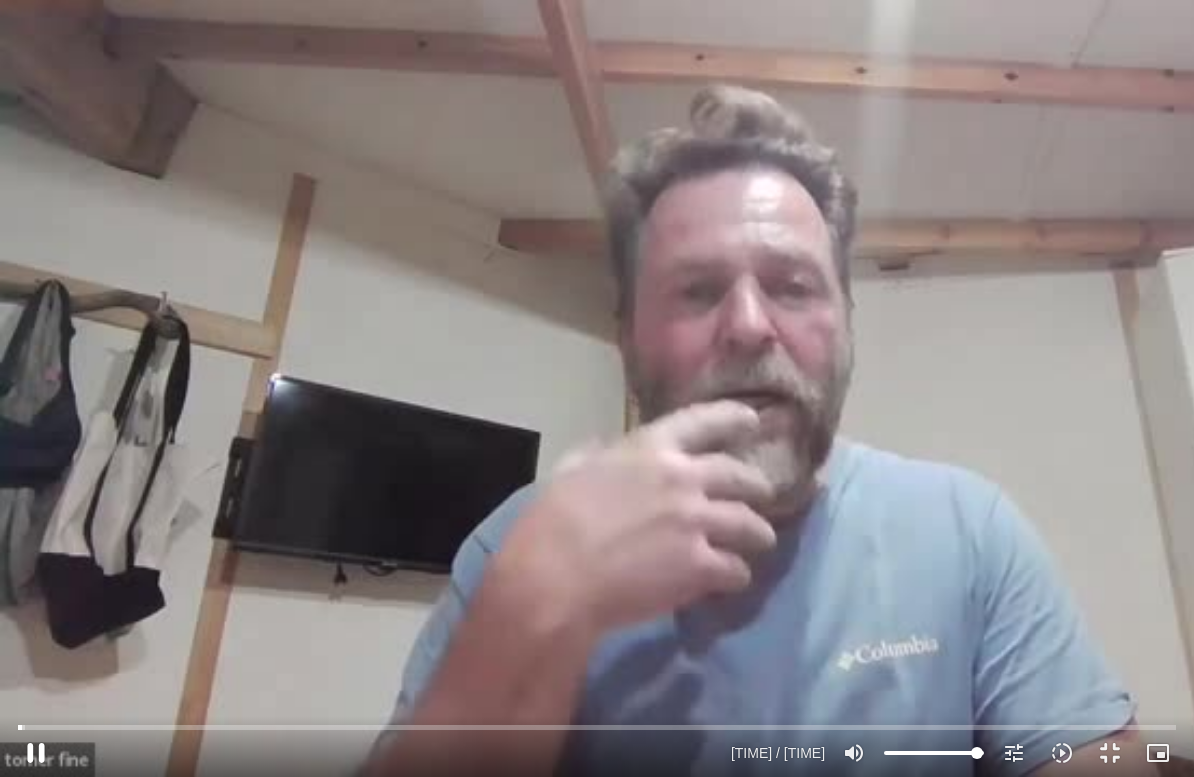 type on "100" 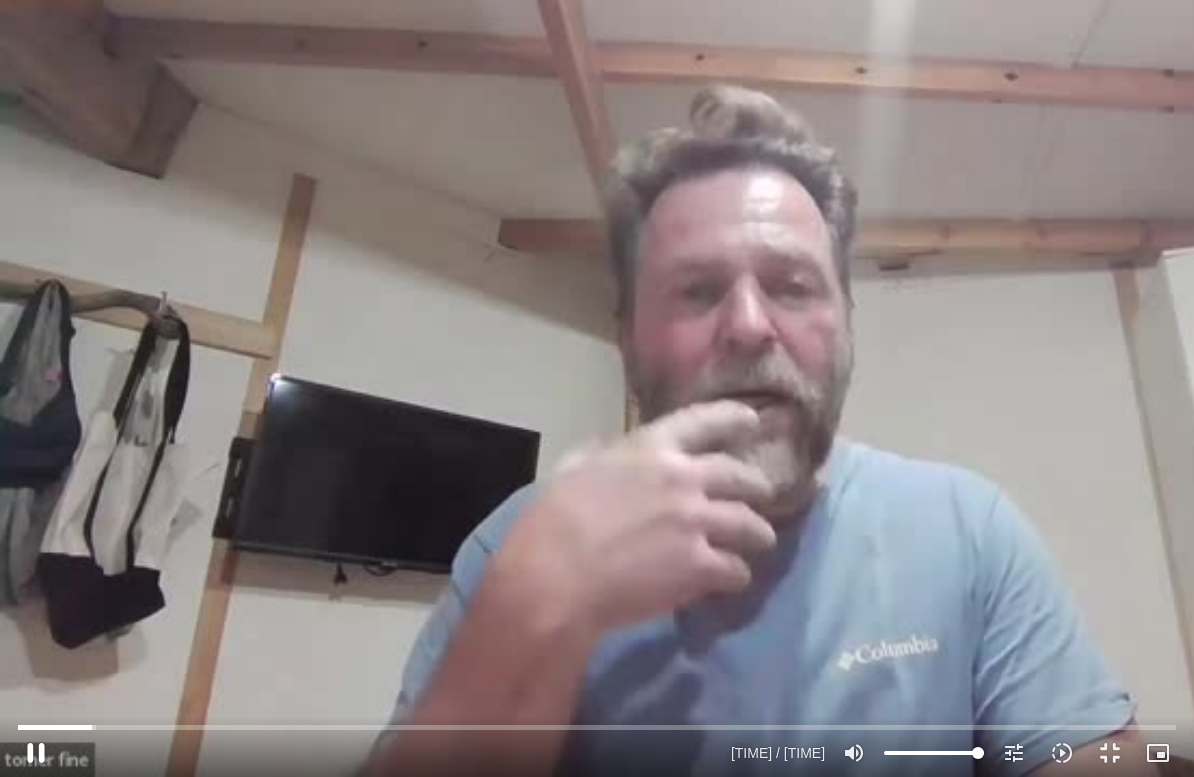 click on "pause" at bounding box center (36, 753) 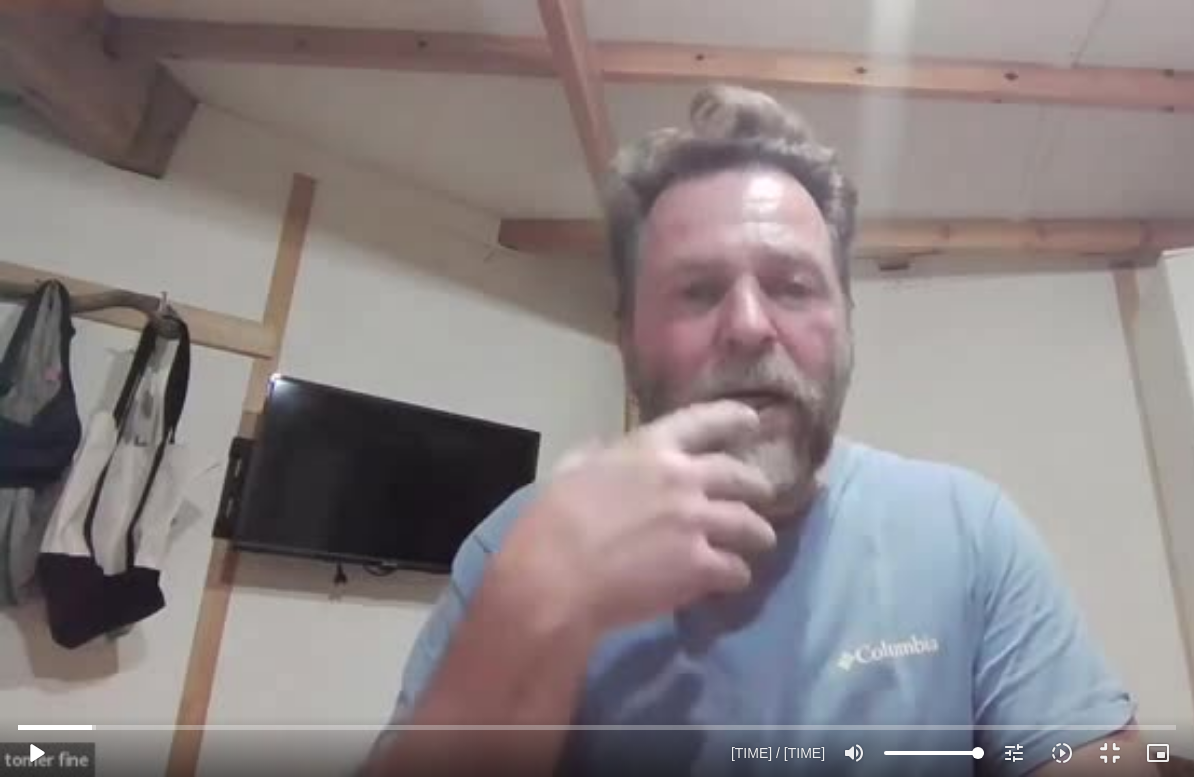 click on "play_arrow" at bounding box center [36, 753] 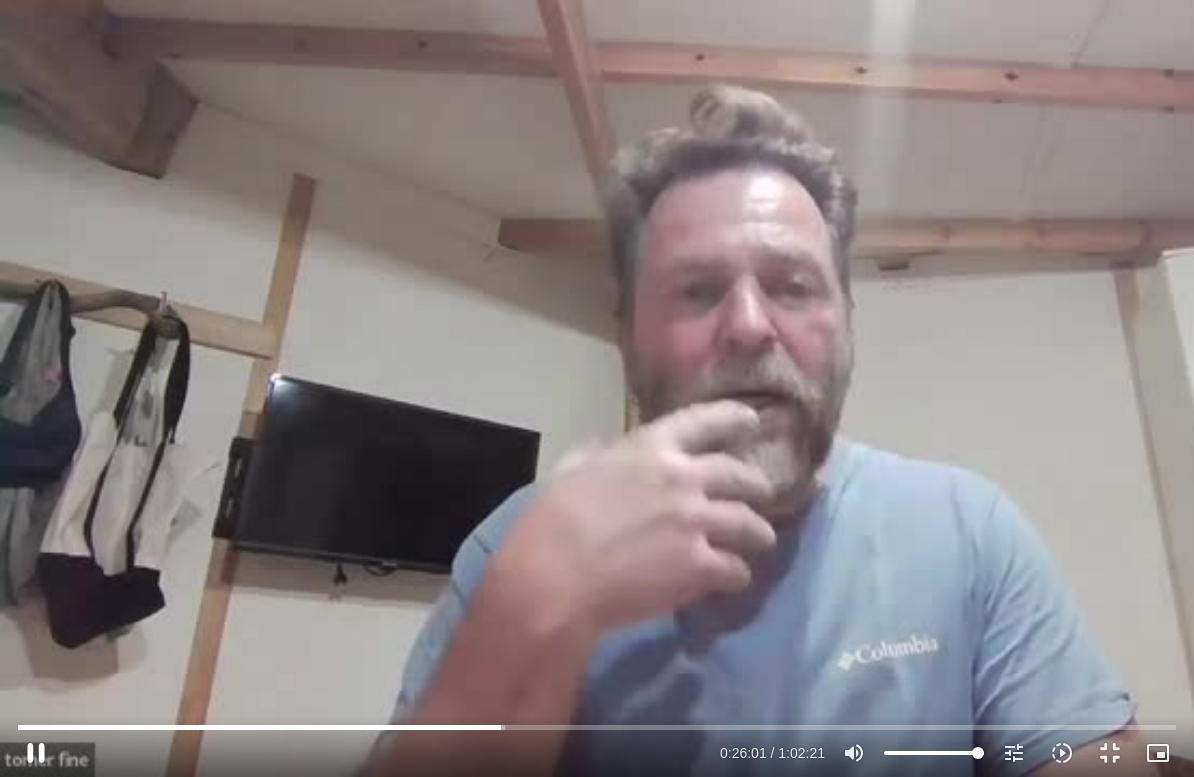 click on "pause" at bounding box center (36, 753) 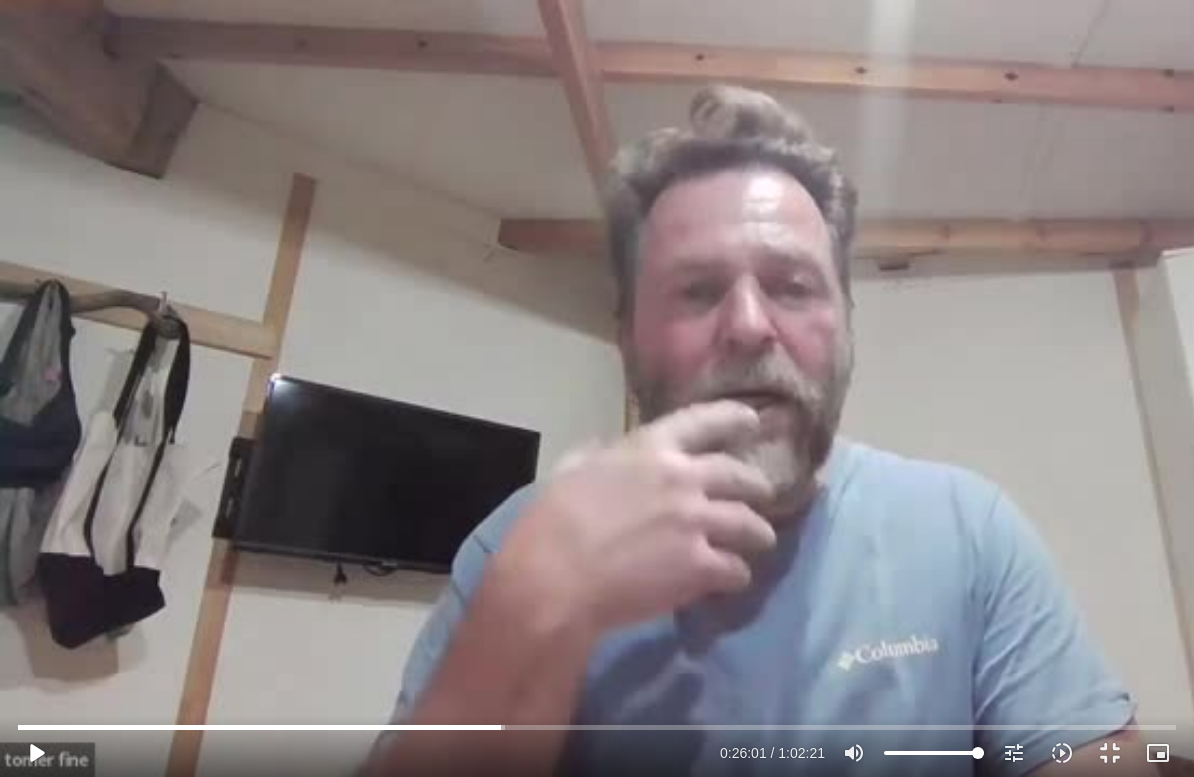 click on "play_arrow" at bounding box center [36, 753] 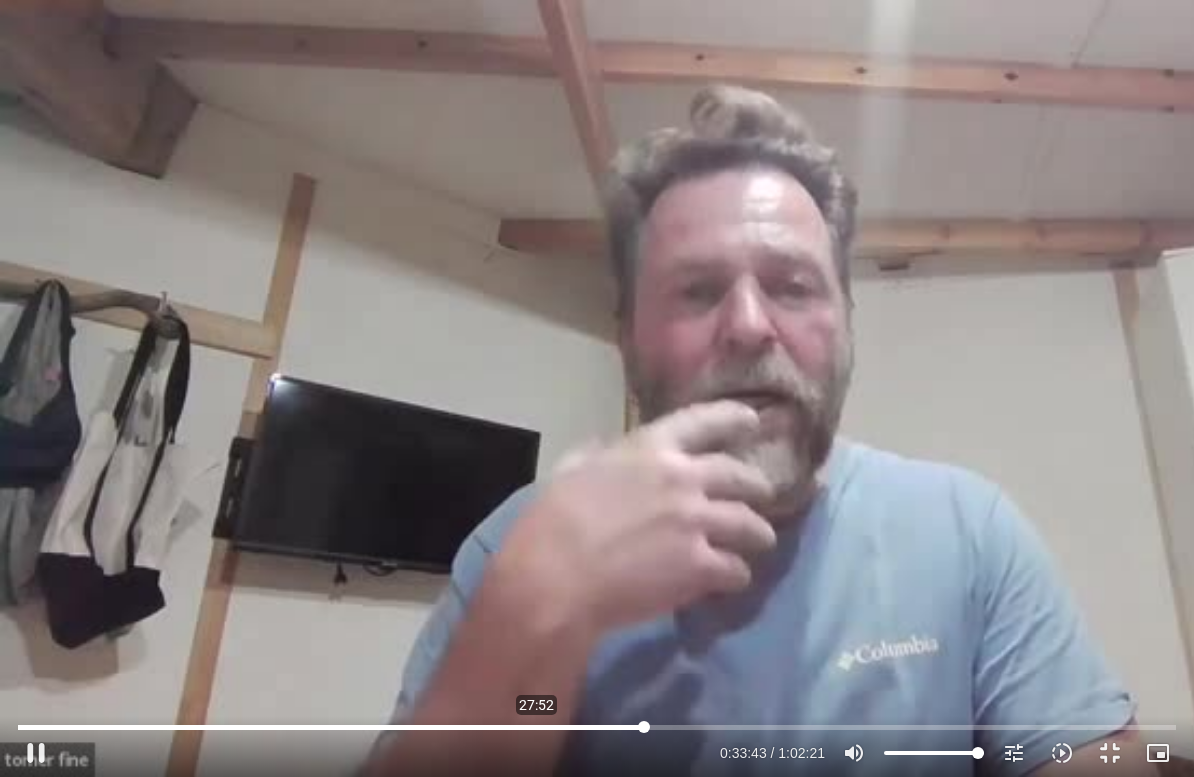 click at bounding box center [597, 727] 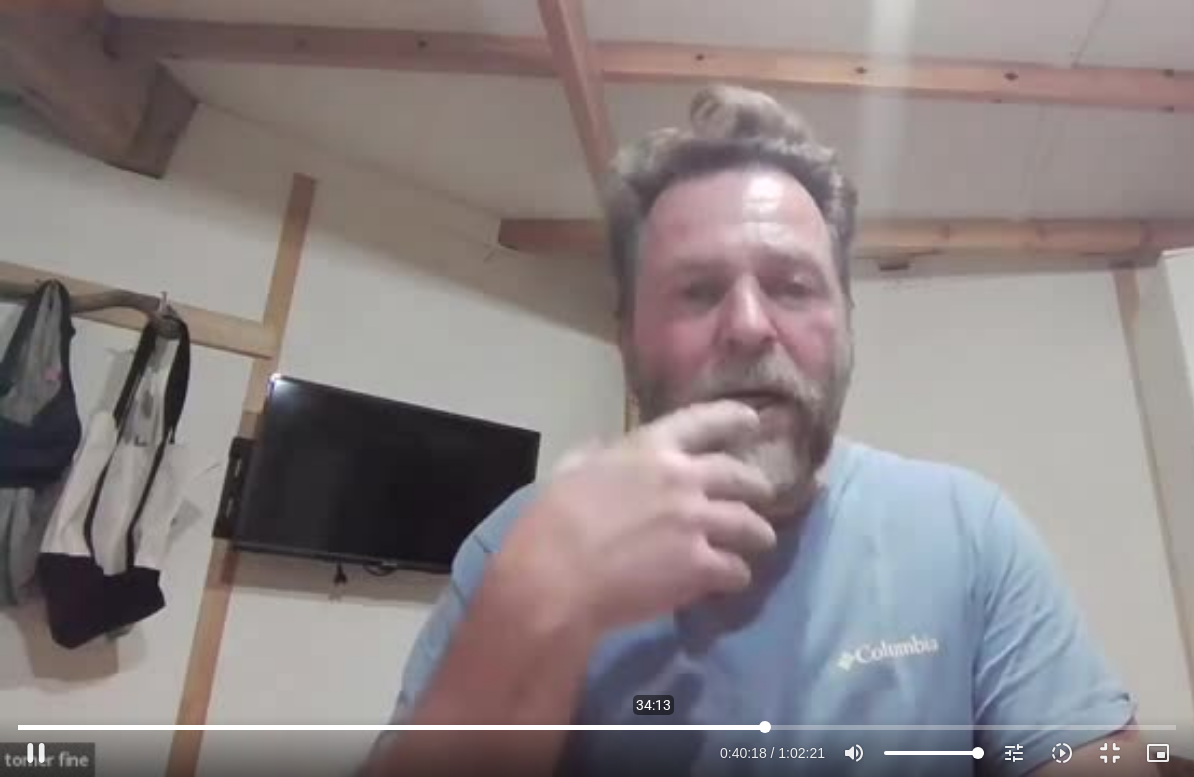 click at bounding box center (597, 727) 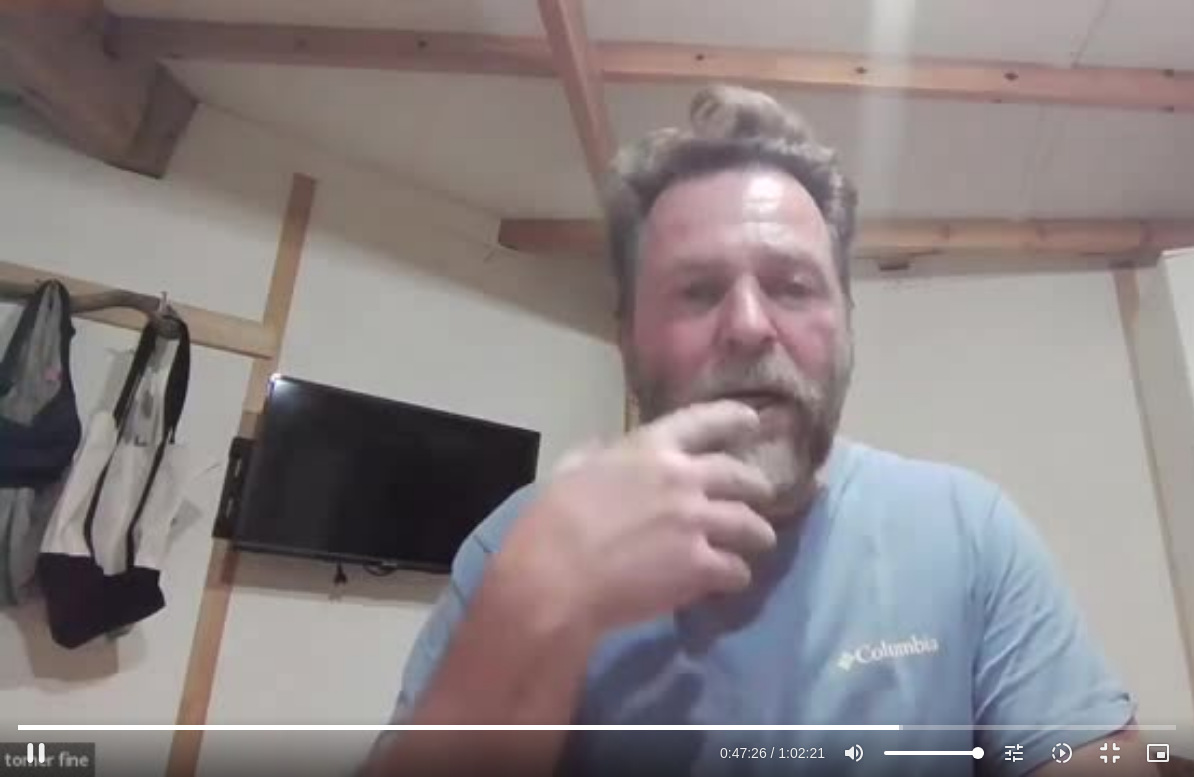 click on "fast_forward" at bounding box center (966, 388) 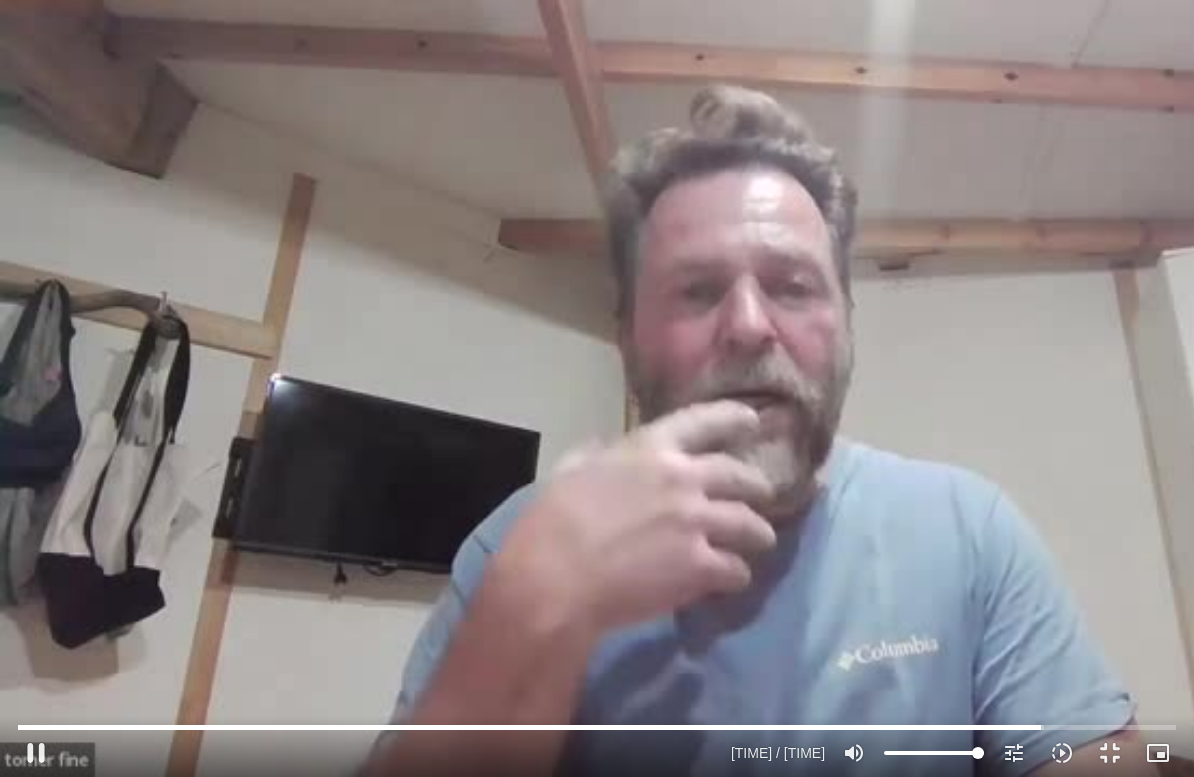 click on "0s fast_rewind" at bounding box center [239, 388] 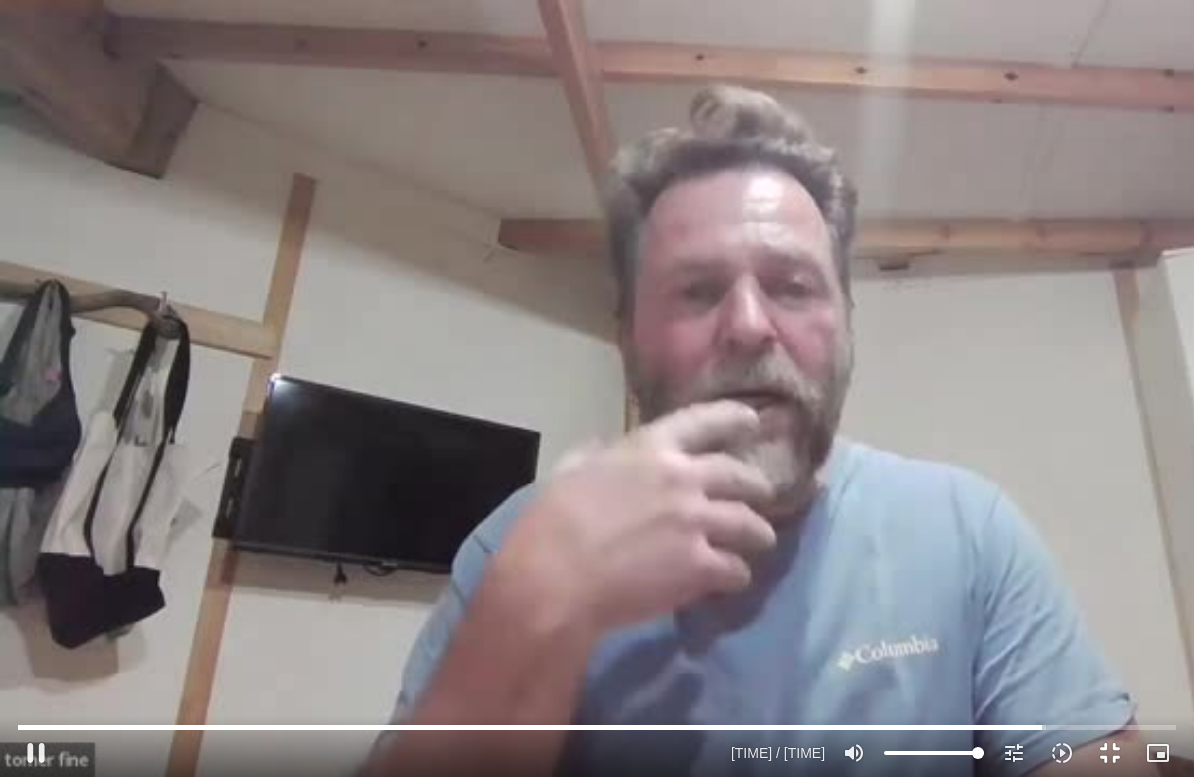 click on "fullscreen_exit" at bounding box center [1110, 753] 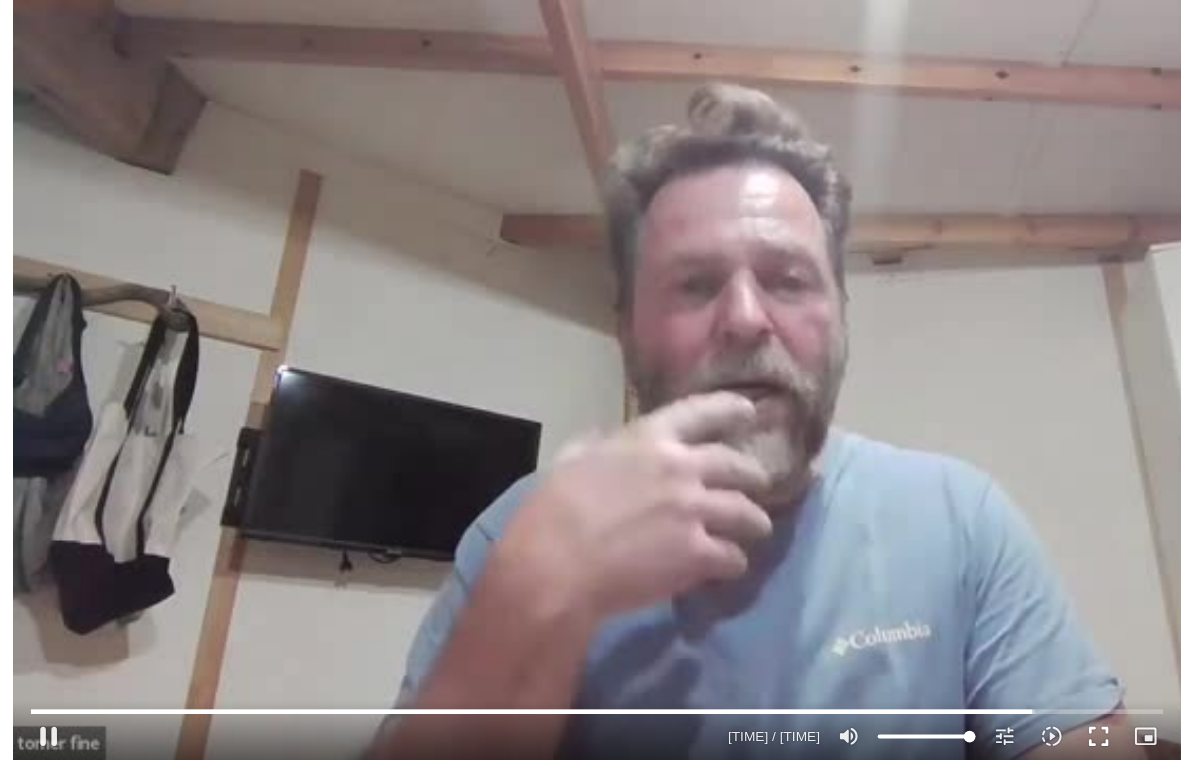 scroll, scrollTop: 46, scrollLeft: 0, axis: vertical 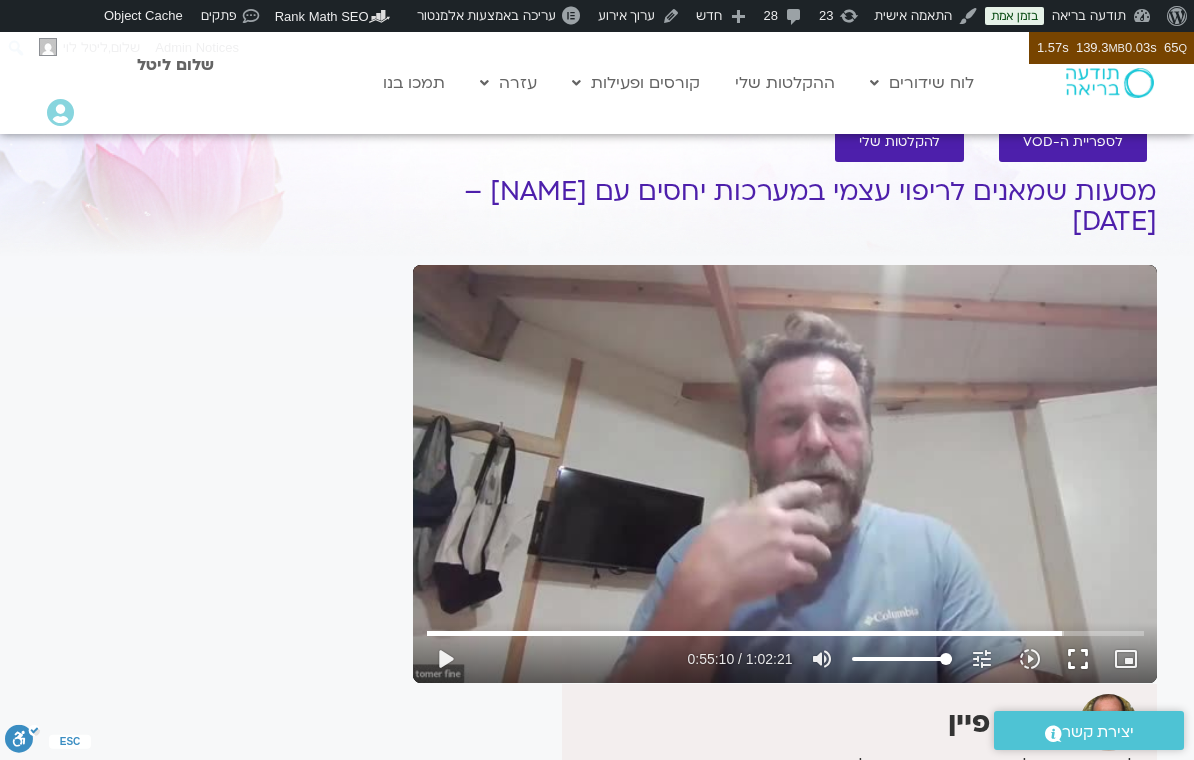 type on "3310.81479081232" 